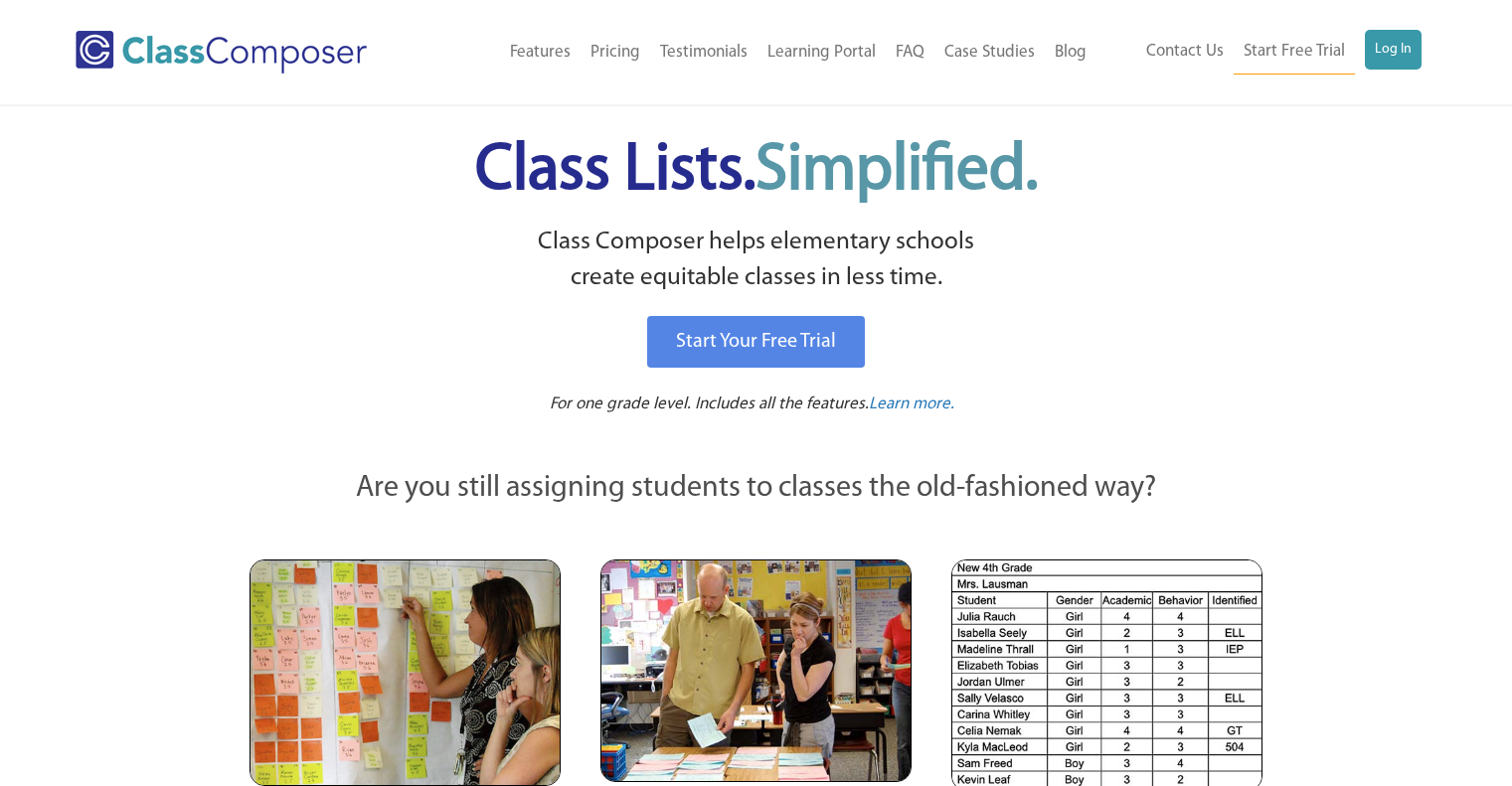 scroll, scrollTop: 0, scrollLeft: 0, axis: both 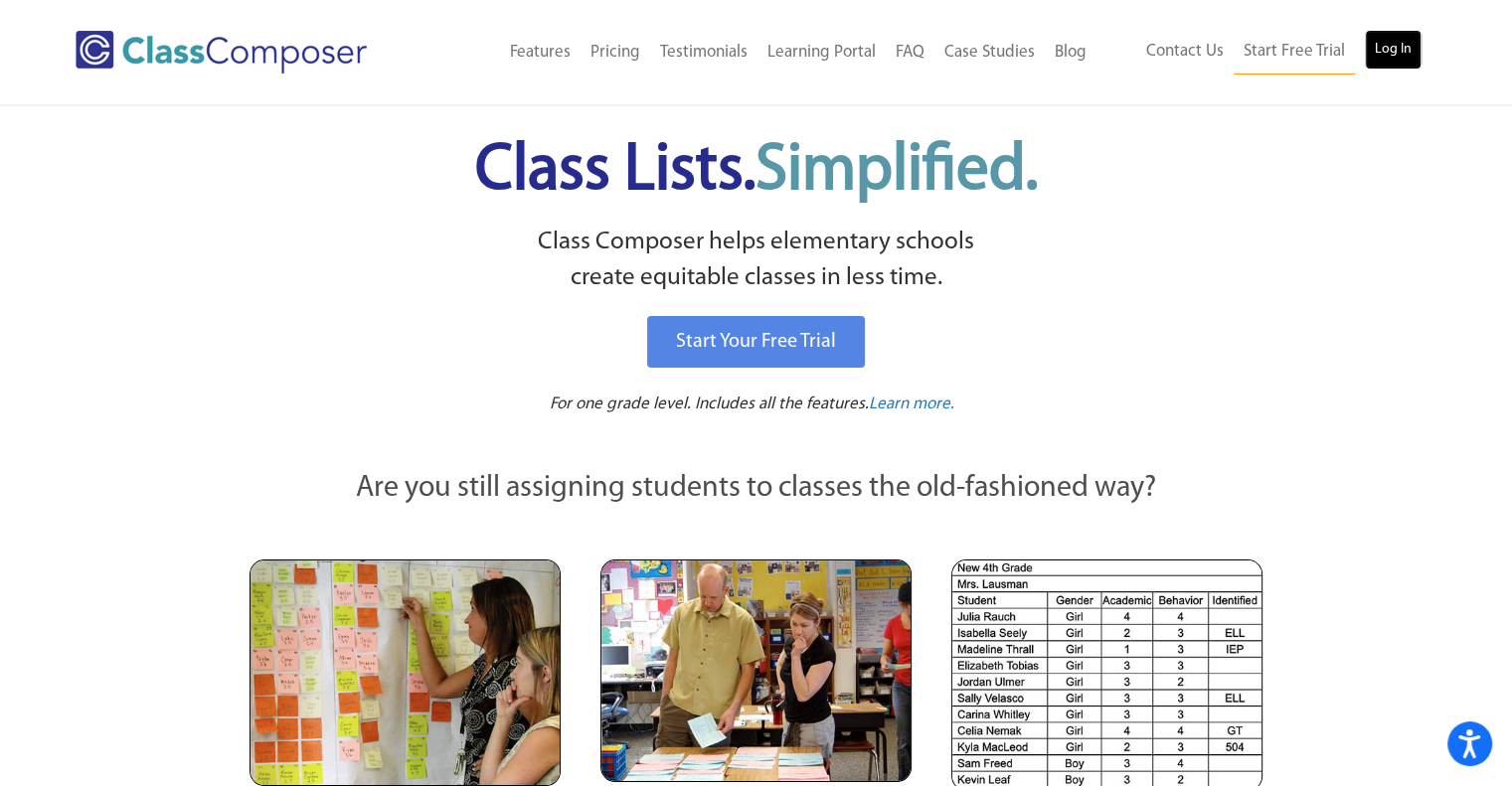 click on "Log In" at bounding box center [1393, 50] 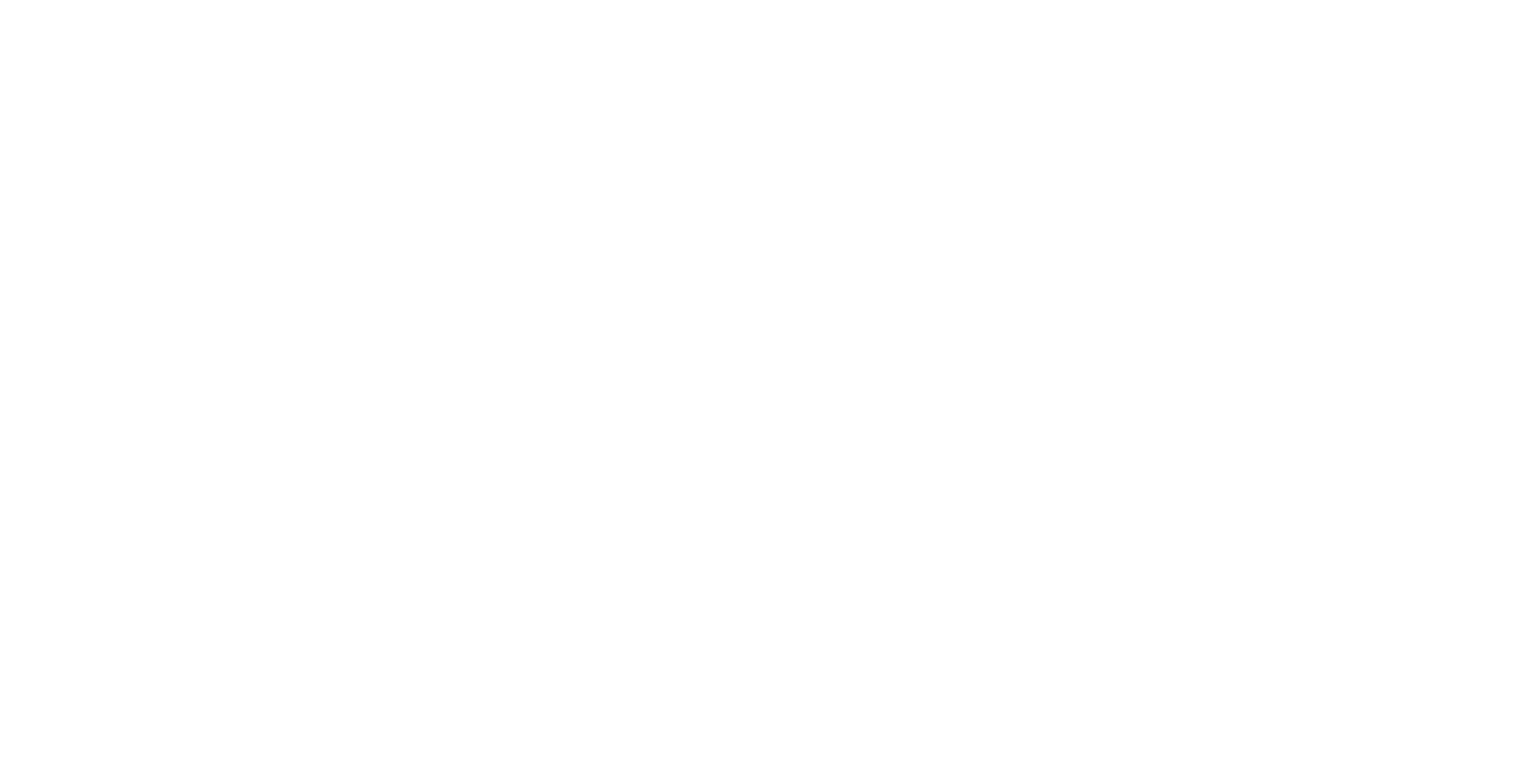 scroll, scrollTop: 0, scrollLeft: 0, axis: both 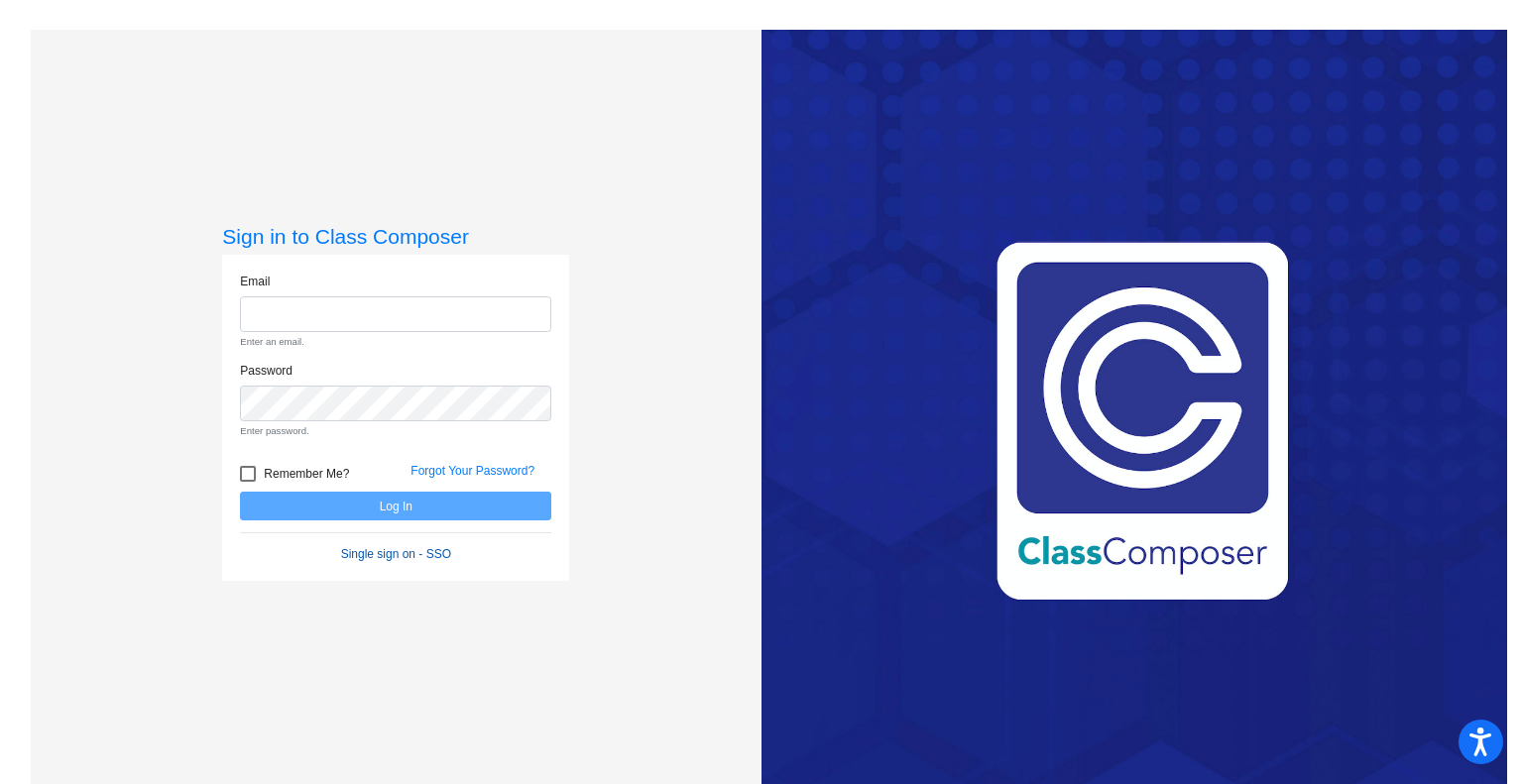 click on "Email [EMAIL] Password Enter password.   Remember Me? Forgot Your Password?  Log In   Single sign on - SSO" 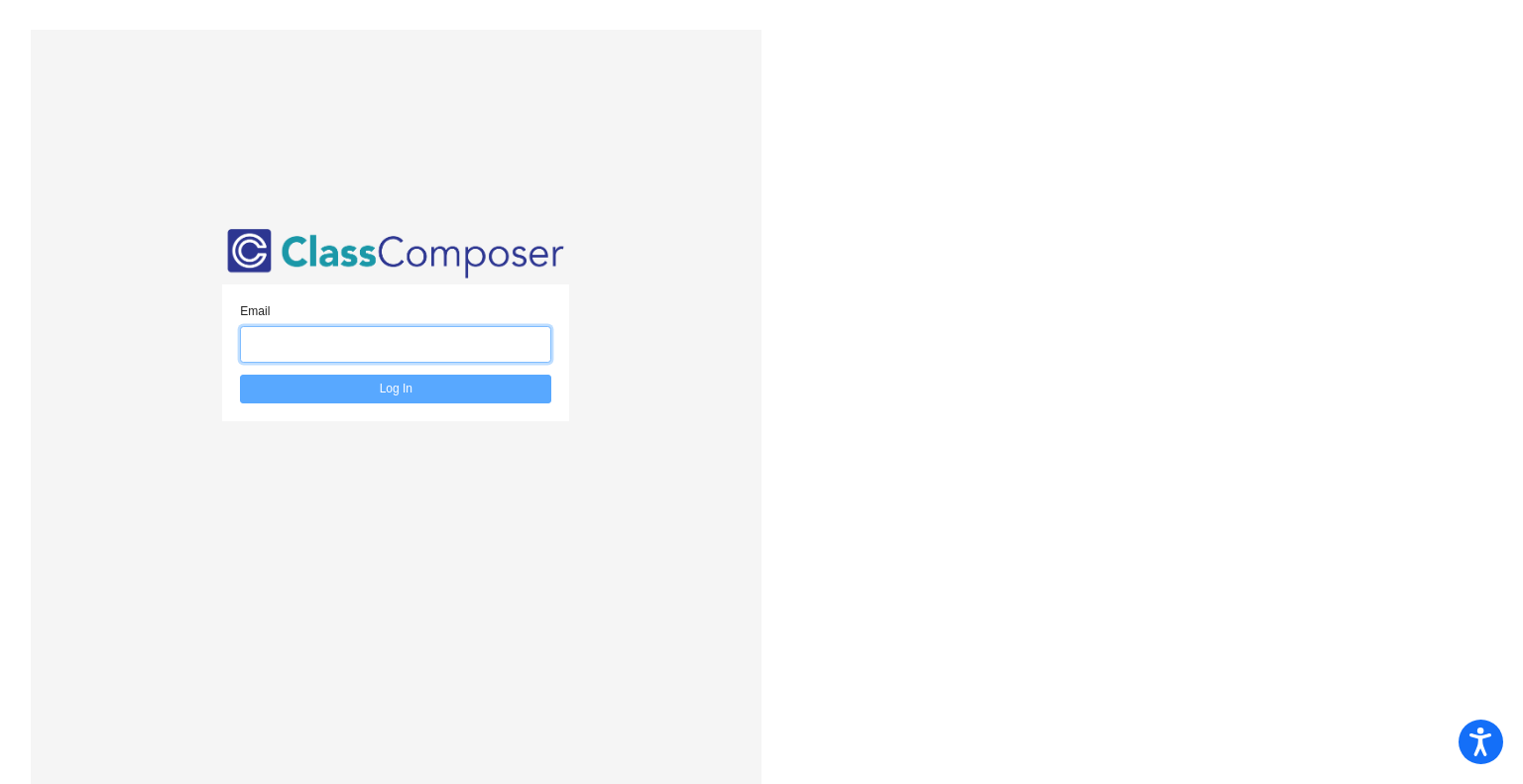 click 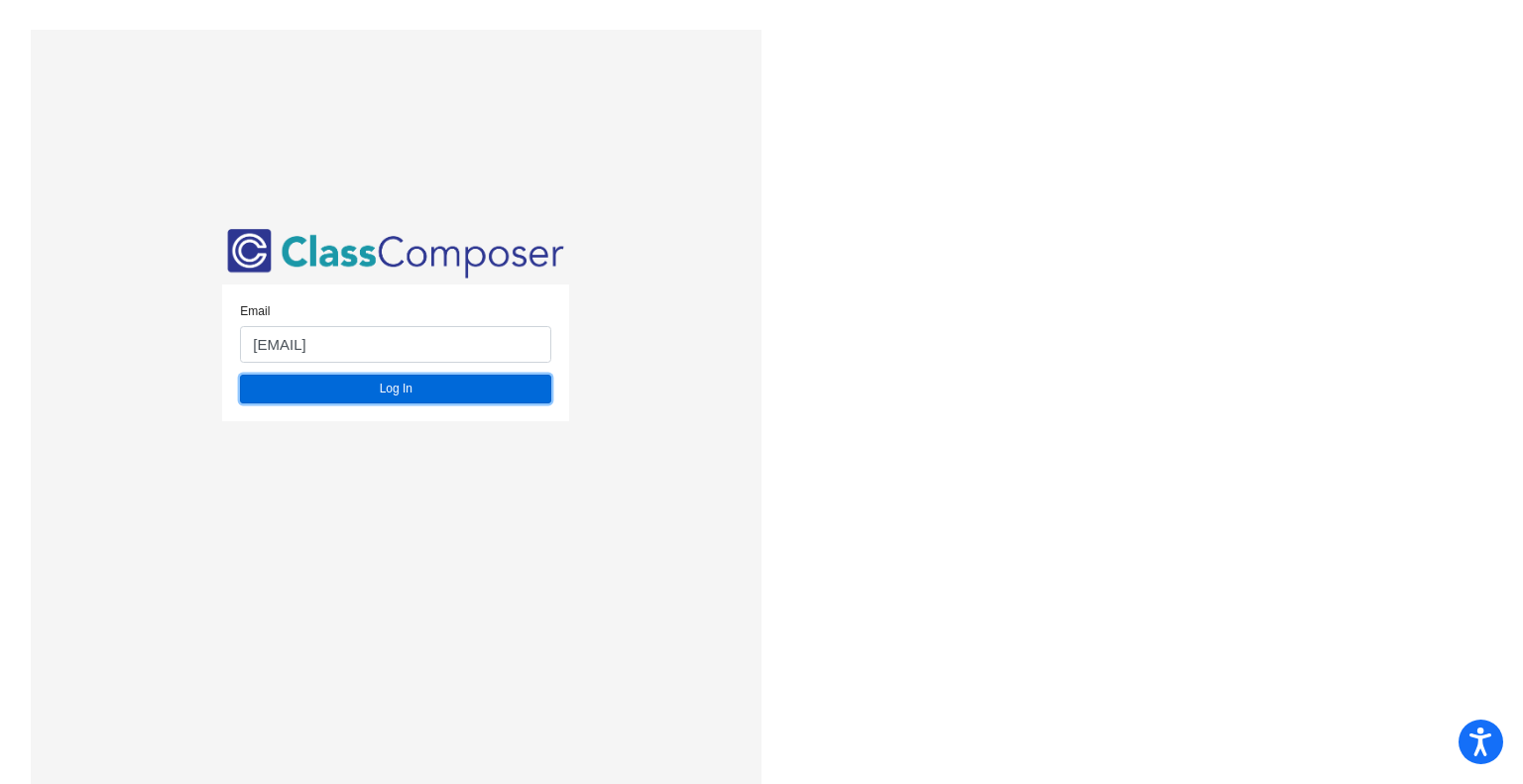 click on "Log In" 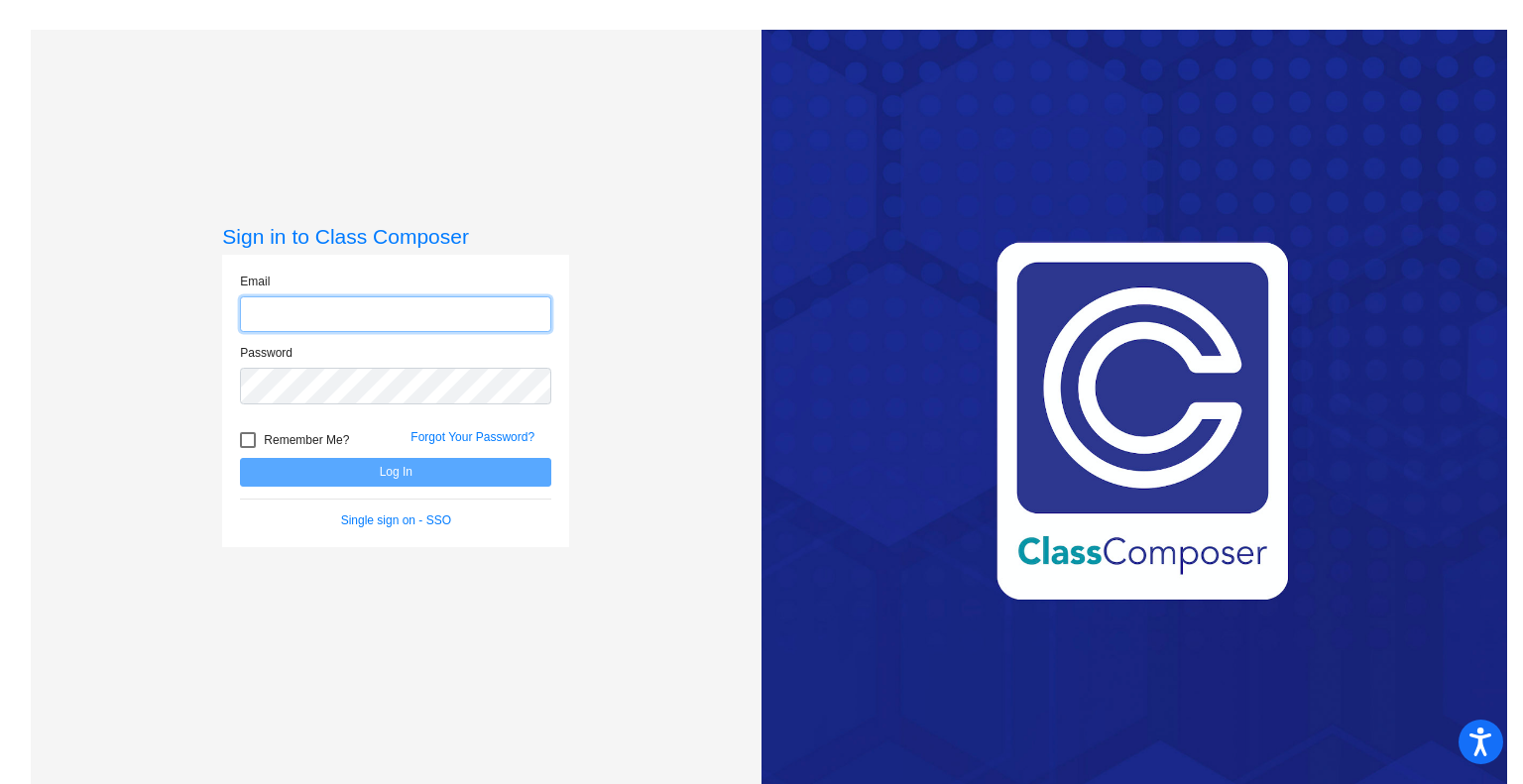 click 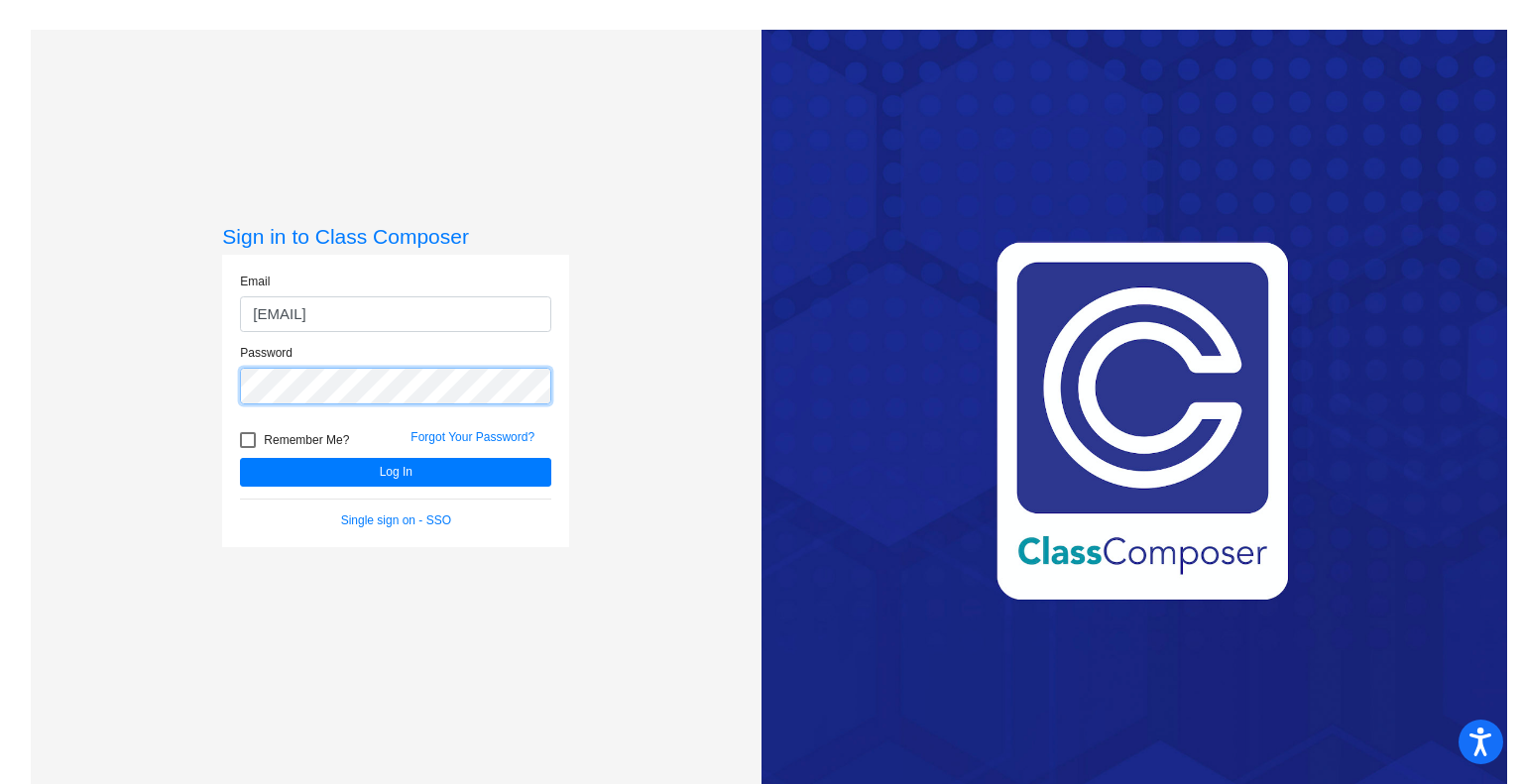 click on "Log In" 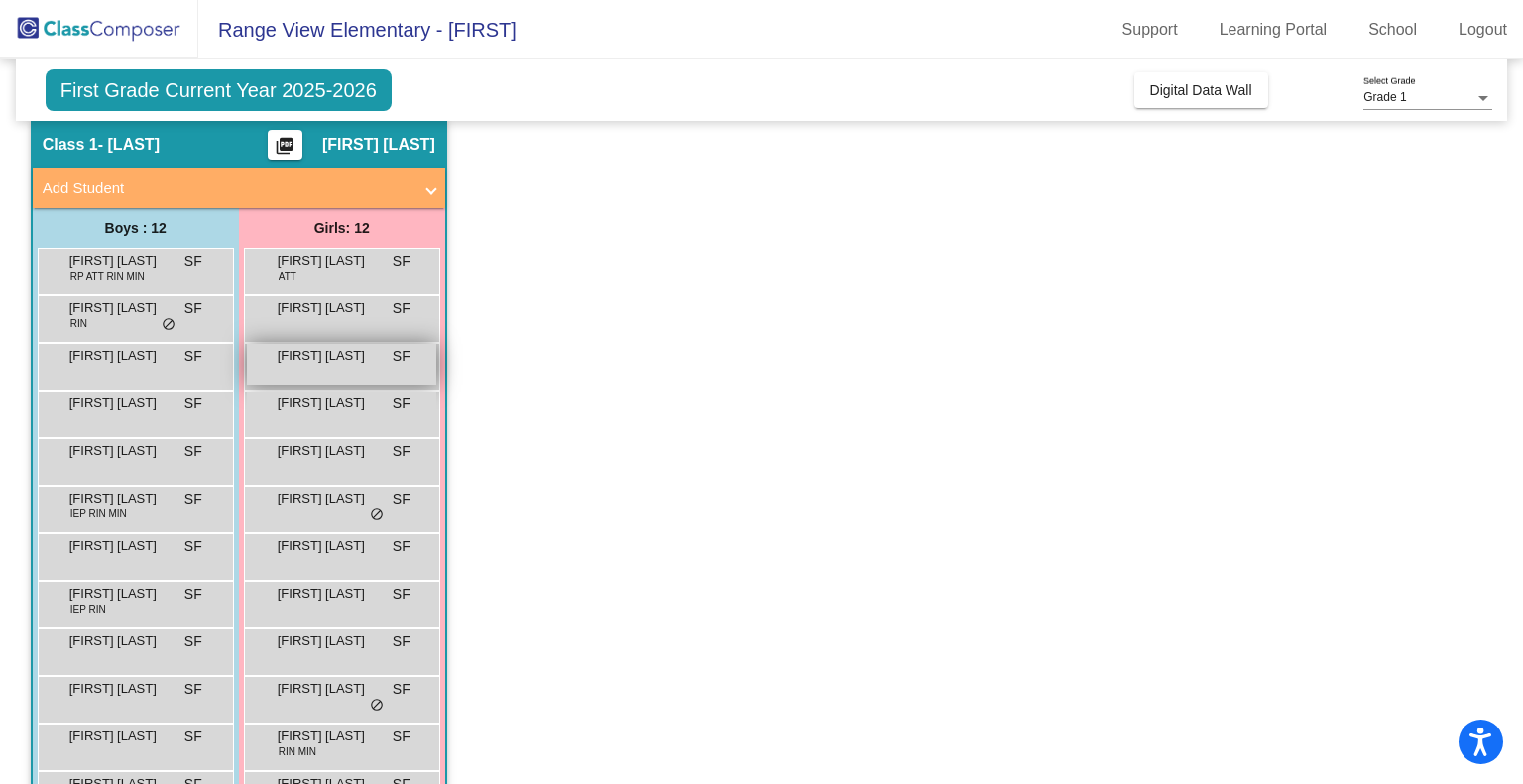 scroll, scrollTop: 67, scrollLeft: 0, axis: vertical 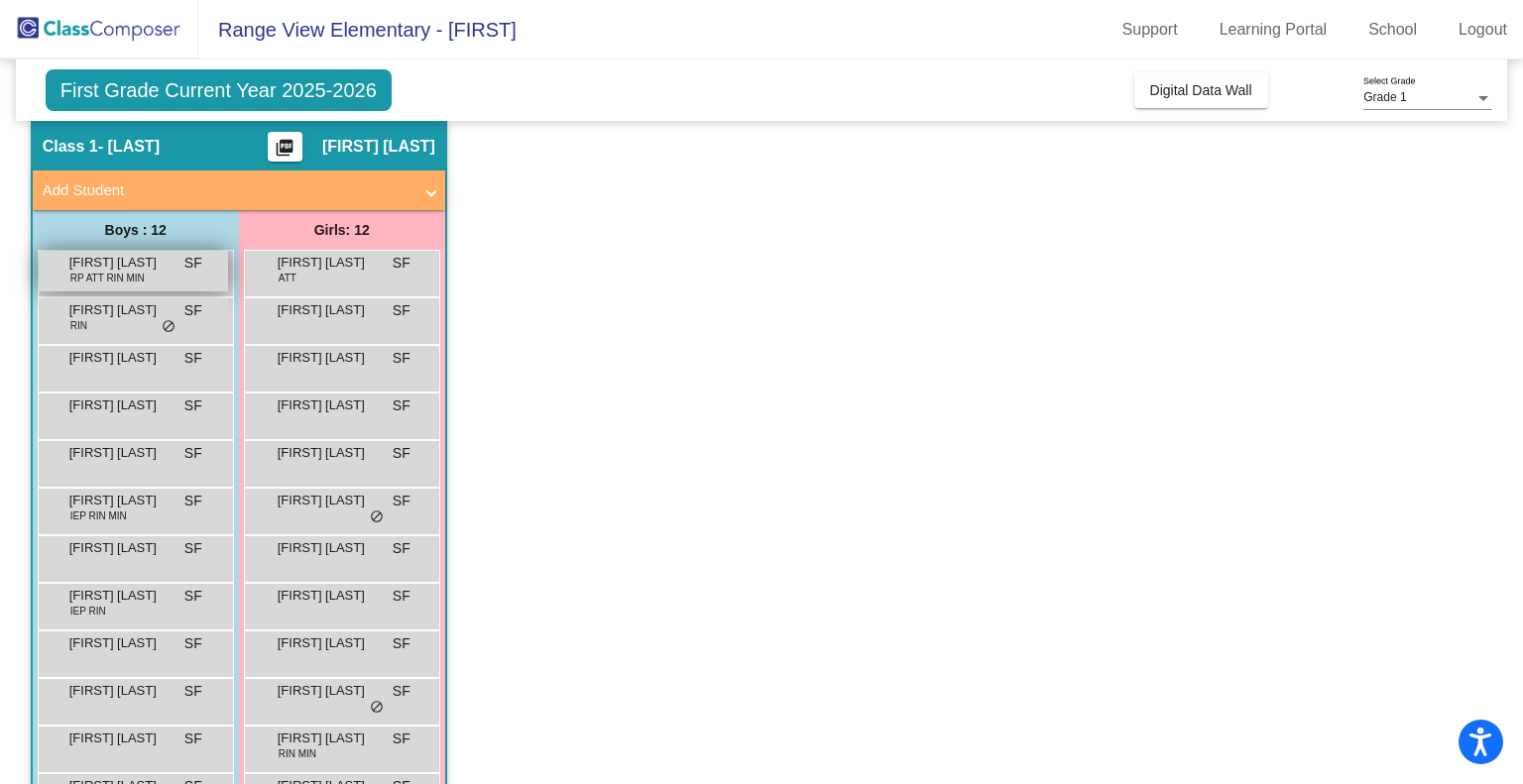 click on "Araylius Tanner" at bounding box center [119, 263] 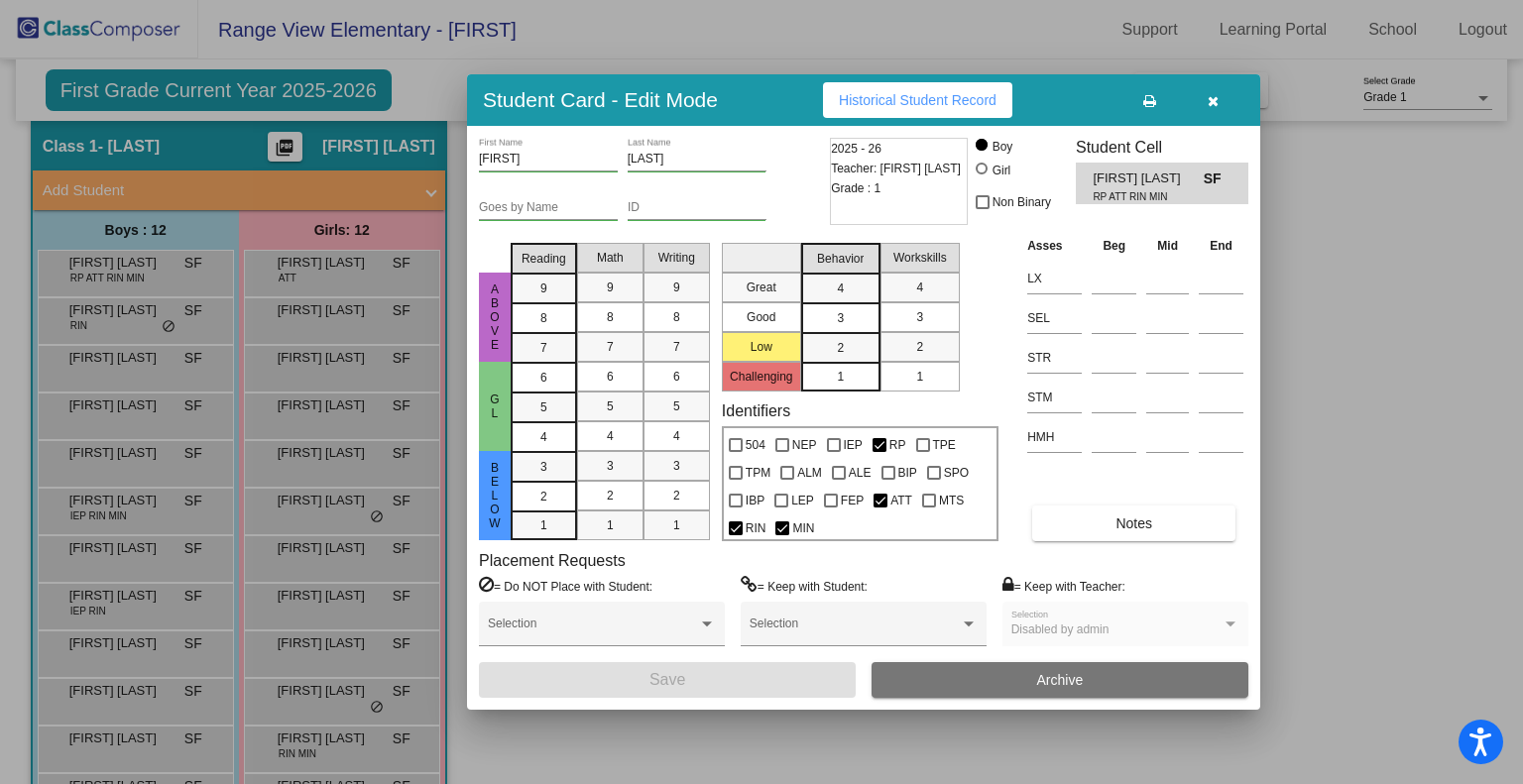 click on "Historical Student Record" at bounding box center (917, 100) 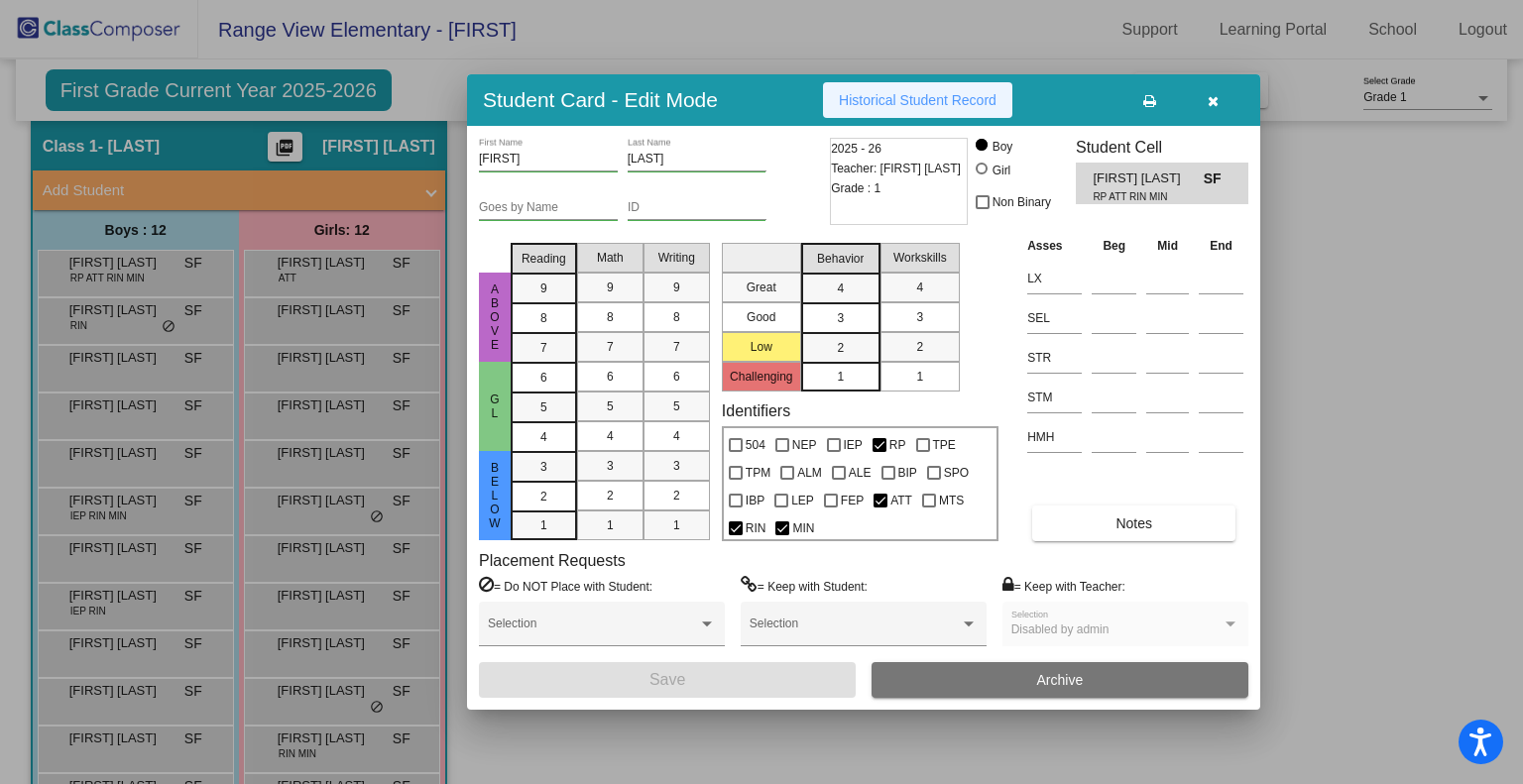 click on "Historical Student Record" at bounding box center (917, 100) 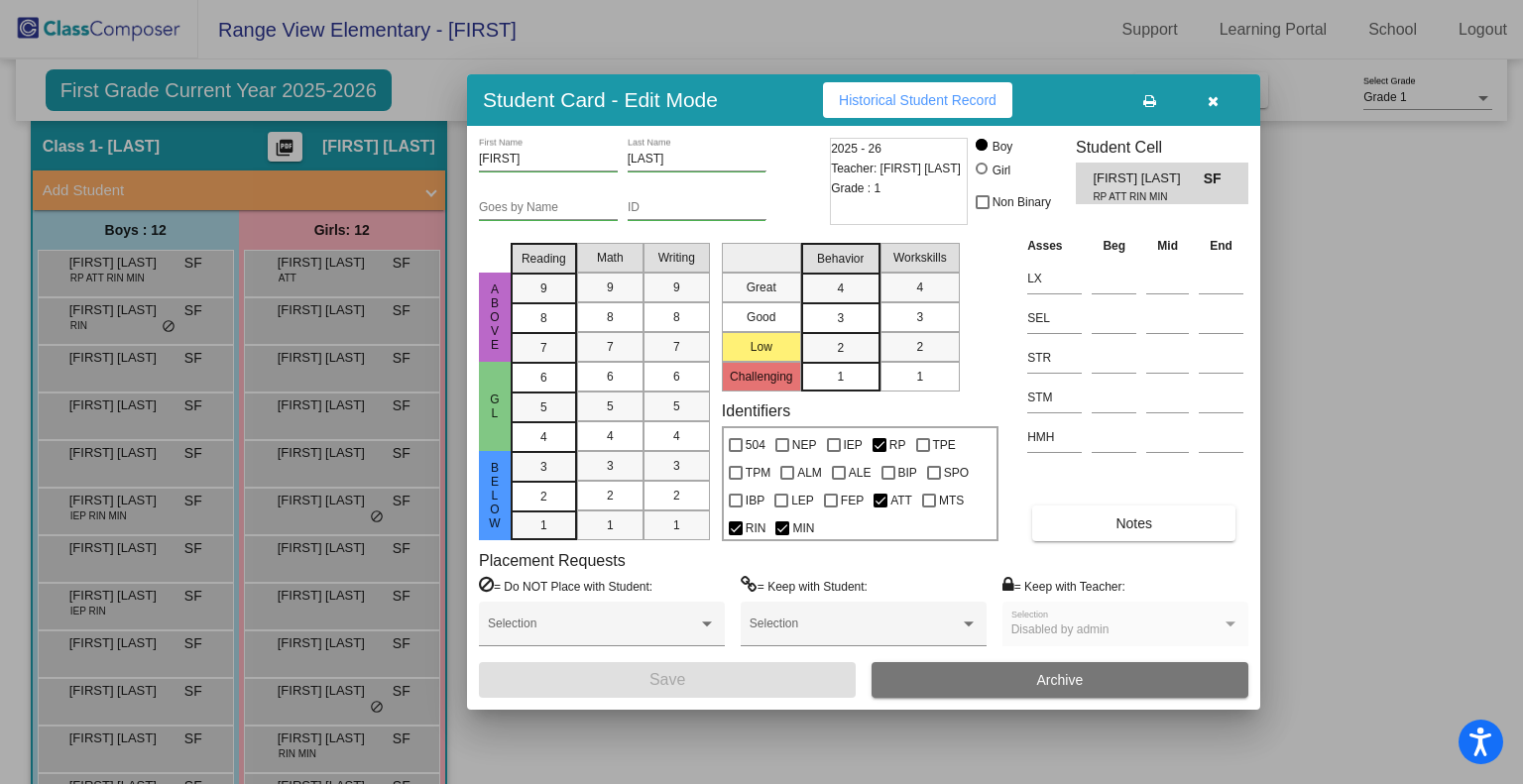 click at bounding box center [762, 392] 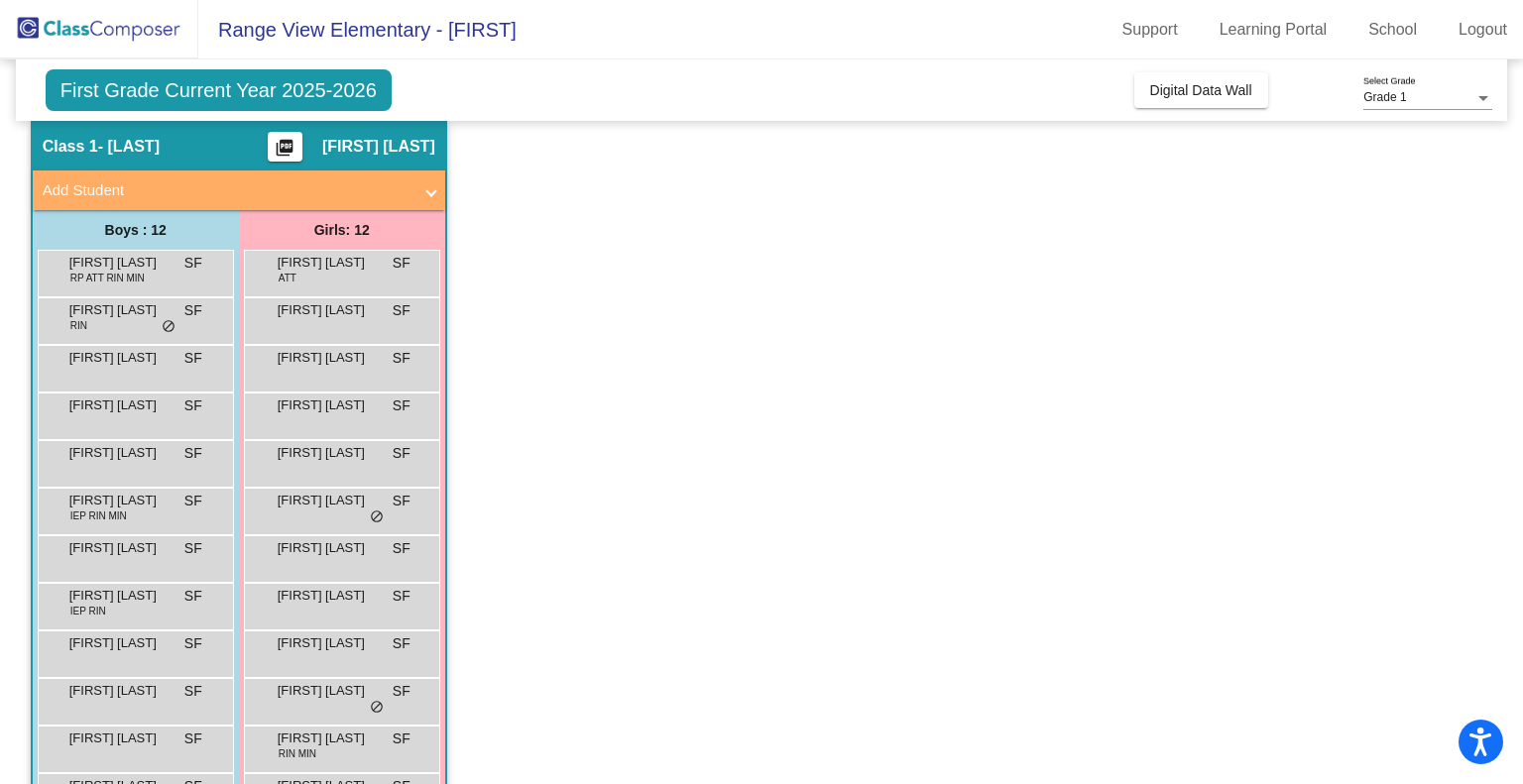 click on "Cooper Pearson" at bounding box center (119, 310) 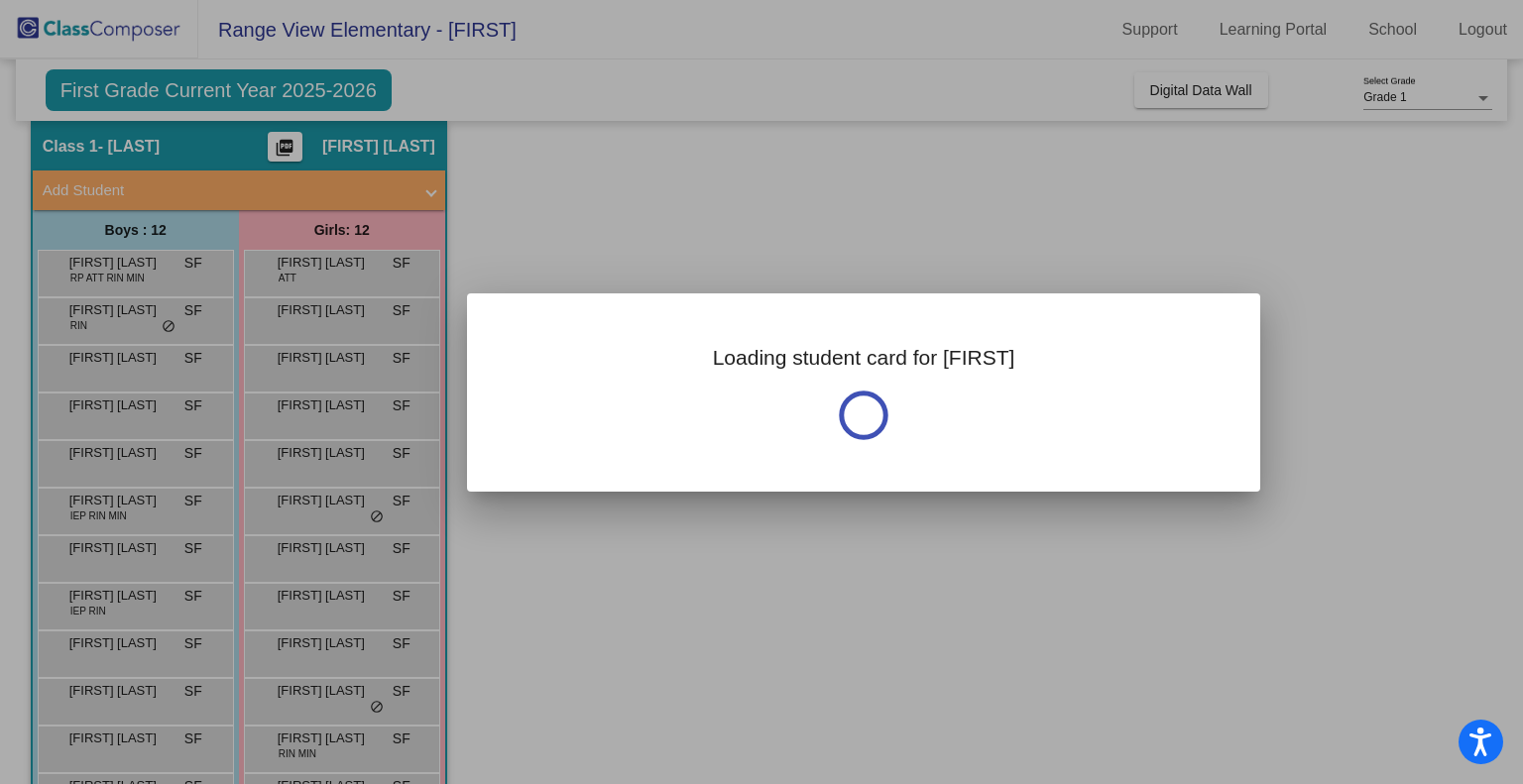 click at bounding box center (762, 392) 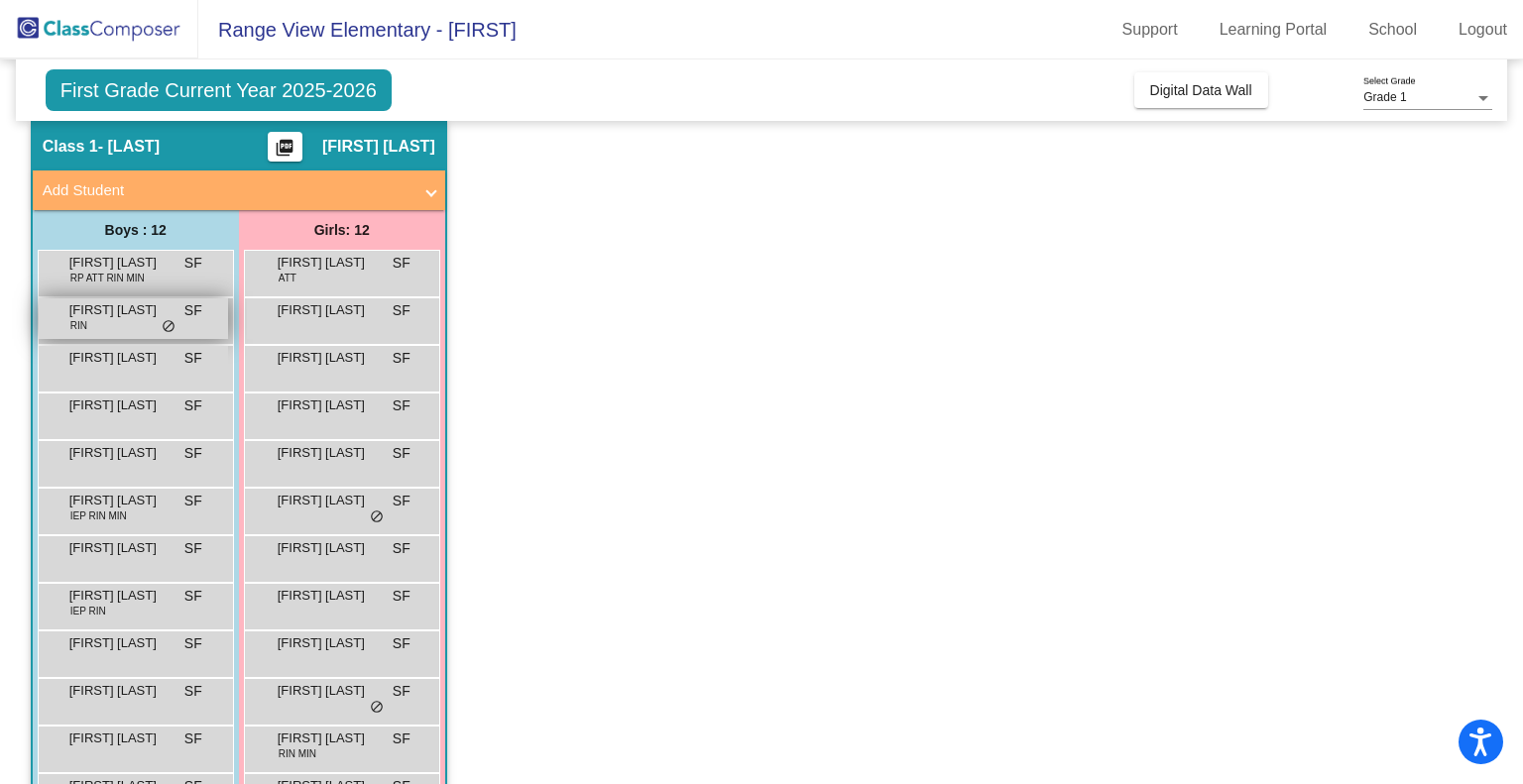 click on "Cooper Pearson" at bounding box center [119, 310] 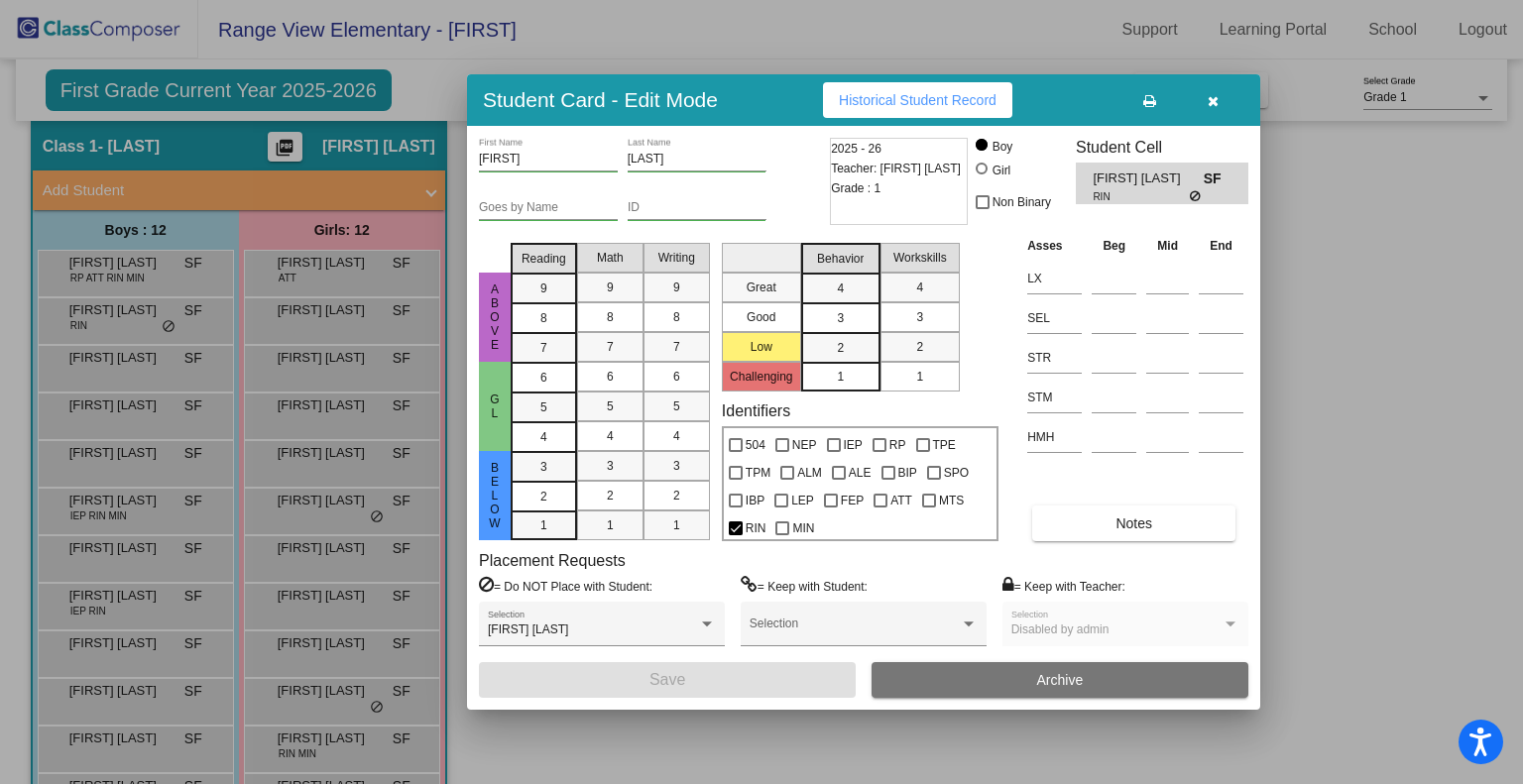 click on "Historical Student Record" at bounding box center (917, 100) 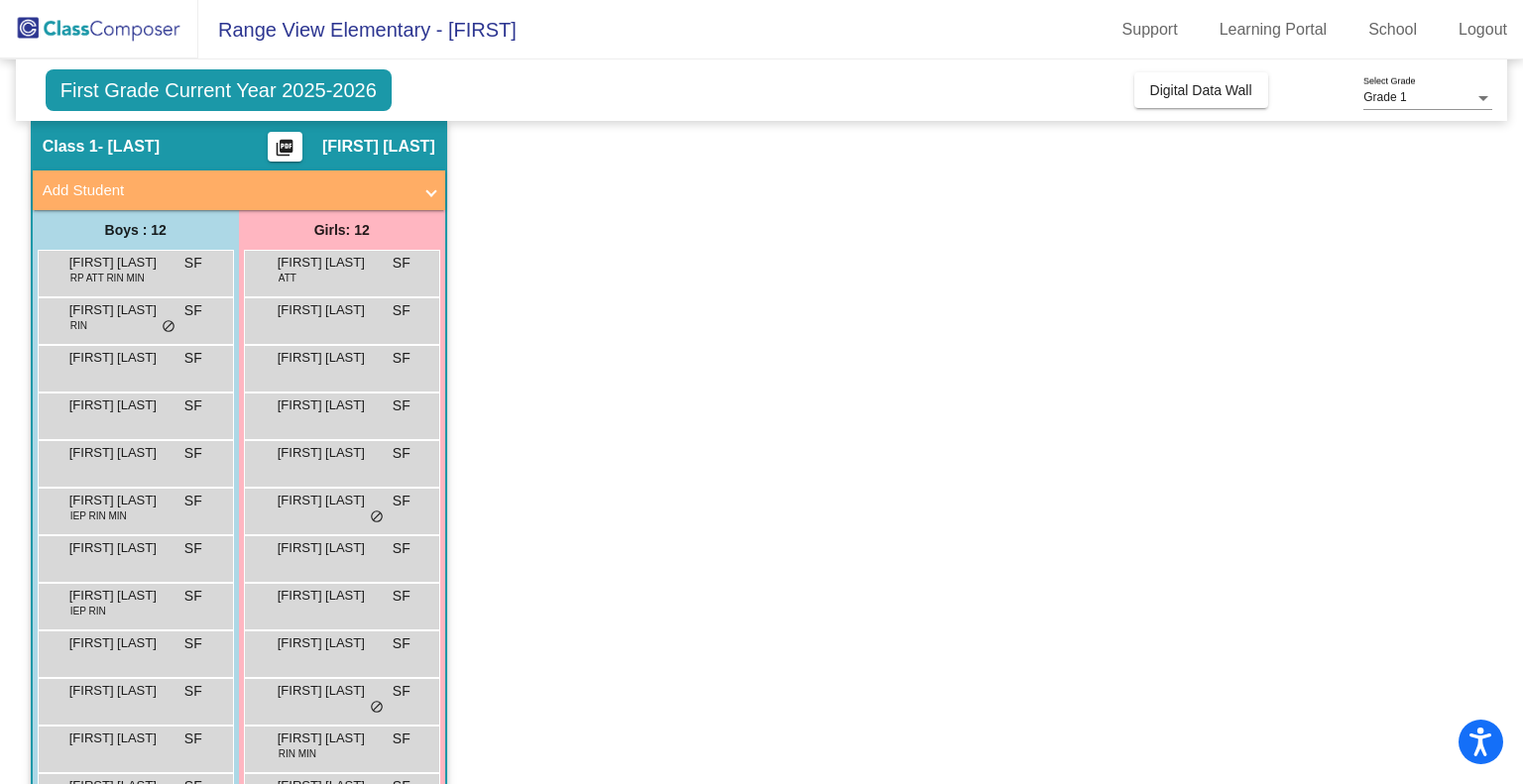 click on "Eli Armfield" at bounding box center [119, 358] 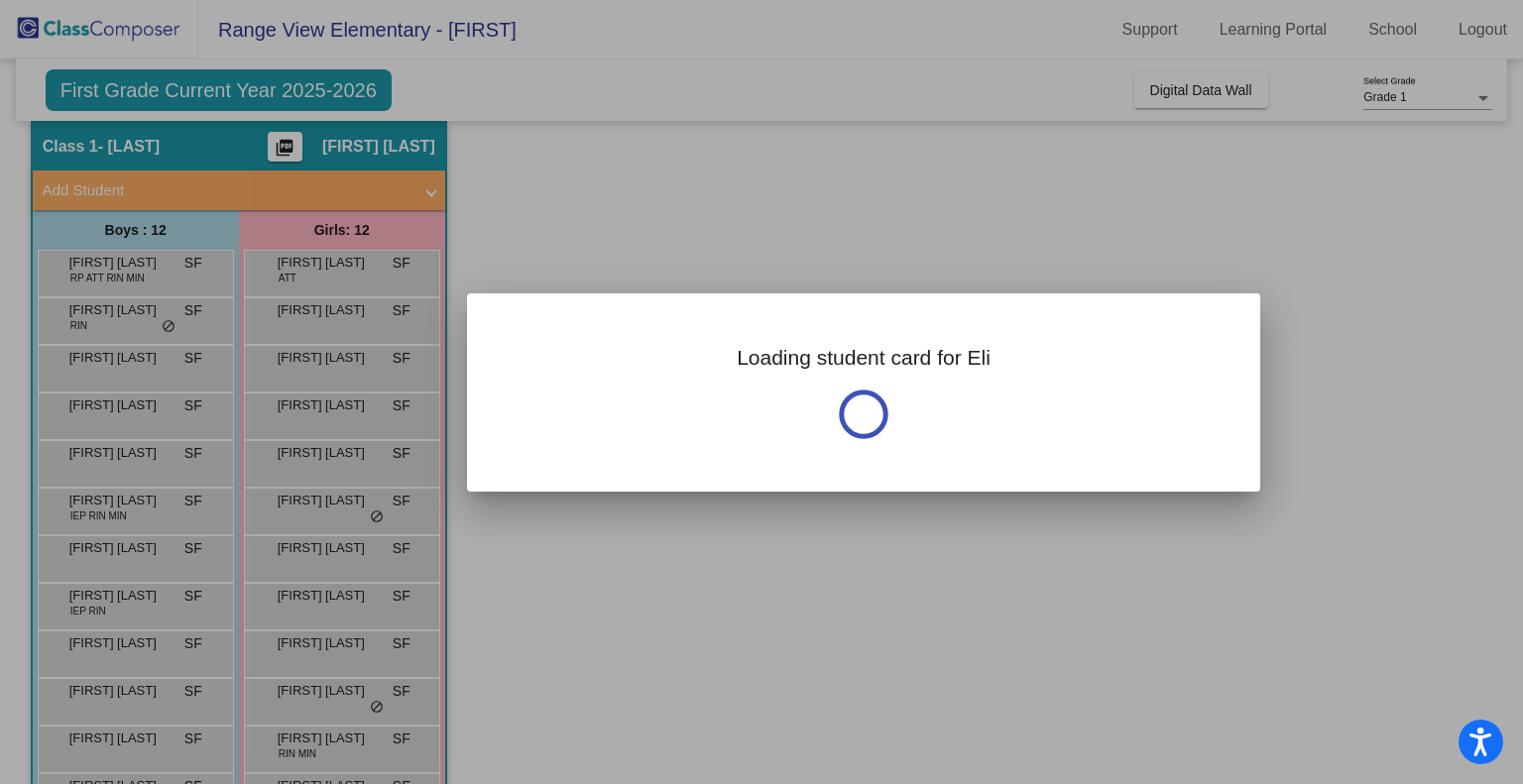 click at bounding box center [762, 392] 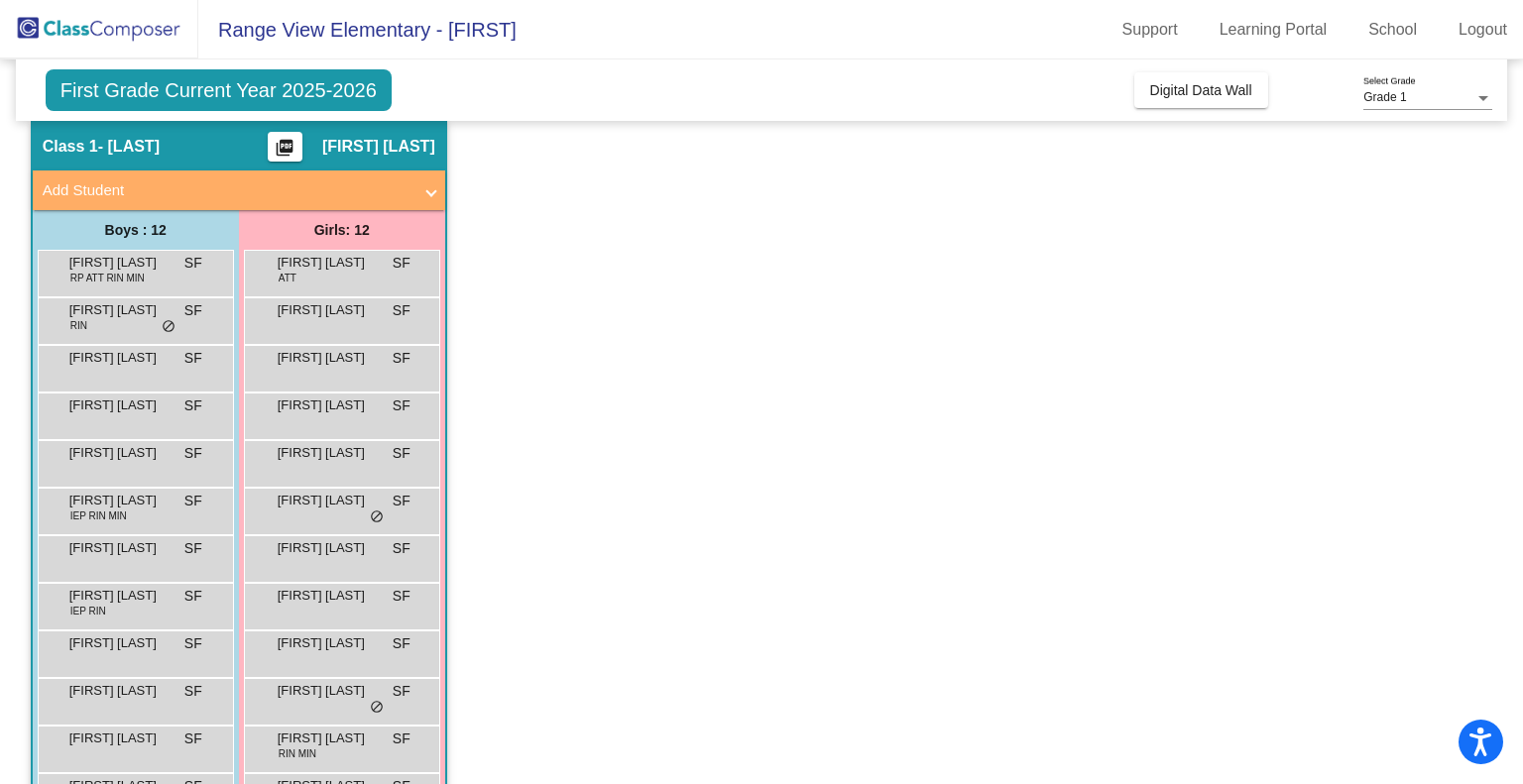 click on "Eli Armfield" at bounding box center (119, 358) 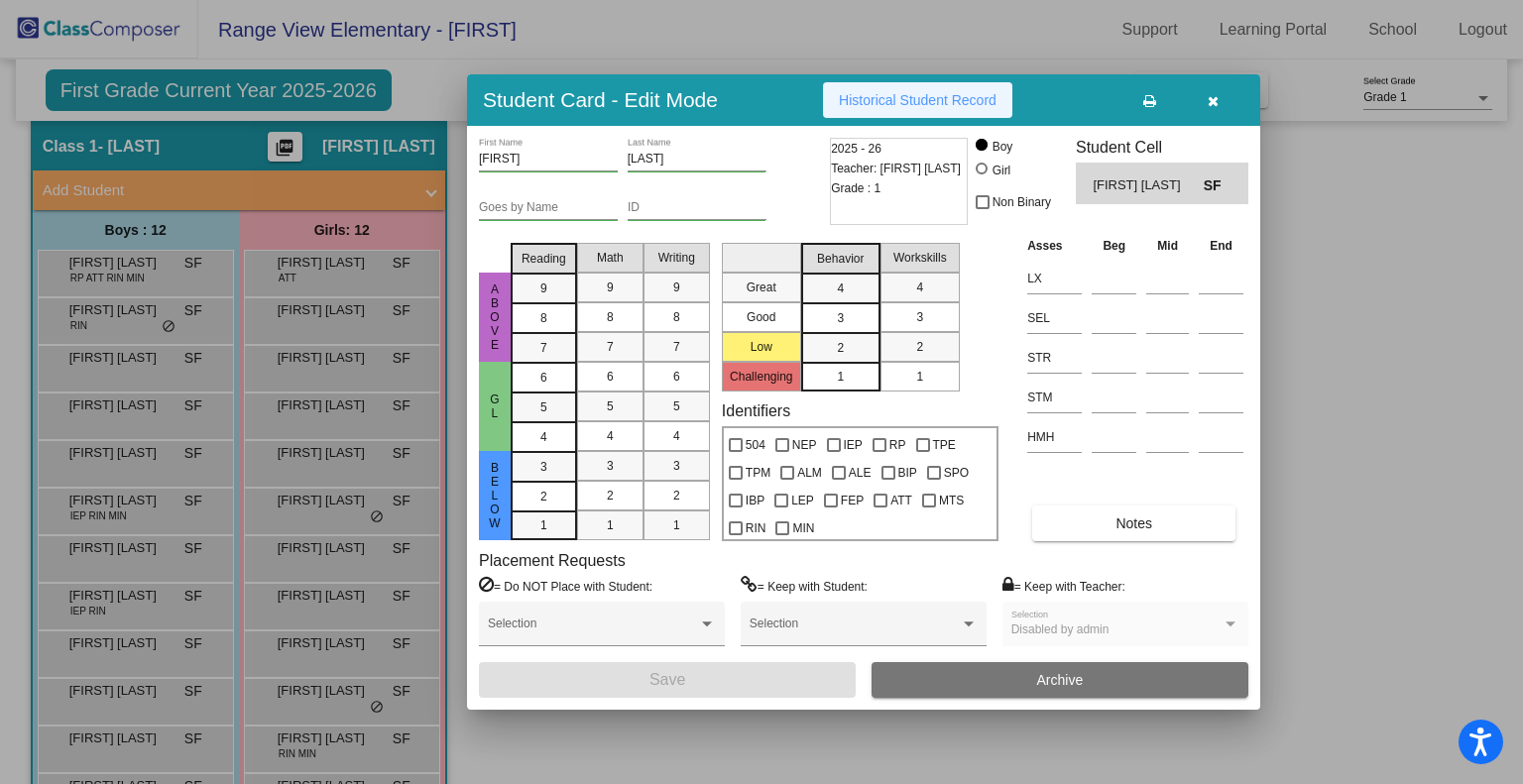 click on "Historical Student Record" at bounding box center [917, 100] 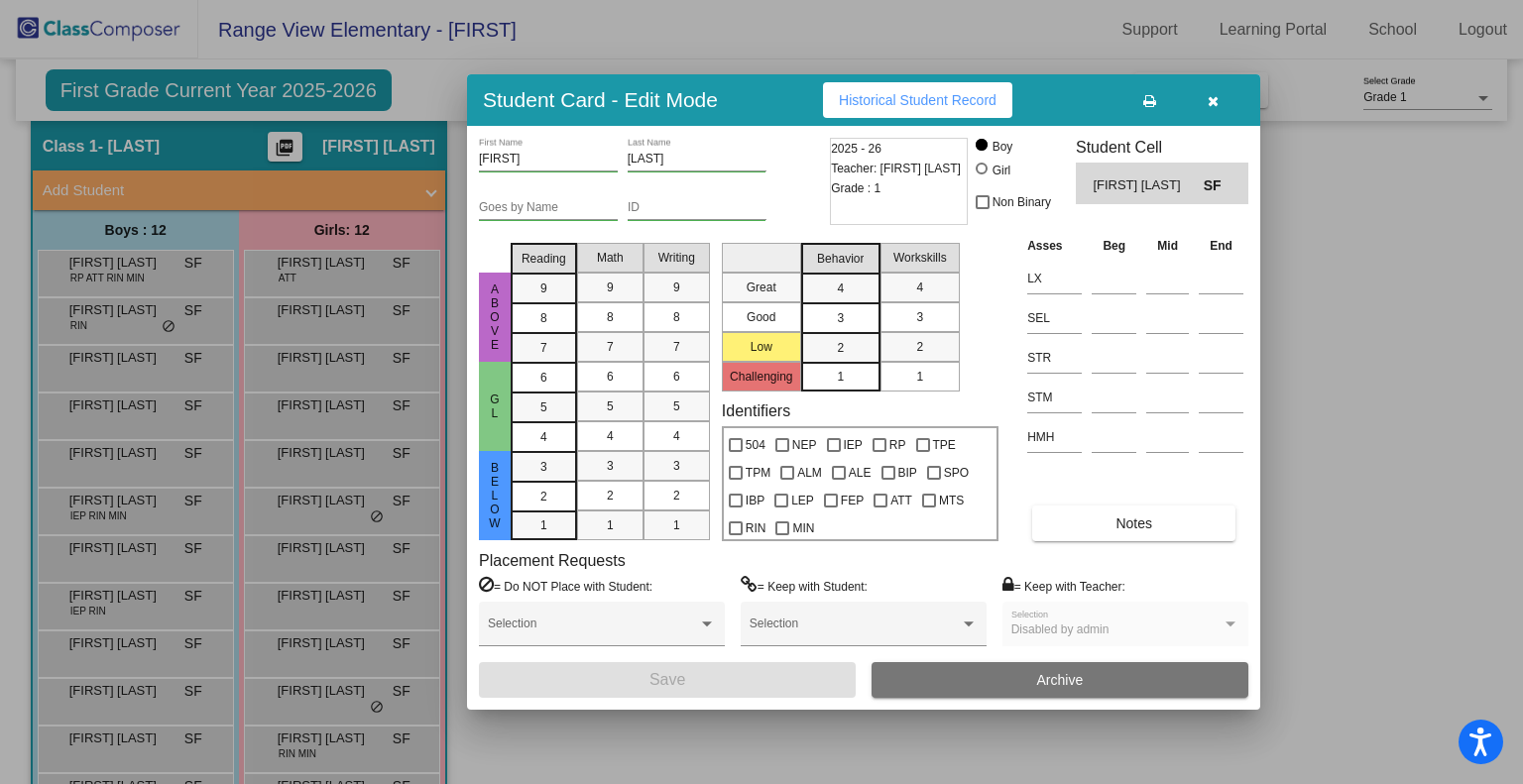click at bounding box center [762, 392] 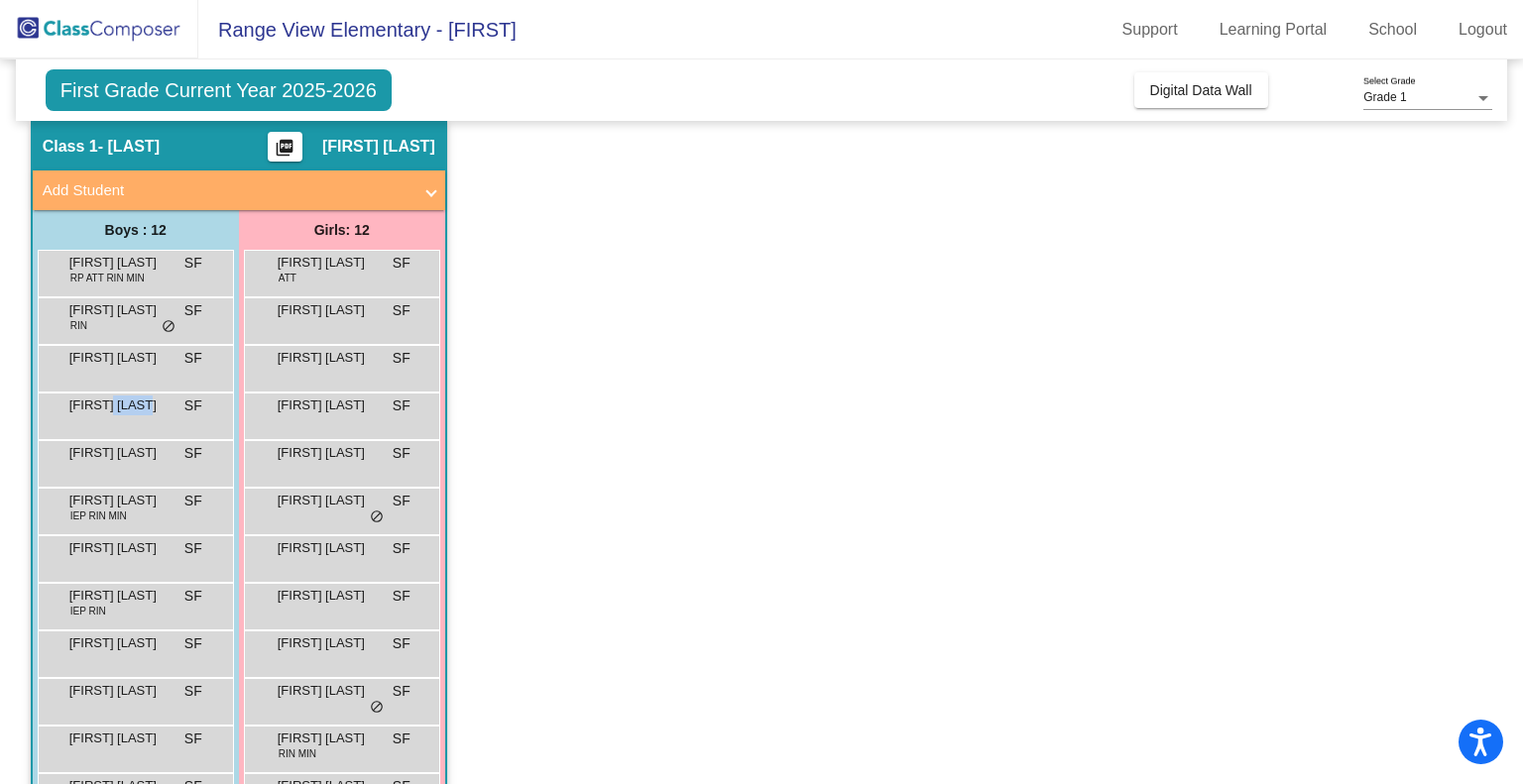 click on "Heston Roybal" at bounding box center (119, 405) 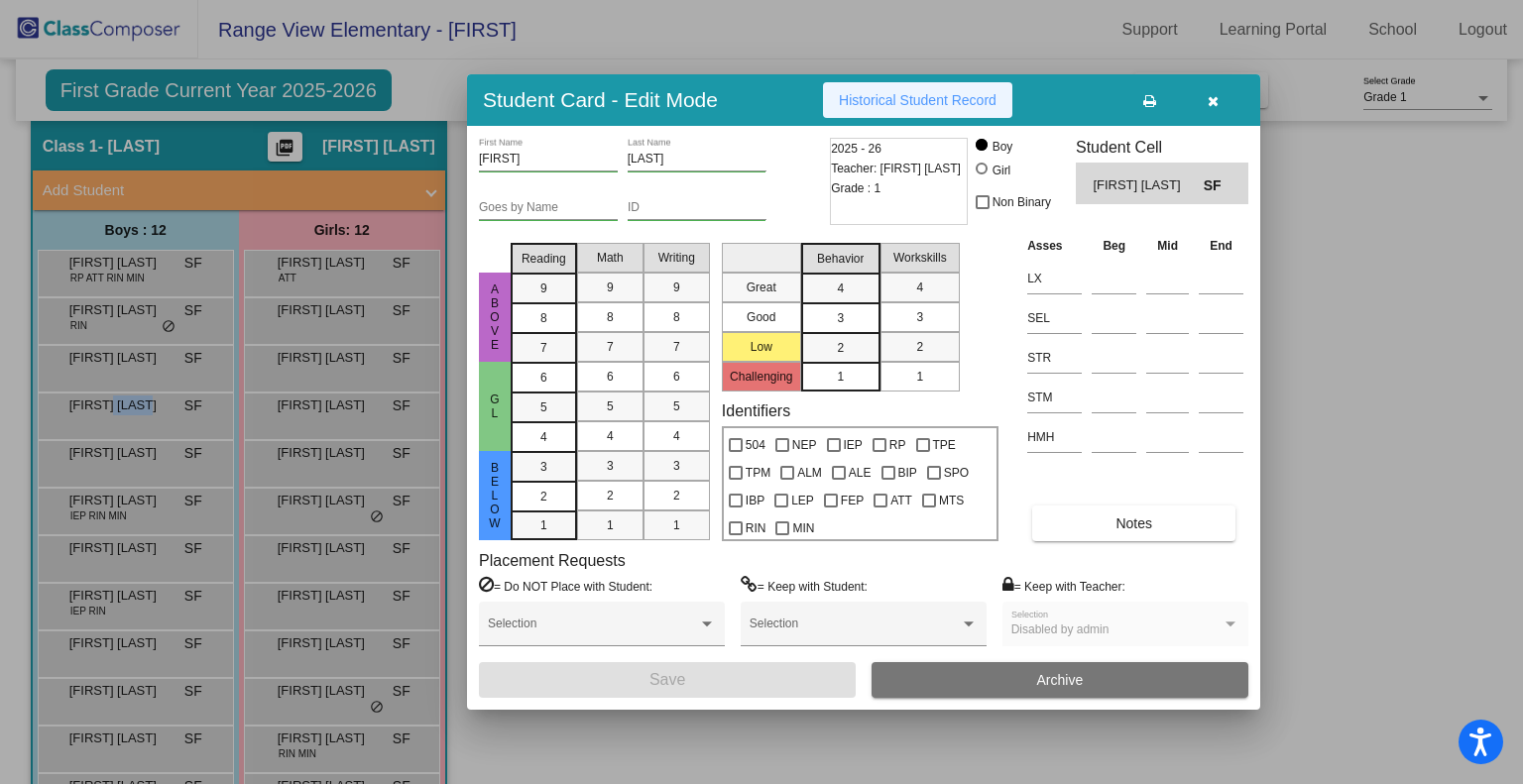 click on "Historical Student Record" at bounding box center [917, 100] 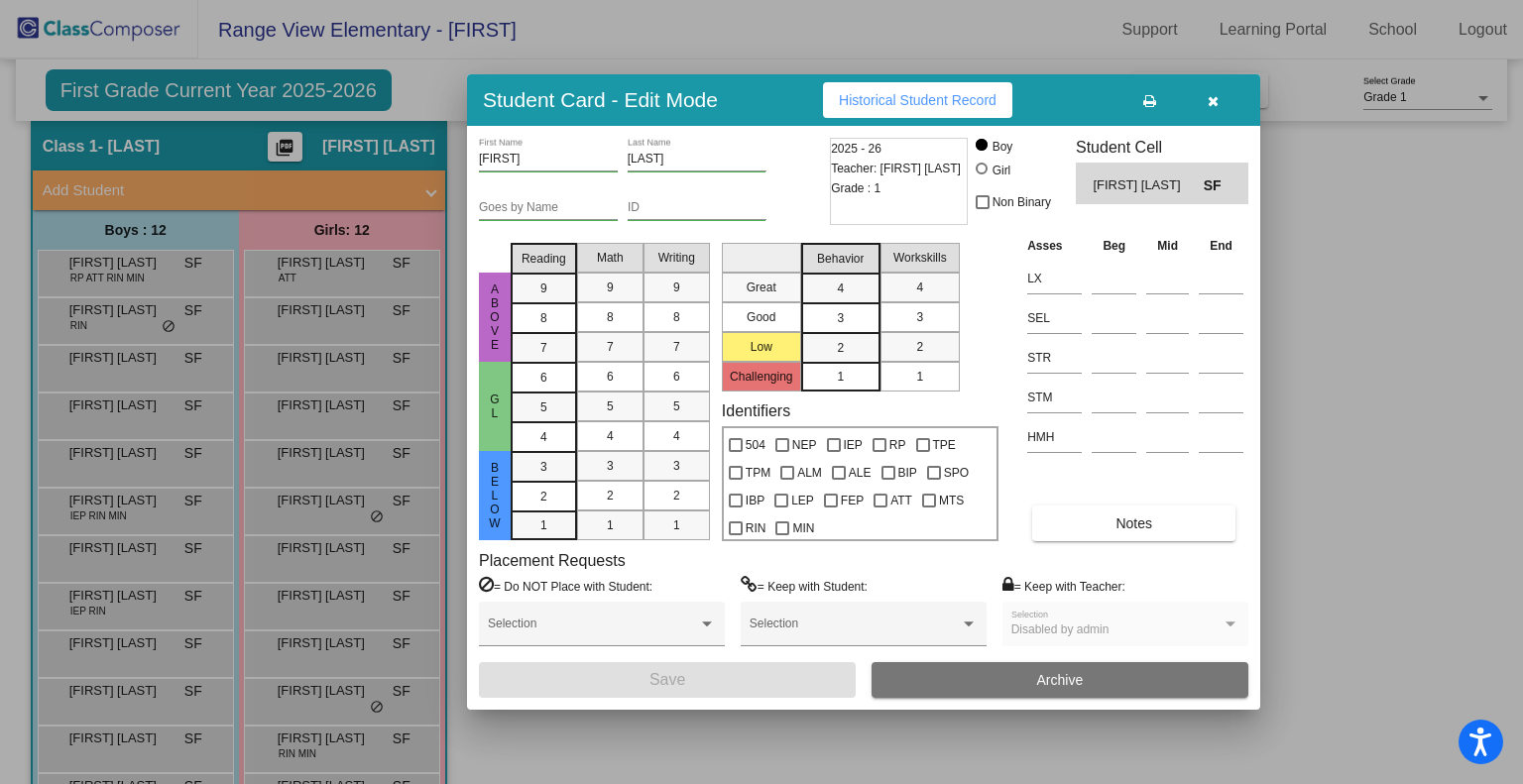 click at bounding box center (762, 392) 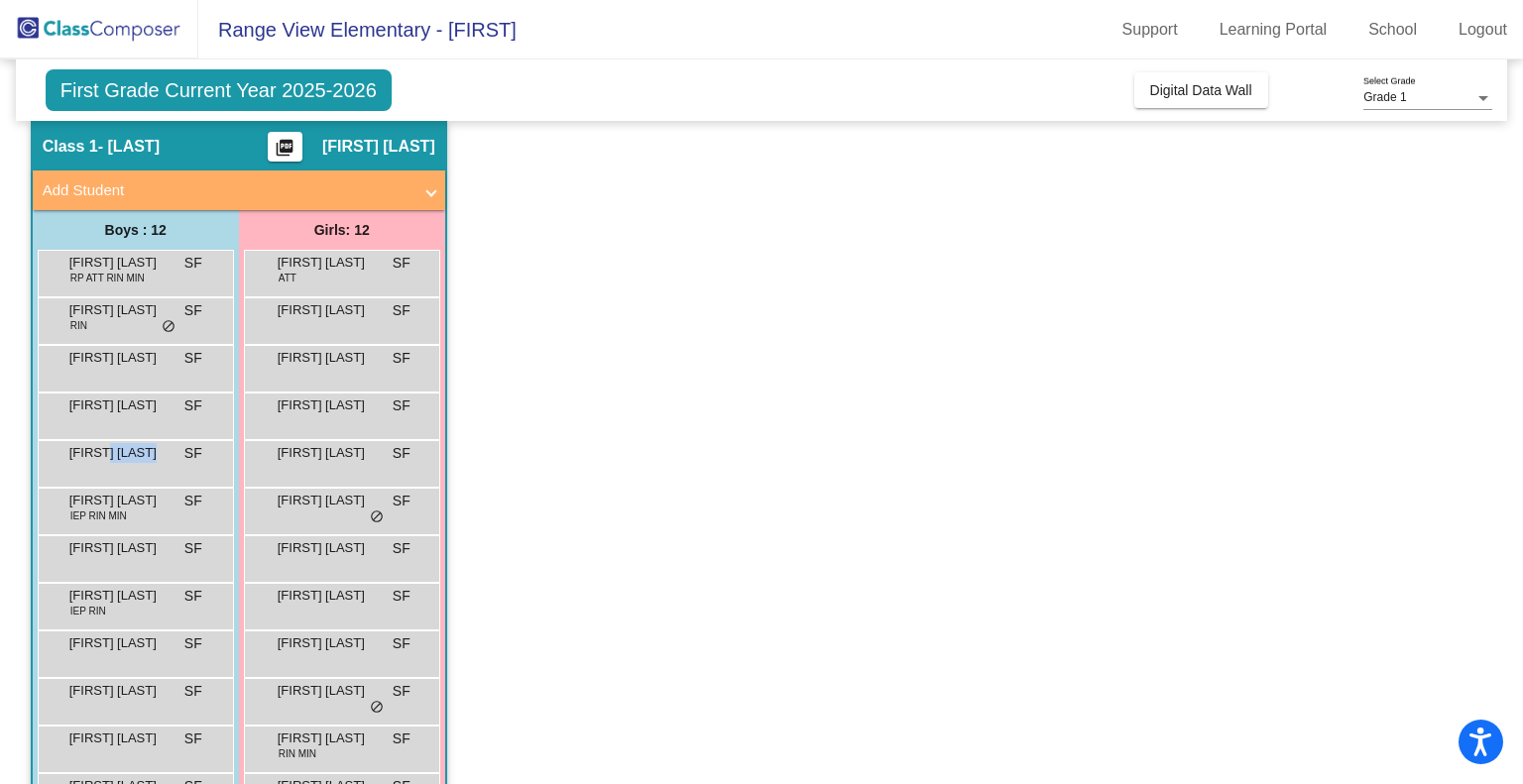 click on "Jacob McFadden" at bounding box center (119, 453) 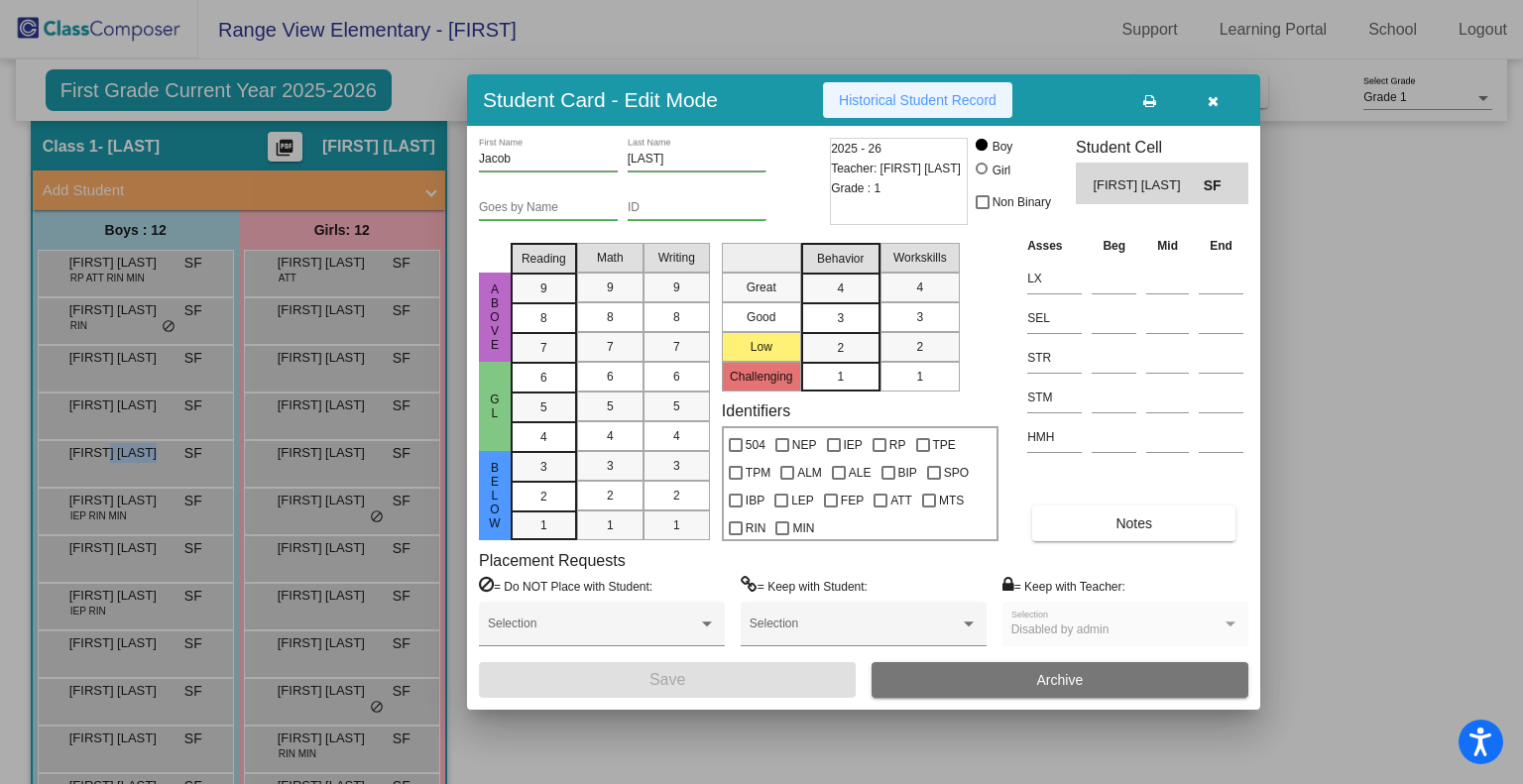 click on "Historical Student Record" at bounding box center [917, 100] 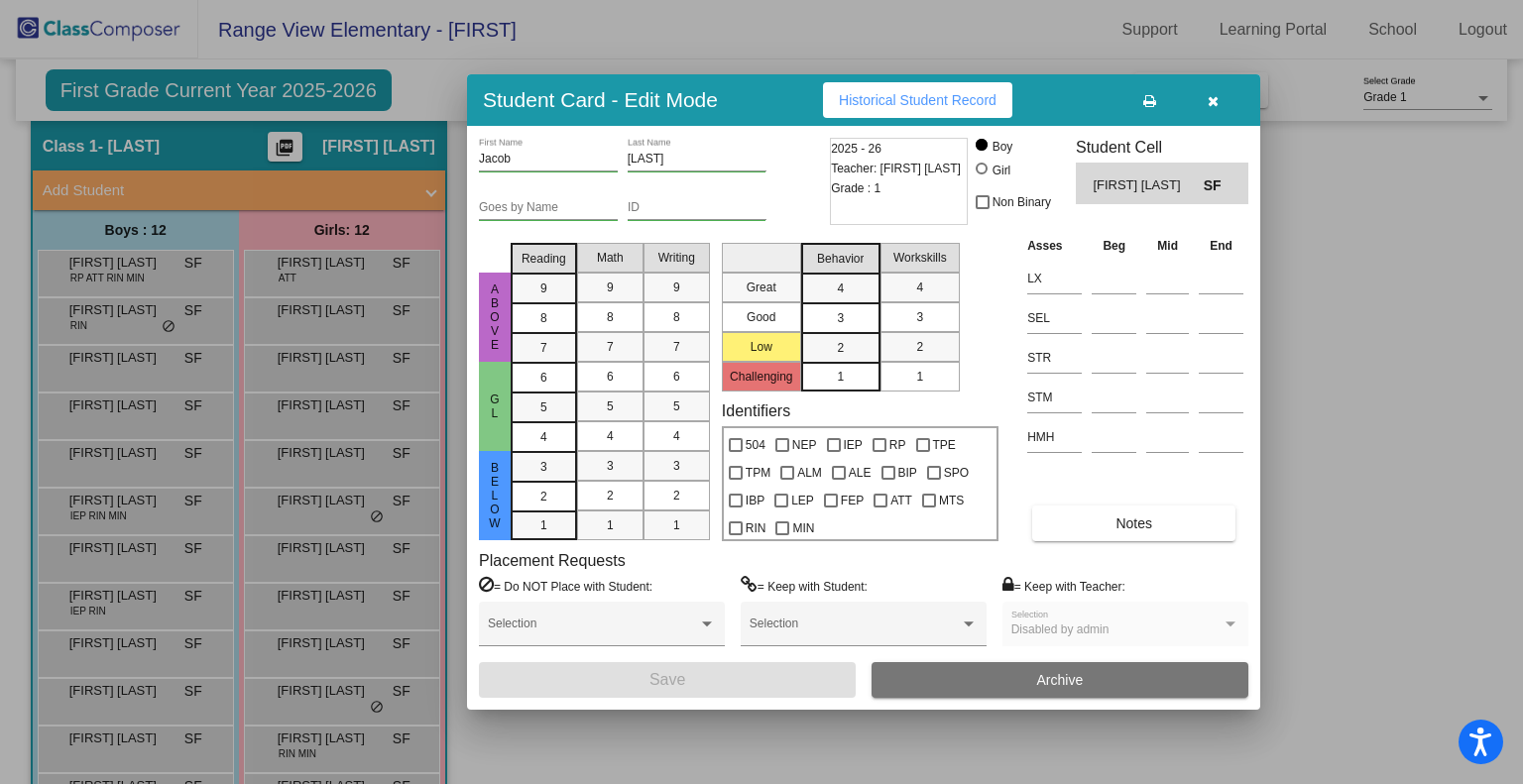 click at bounding box center (762, 392) 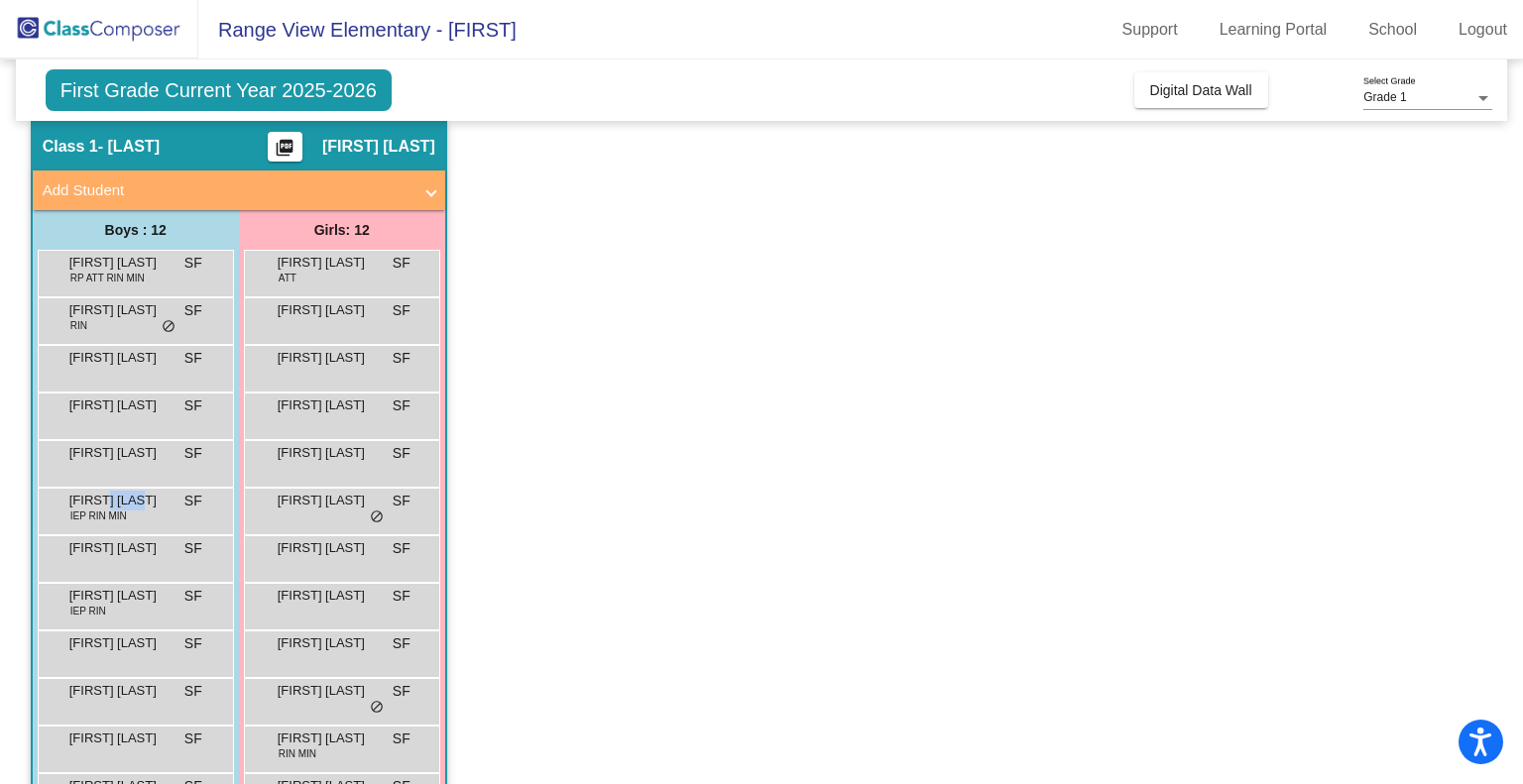 click on "Jaxon Berray" at bounding box center (119, 501) 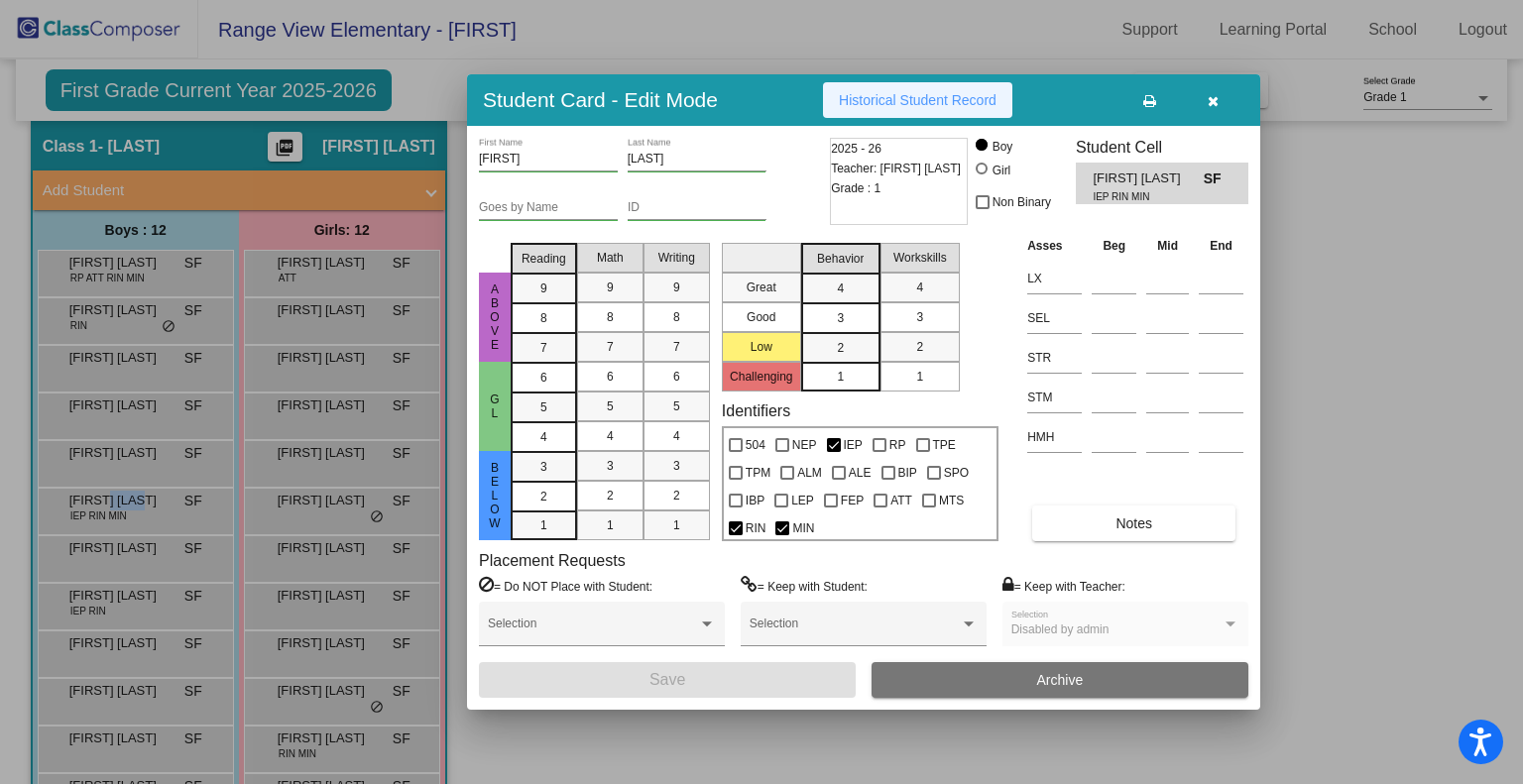 click on "Historical Student Record" at bounding box center (917, 100) 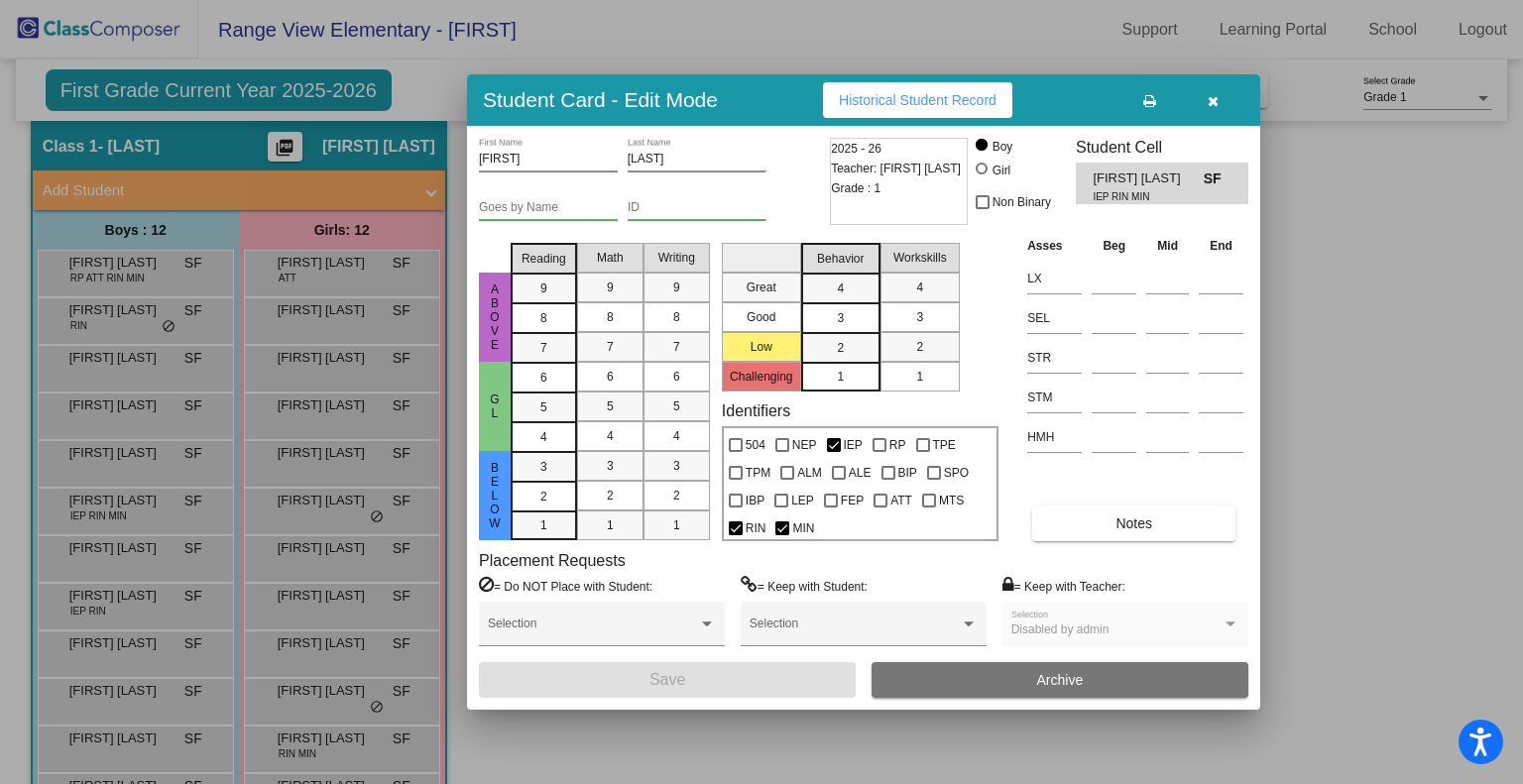 click at bounding box center [762, 392] 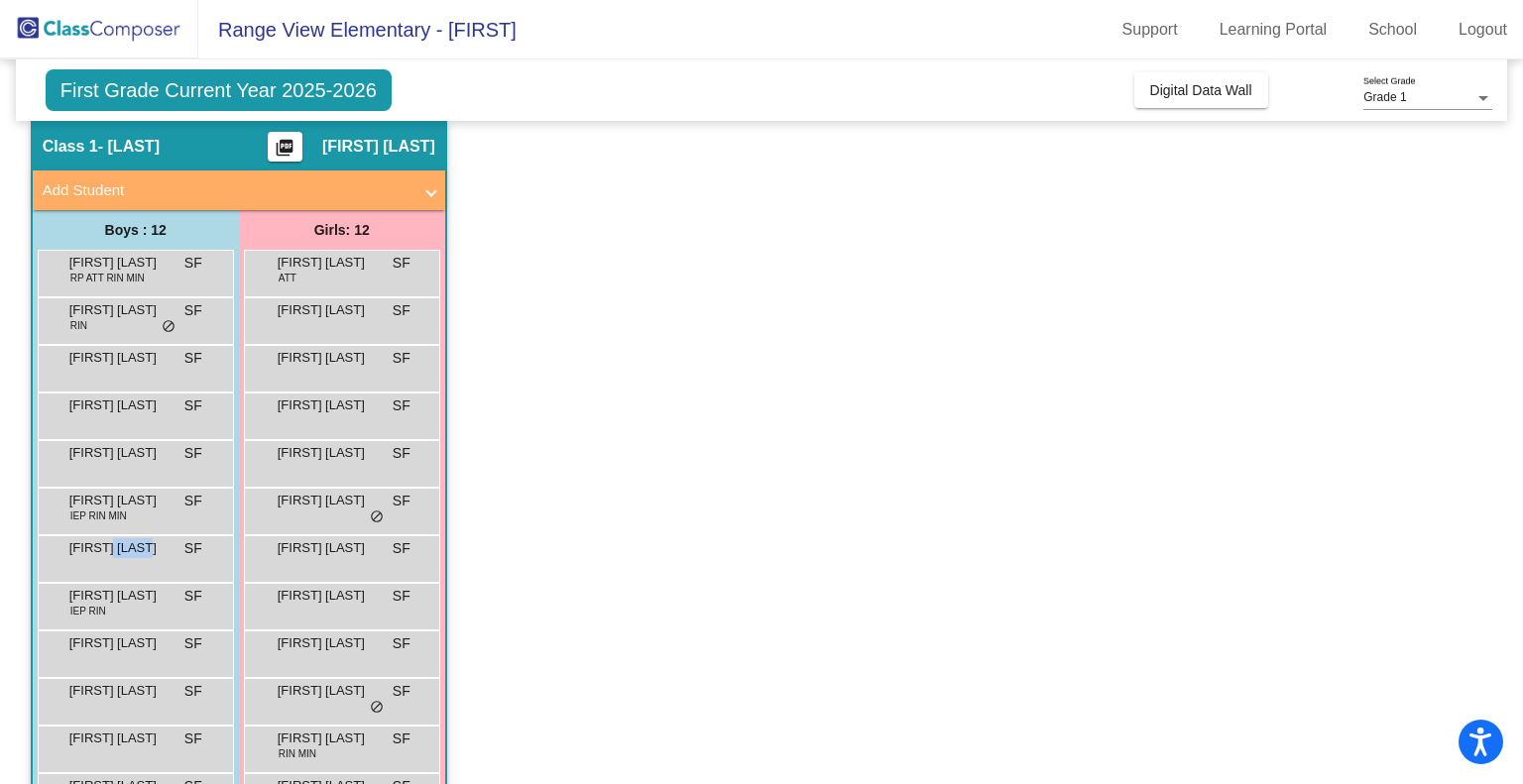 click on "Landyn Salser" at bounding box center (119, 548) 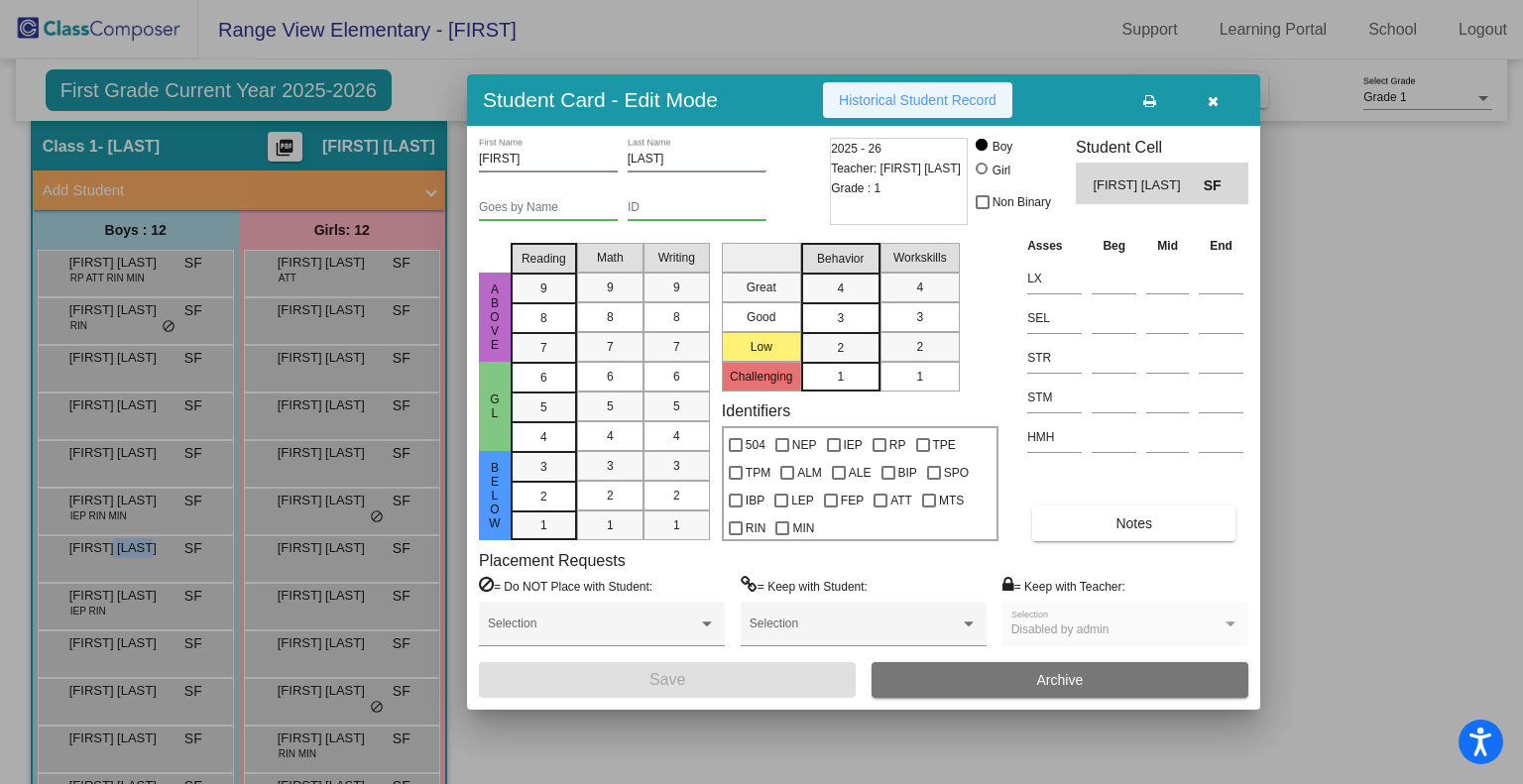 click on "Historical Student Record" at bounding box center [917, 100] 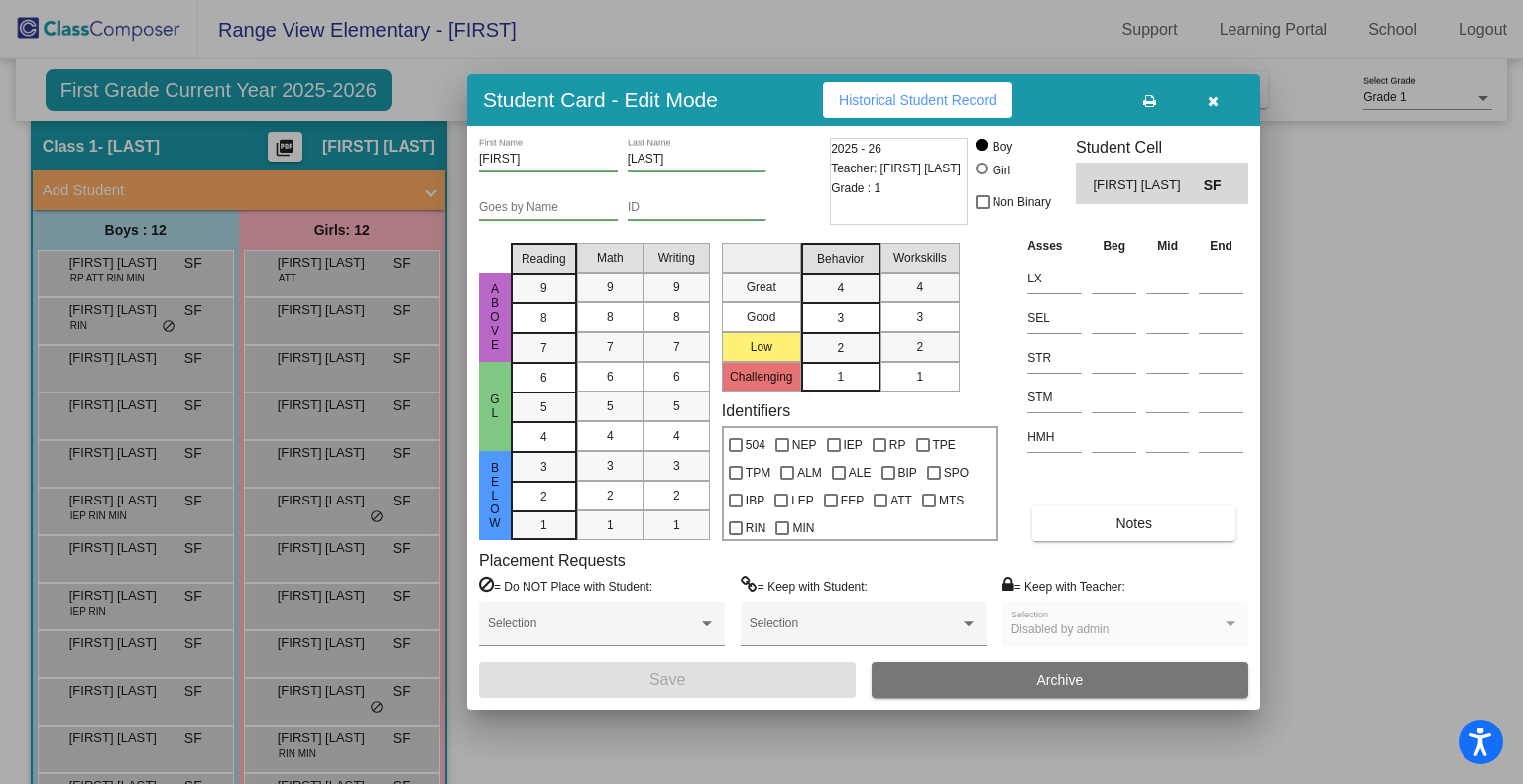 click at bounding box center [762, 392] 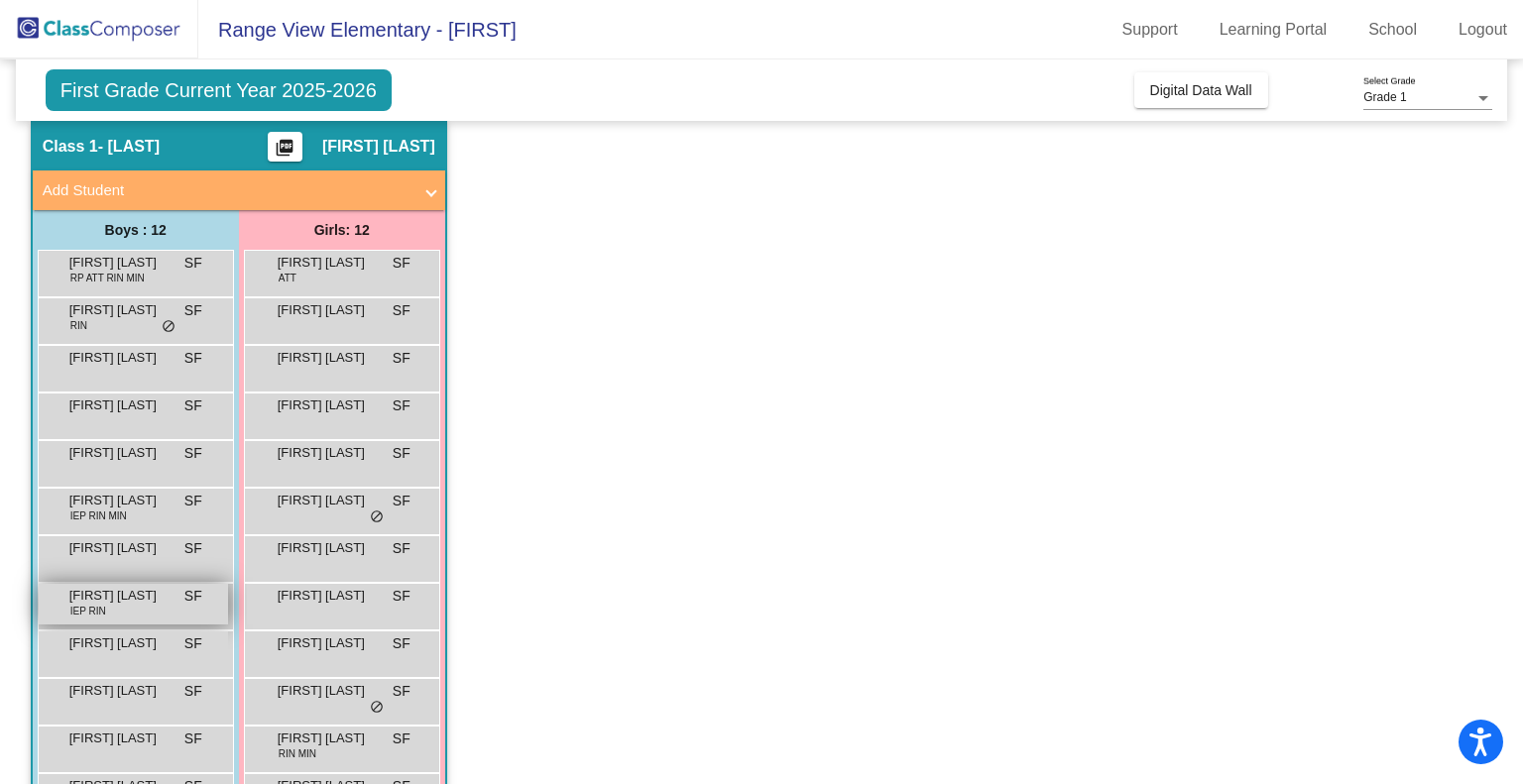 click on "Lucano Boggess" at bounding box center (119, 596) 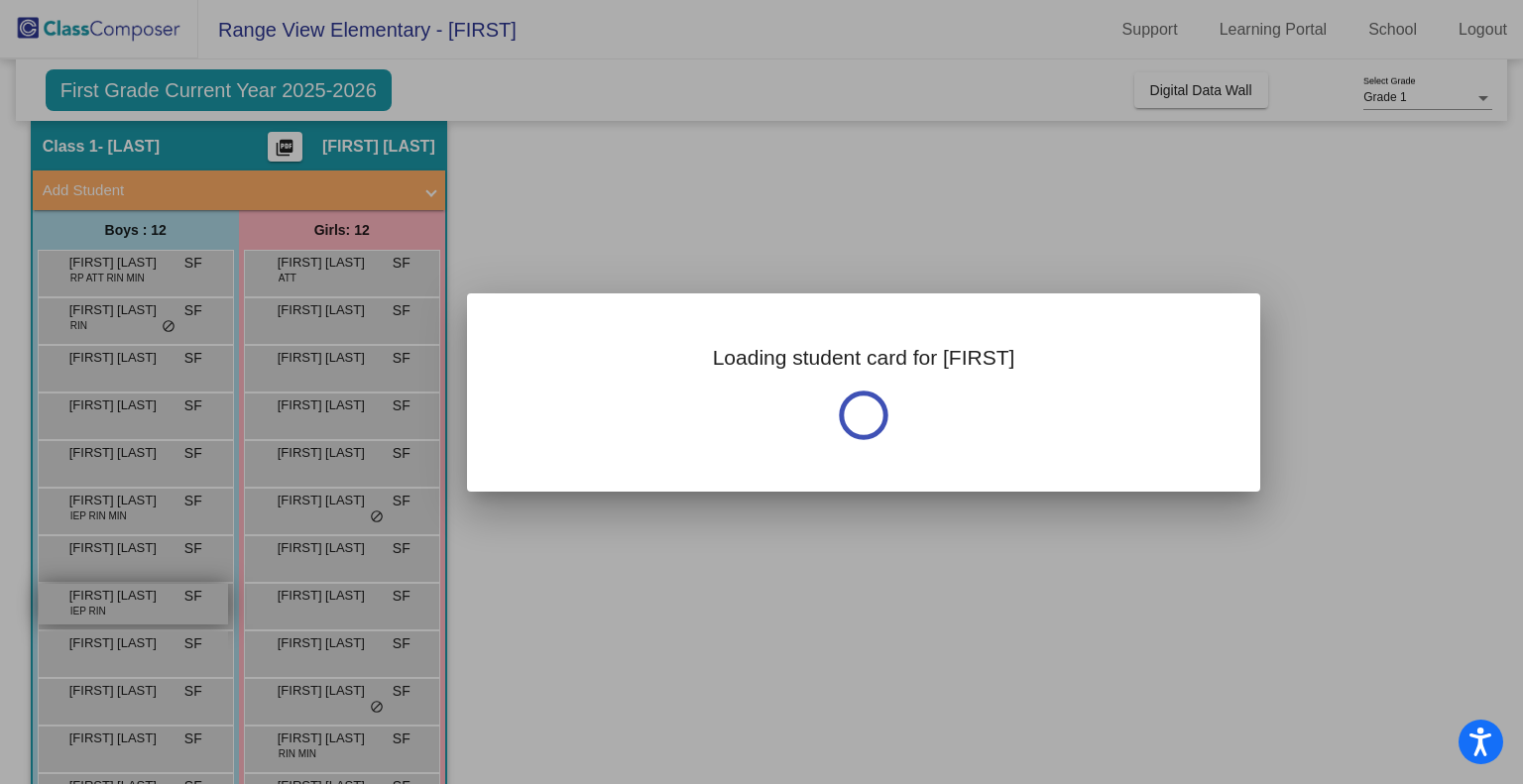 click at bounding box center (762, 392) 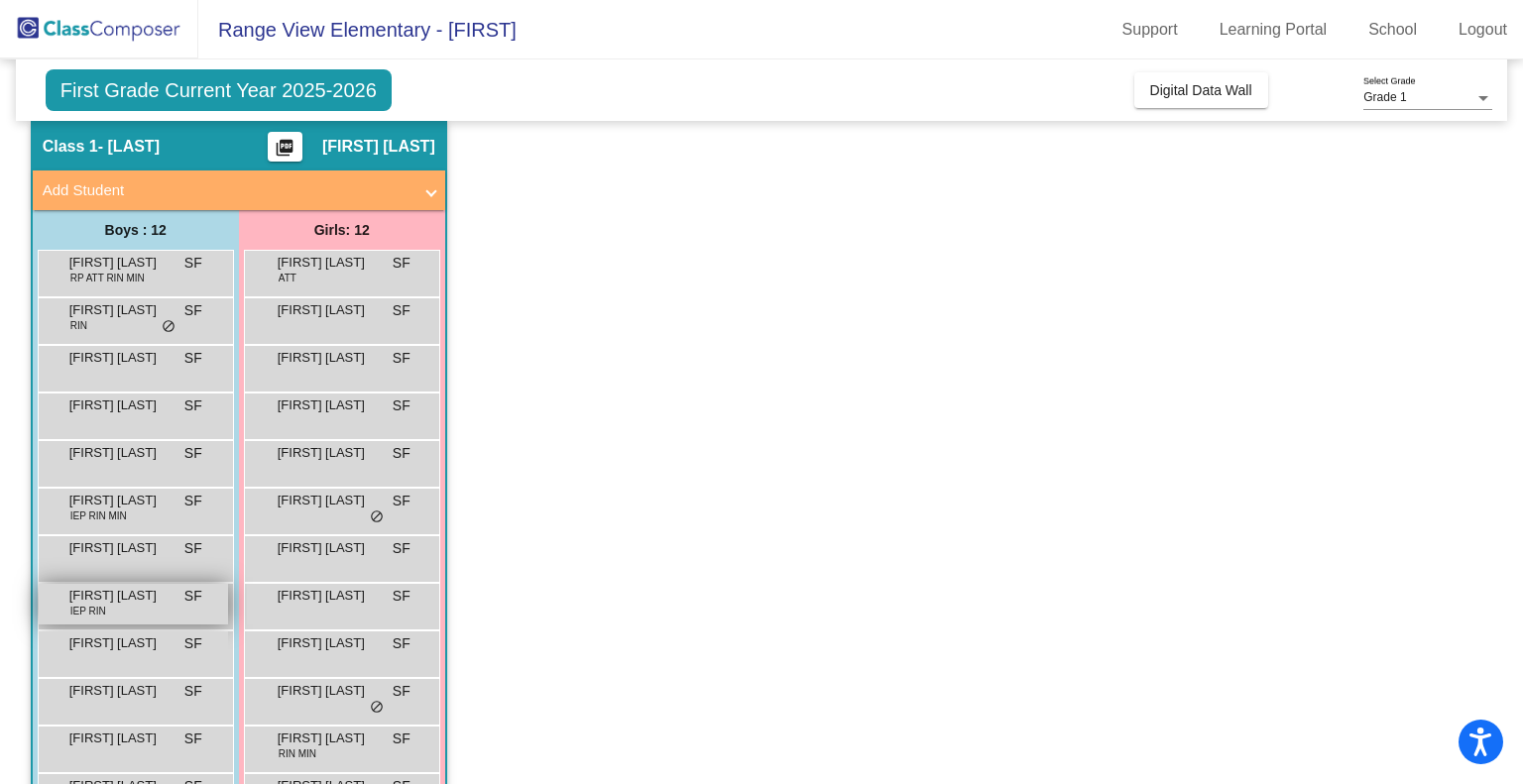 click on "Lucano Boggess" at bounding box center (119, 596) 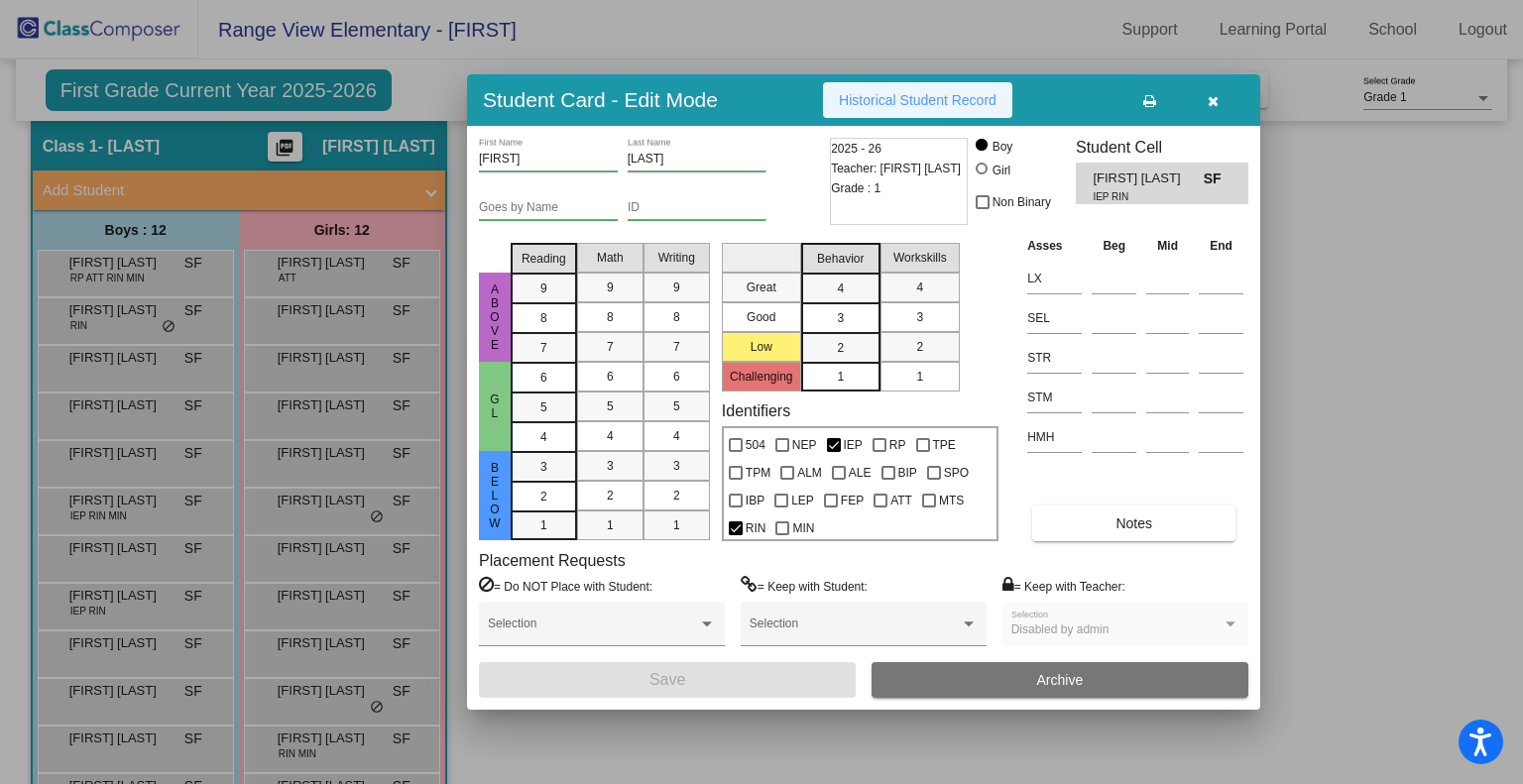 click on "Historical Student Record" at bounding box center (917, 100) 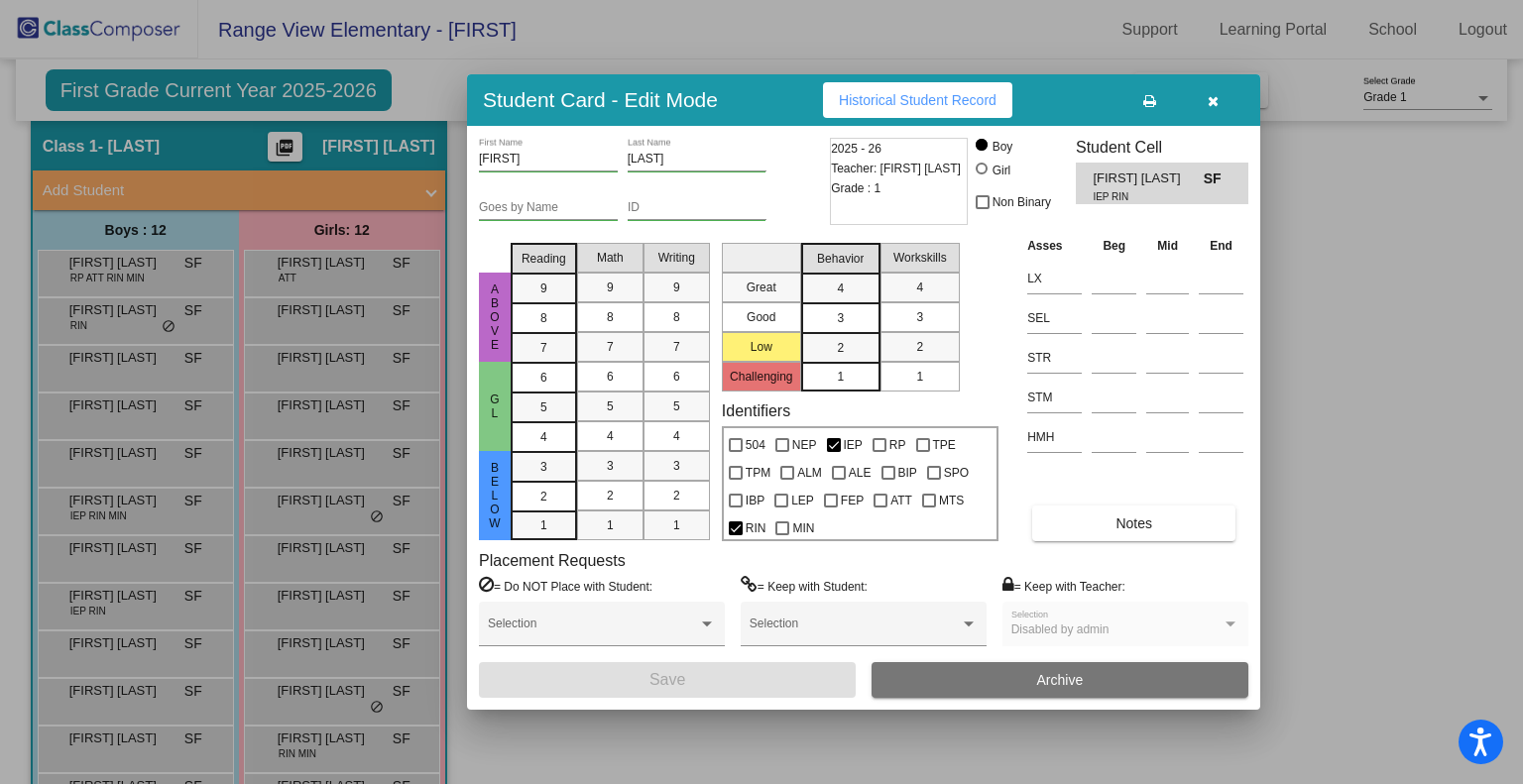 click at bounding box center (762, 392) 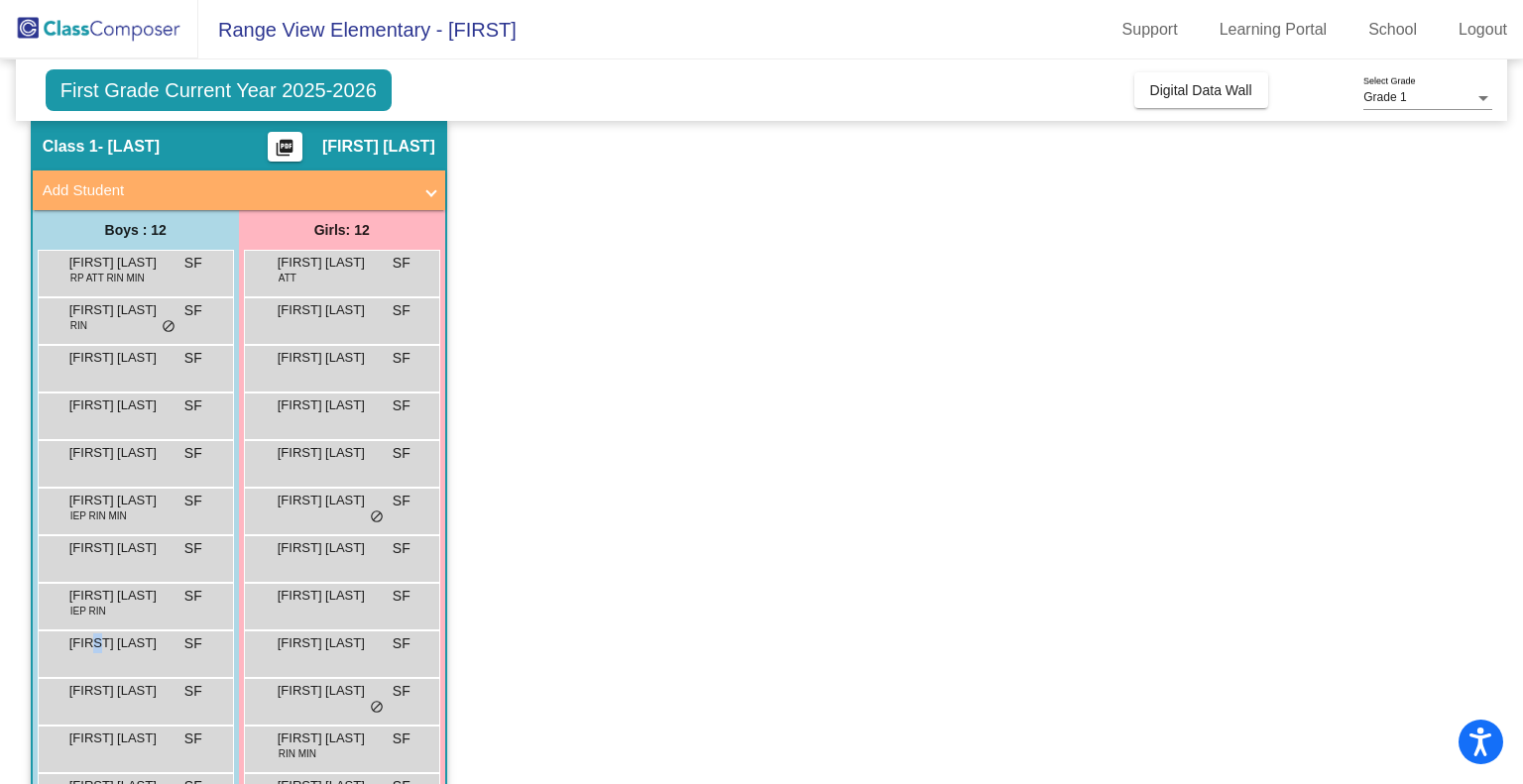 click on "Owen Arellano" at bounding box center (119, 643) 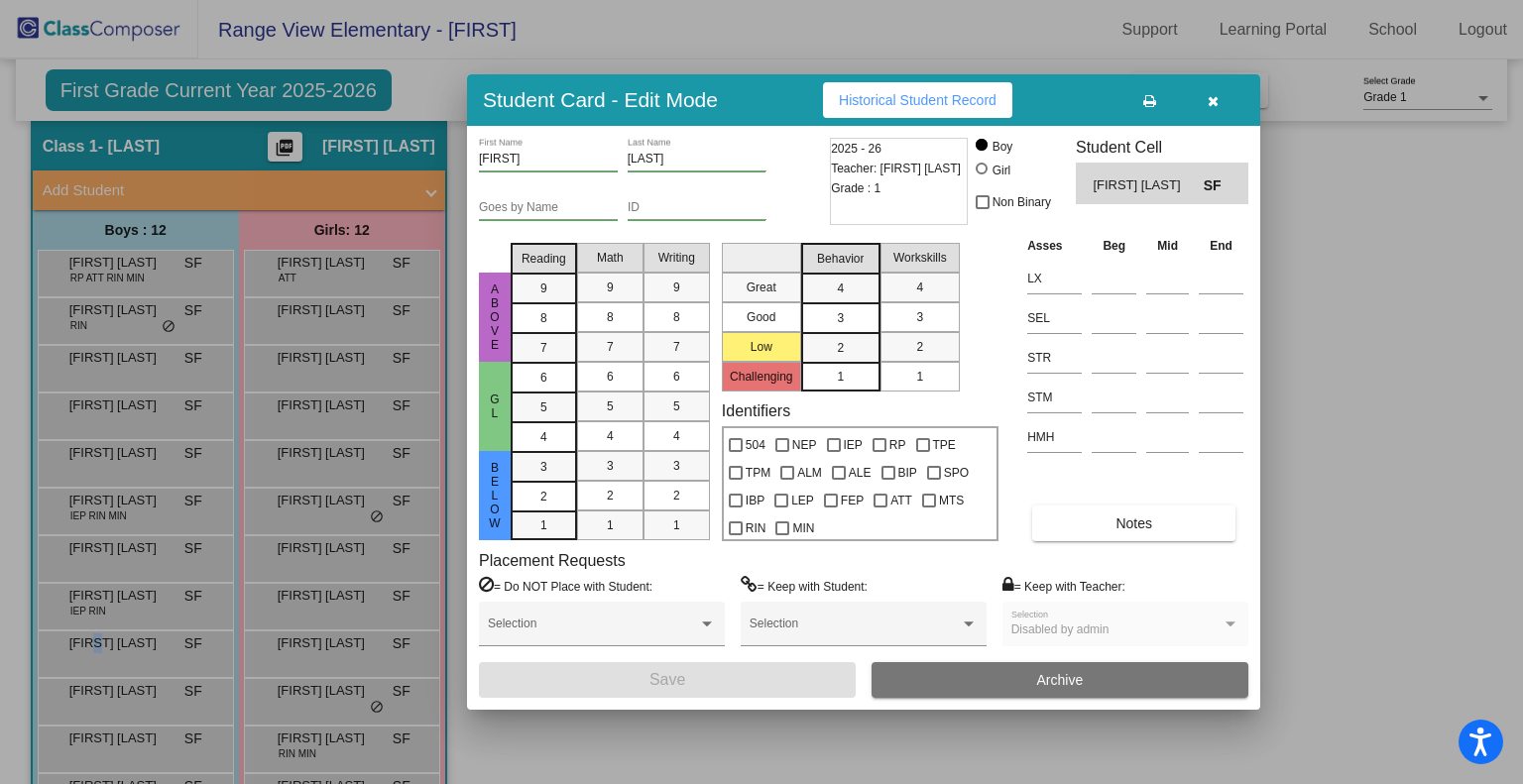 click on "Historical Student Record" at bounding box center [917, 100] 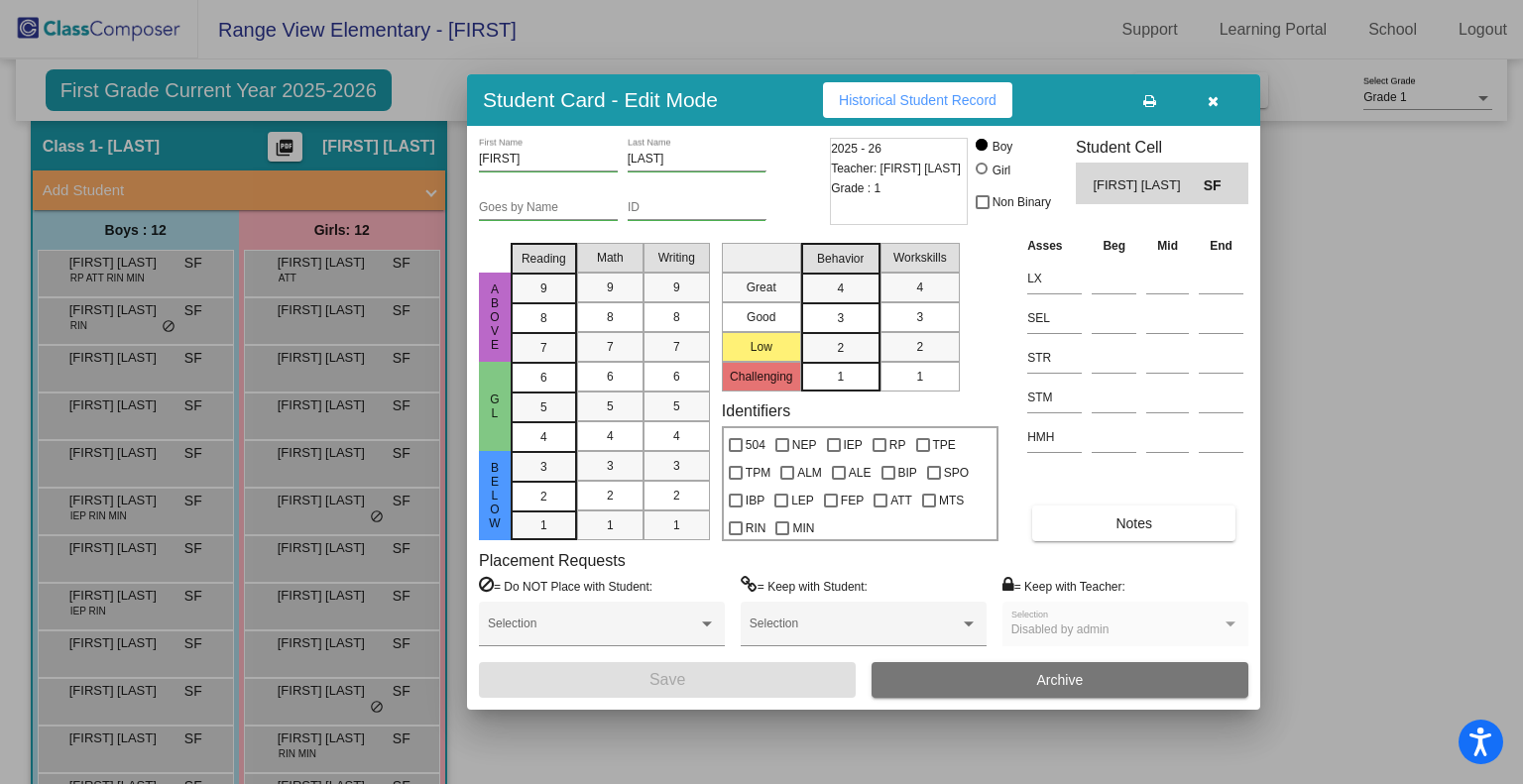 click at bounding box center [762, 392] 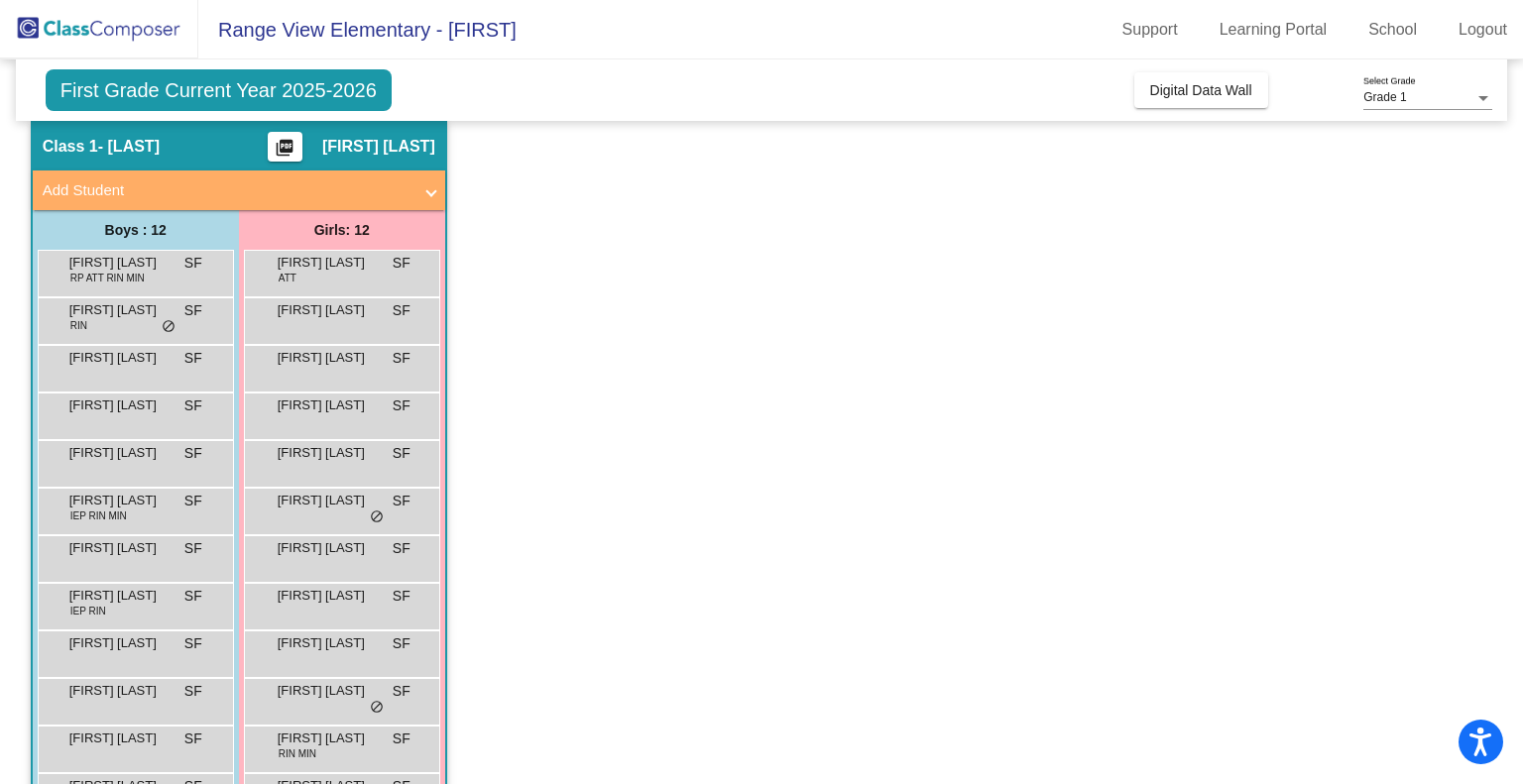 click on "Peter Bramer" at bounding box center (119, 691) 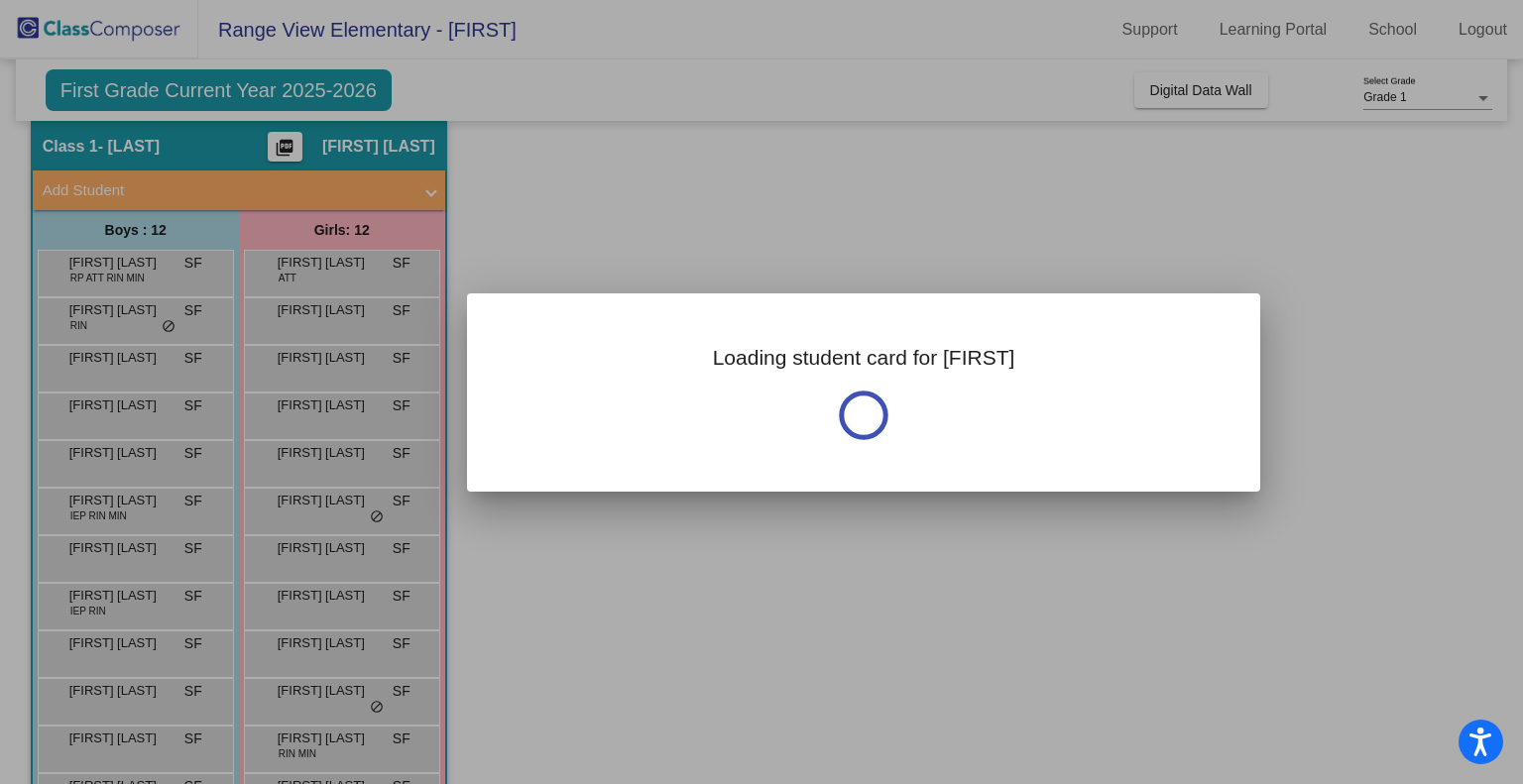 click at bounding box center (762, 392) 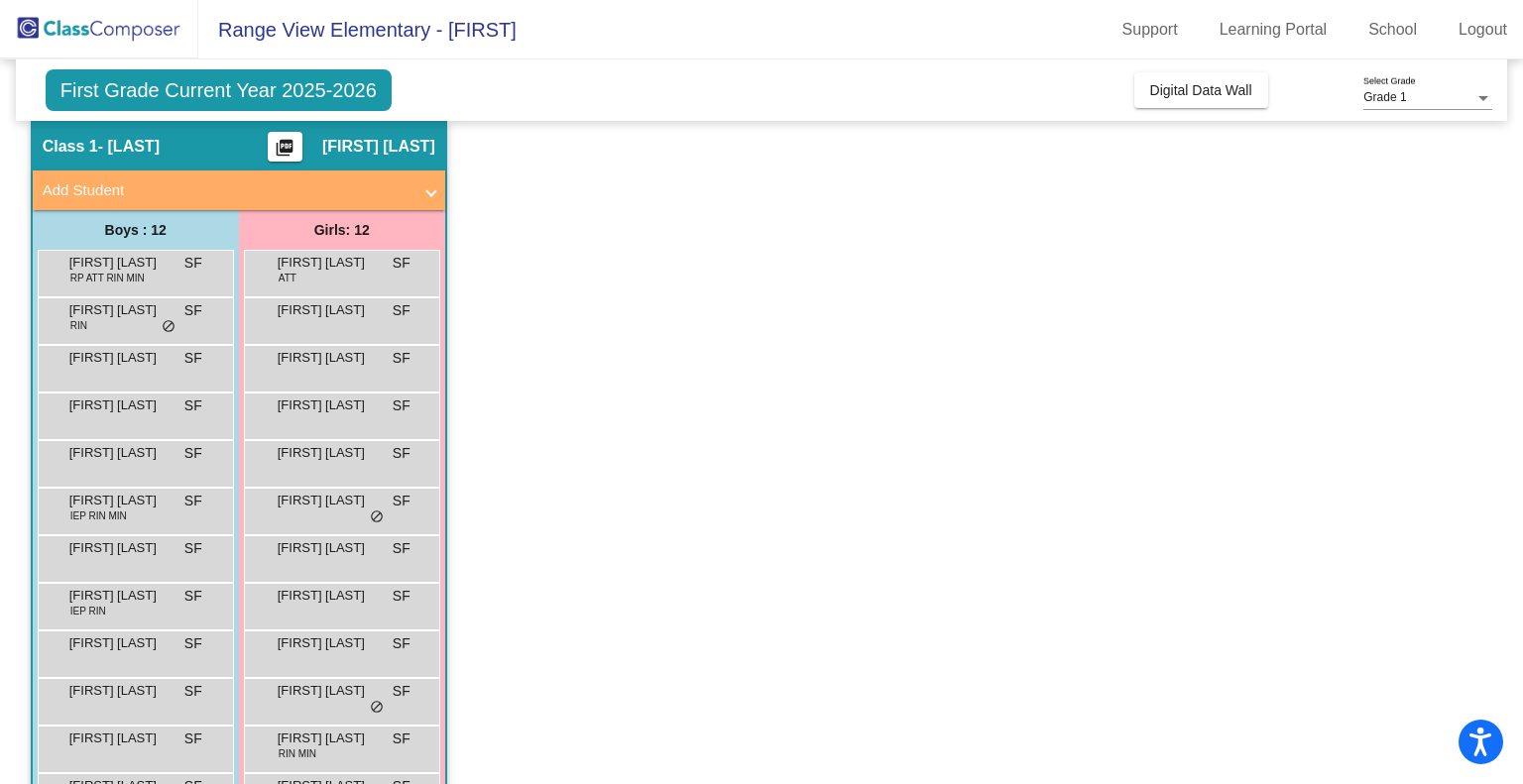 click on "Peter Bramer" at bounding box center [119, 691] 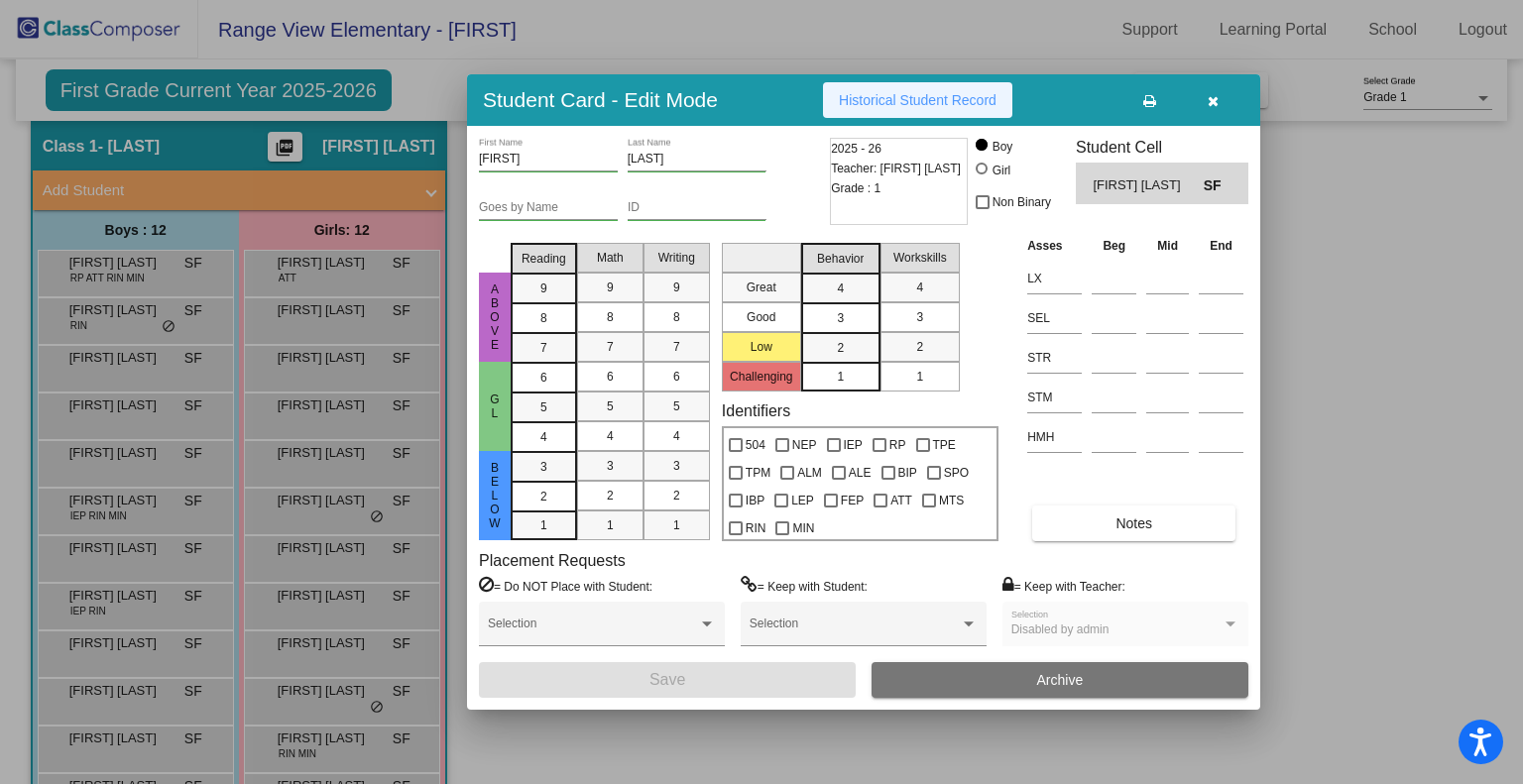 click on "Historical Student Record" at bounding box center (917, 100) 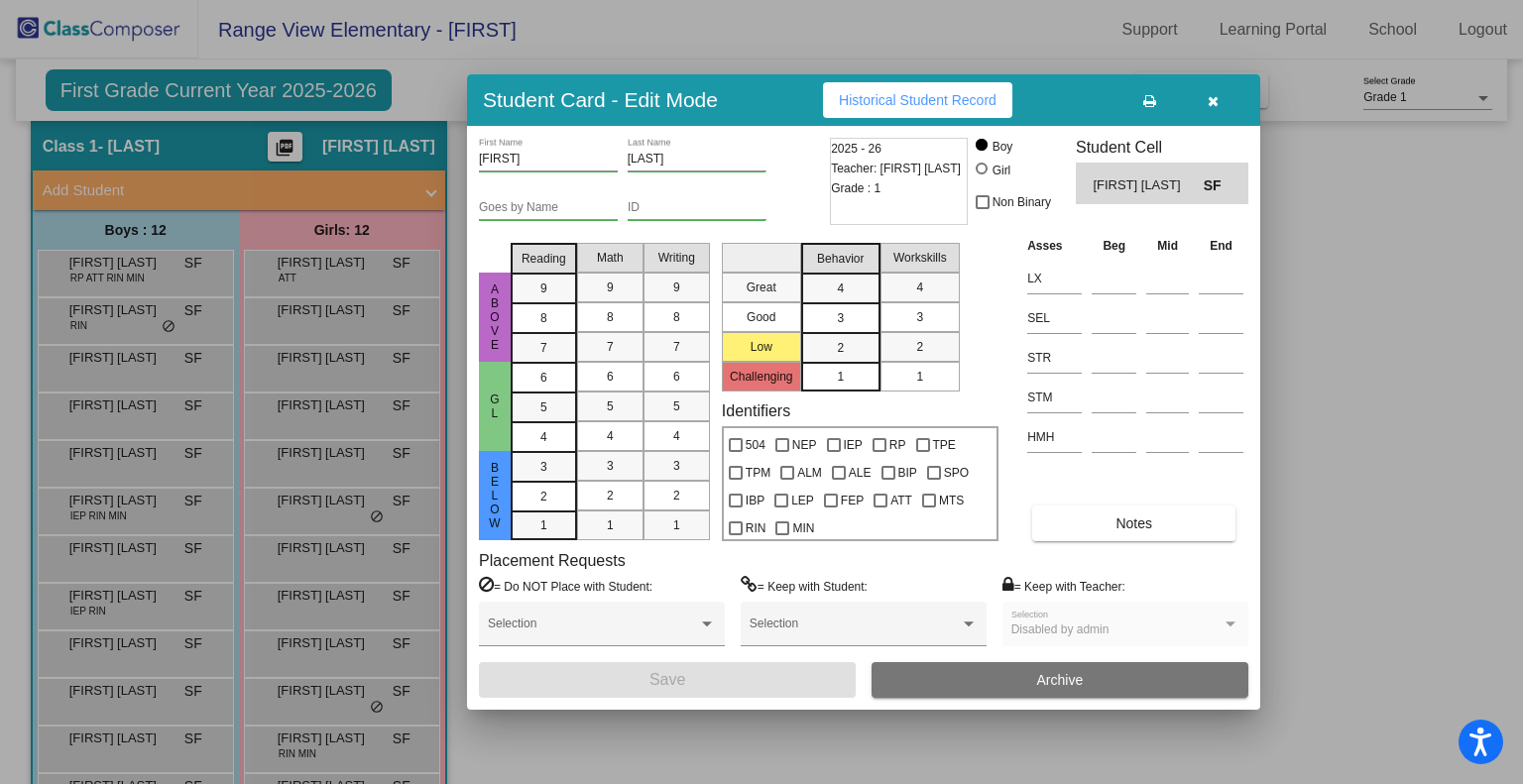 click at bounding box center (762, 392) 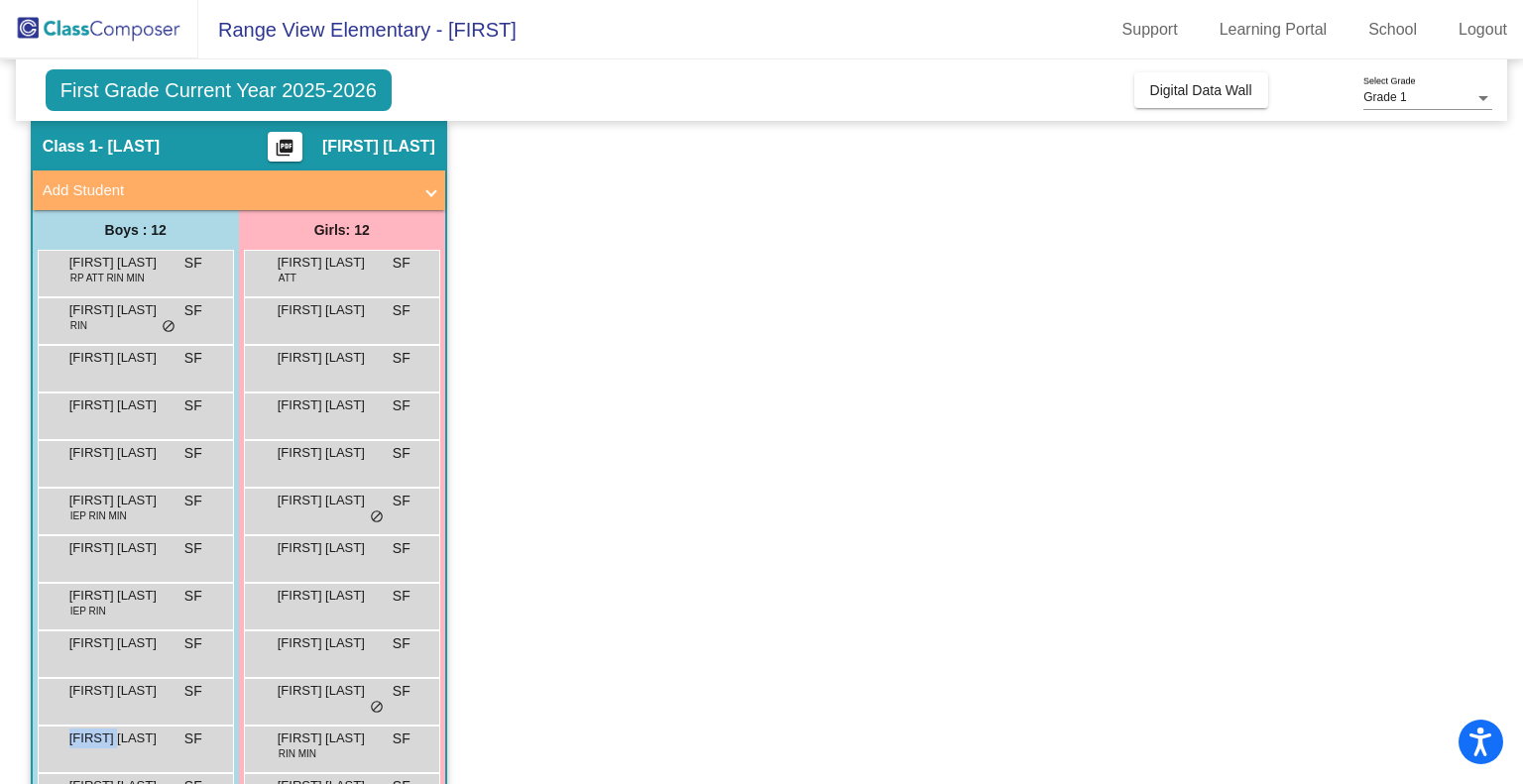 click on "Phoenix Omeg SF lock do_not_disturb_alt" at bounding box center (133, 746) 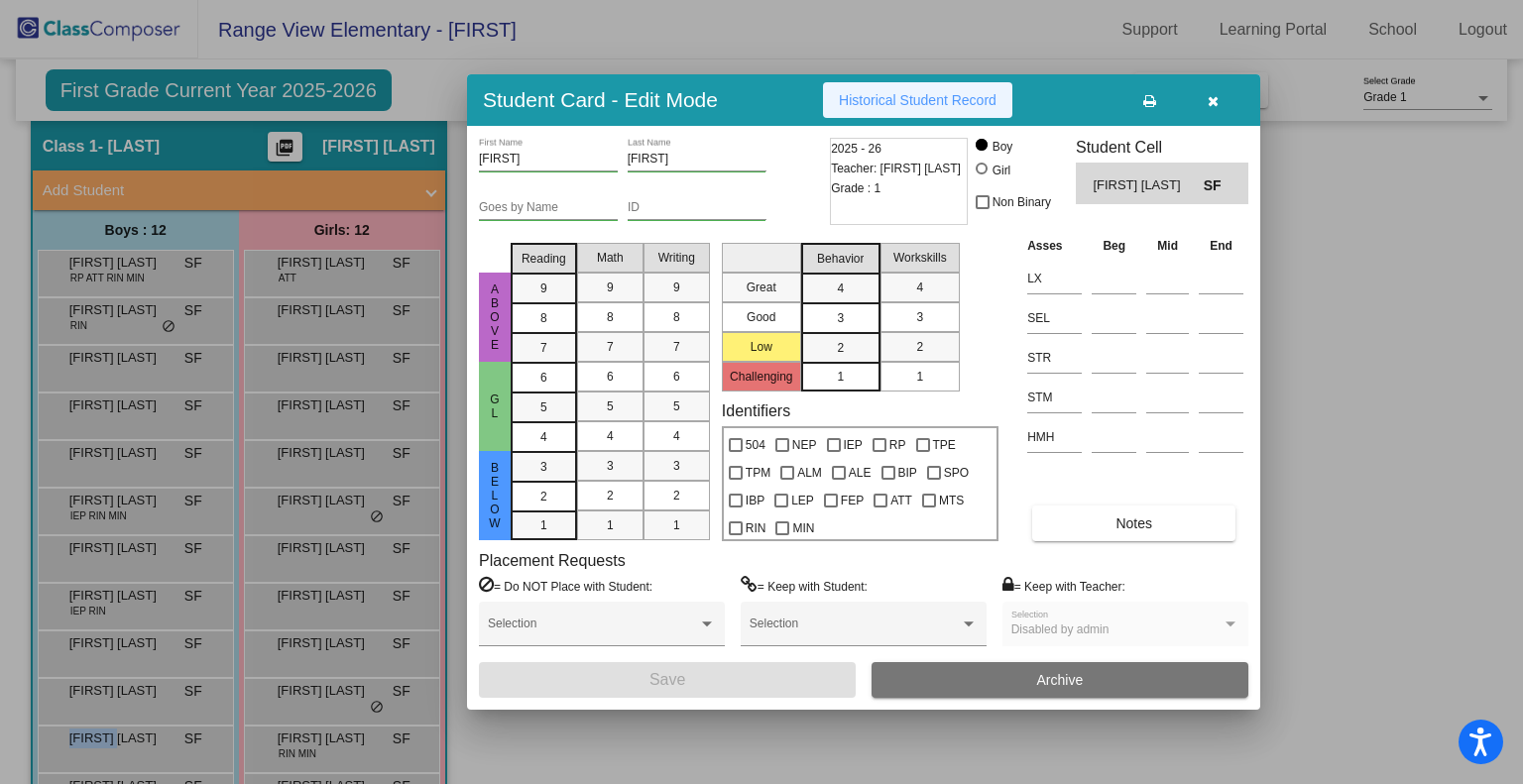 click on "Historical Student Record" at bounding box center [917, 100] 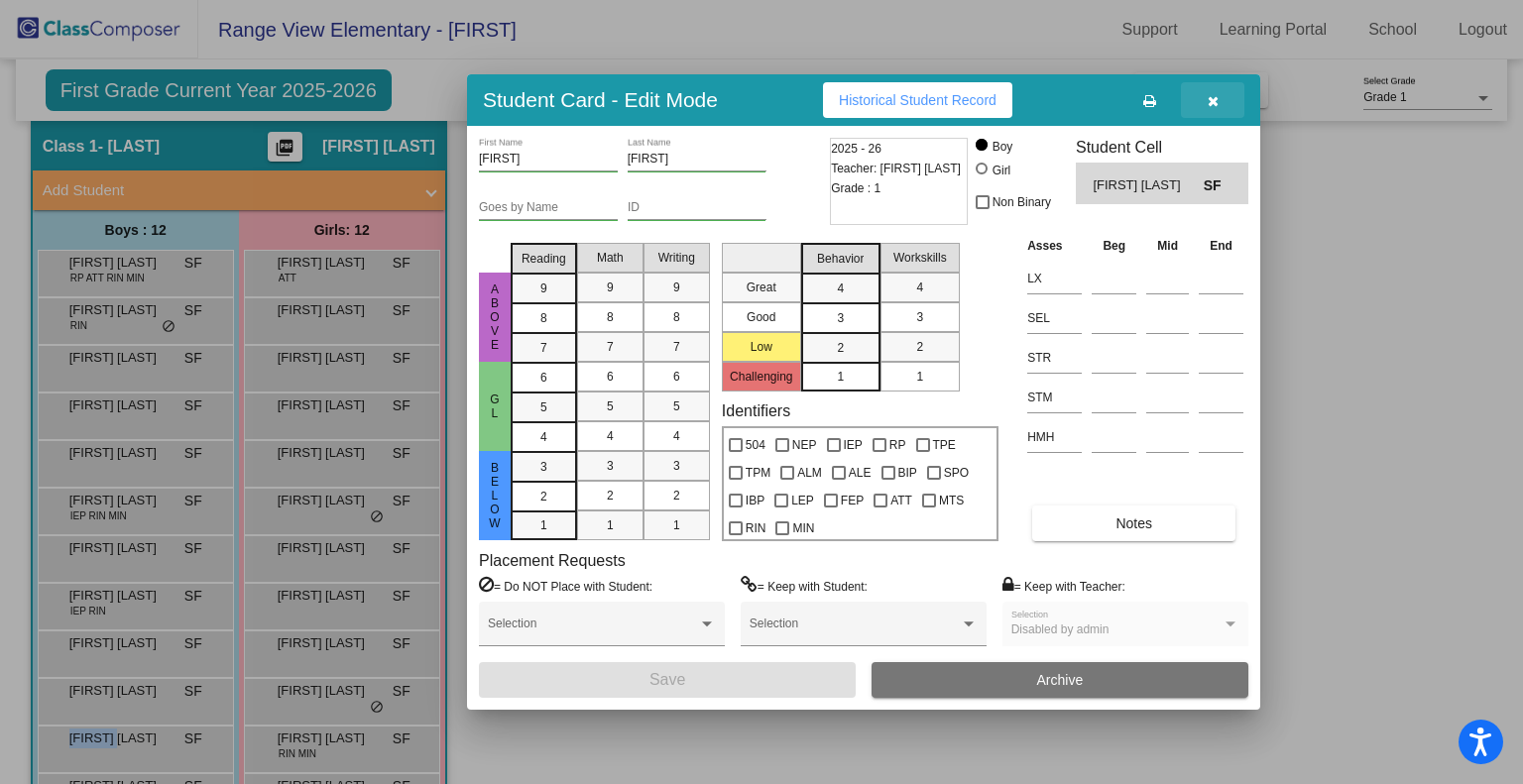 click at bounding box center [1213, 101] 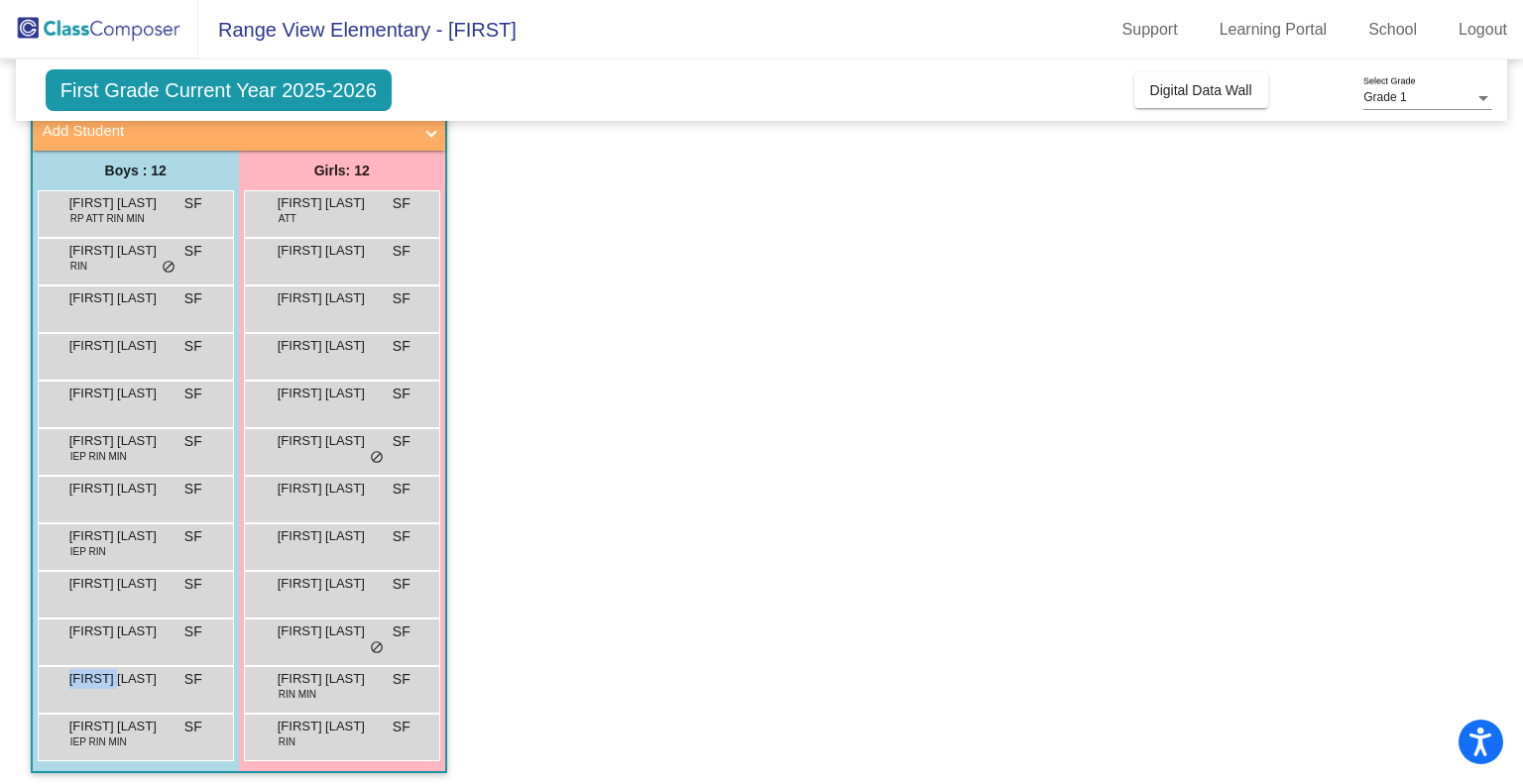 scroll, scrollTop: 135, scrollLeft: 0, axis: vertical 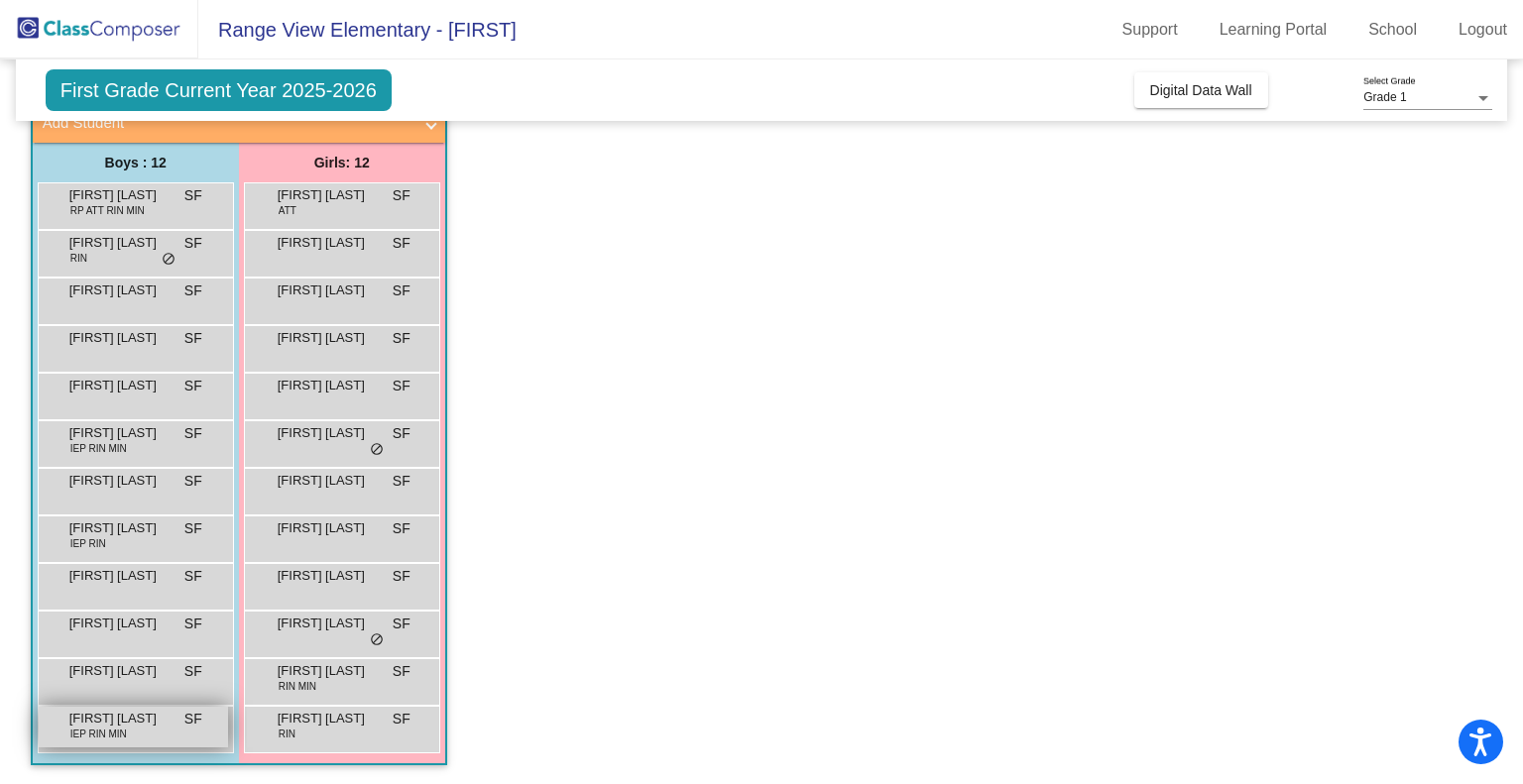 click on "Vincent Martinez" at bounding box center [119, 719] 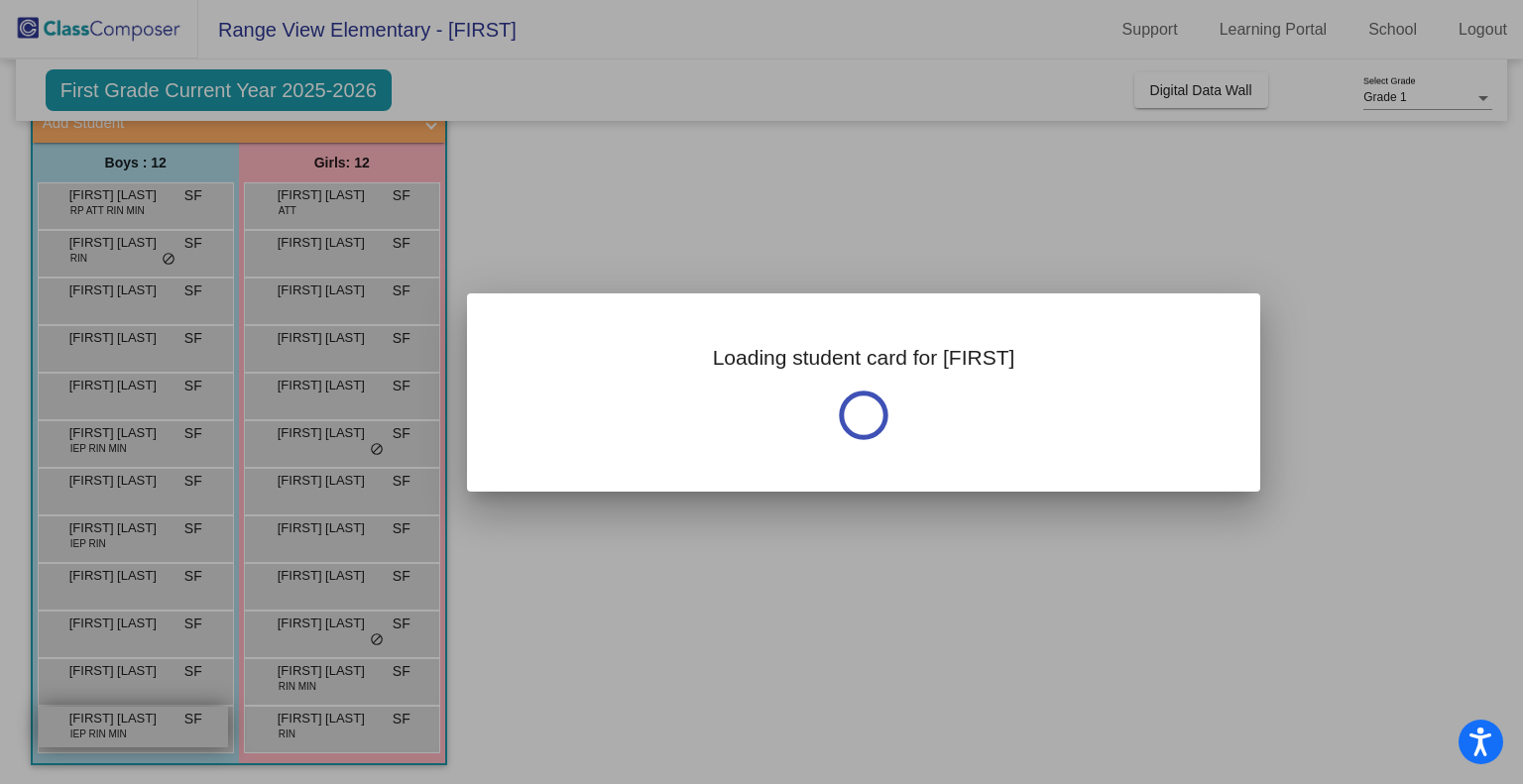 click at bounding box center [762, 392] 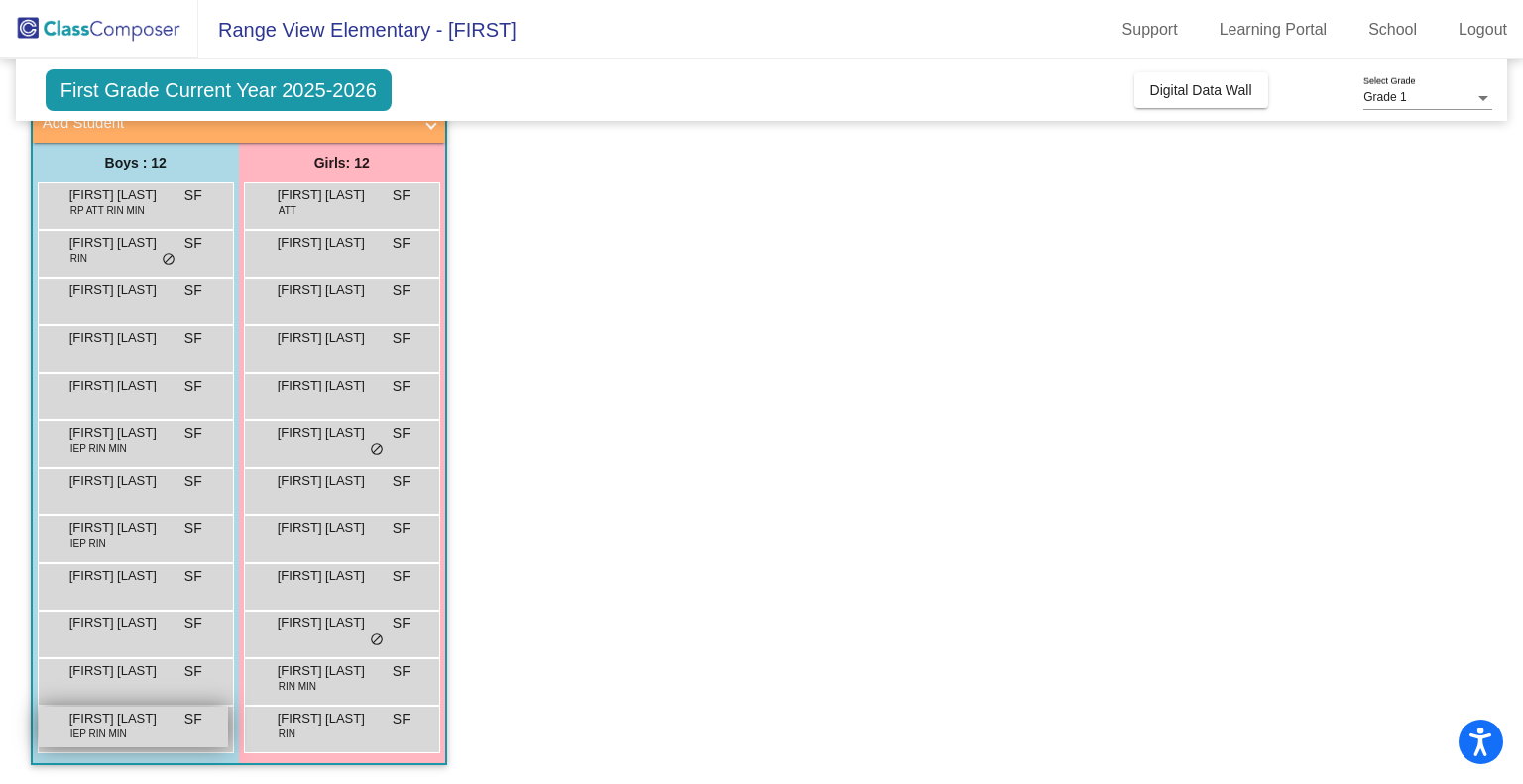 click on "Vincent Martinez" at bounding box center (119, 719) 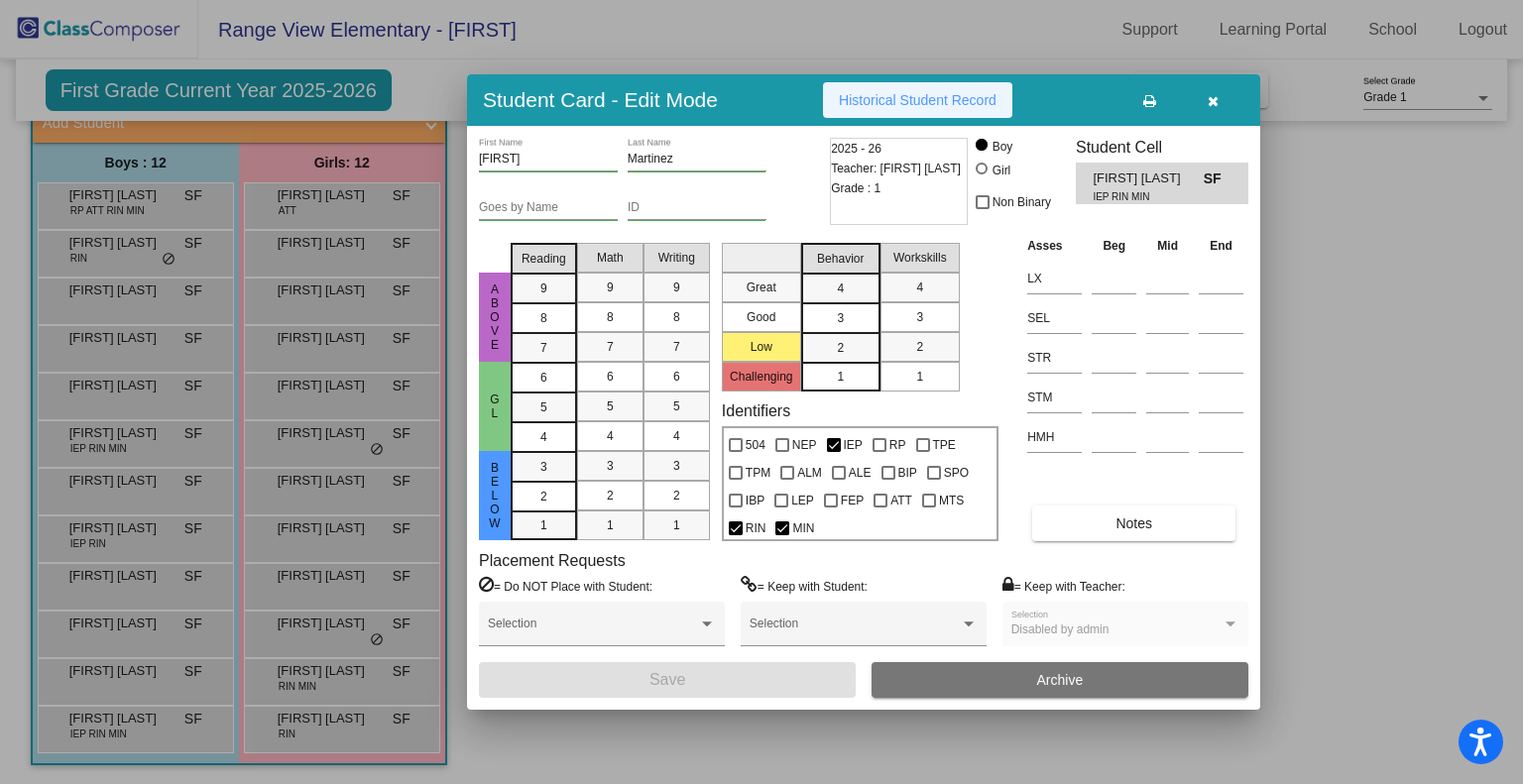 click on "Historical Student Record" at bounding box center (917, 100) 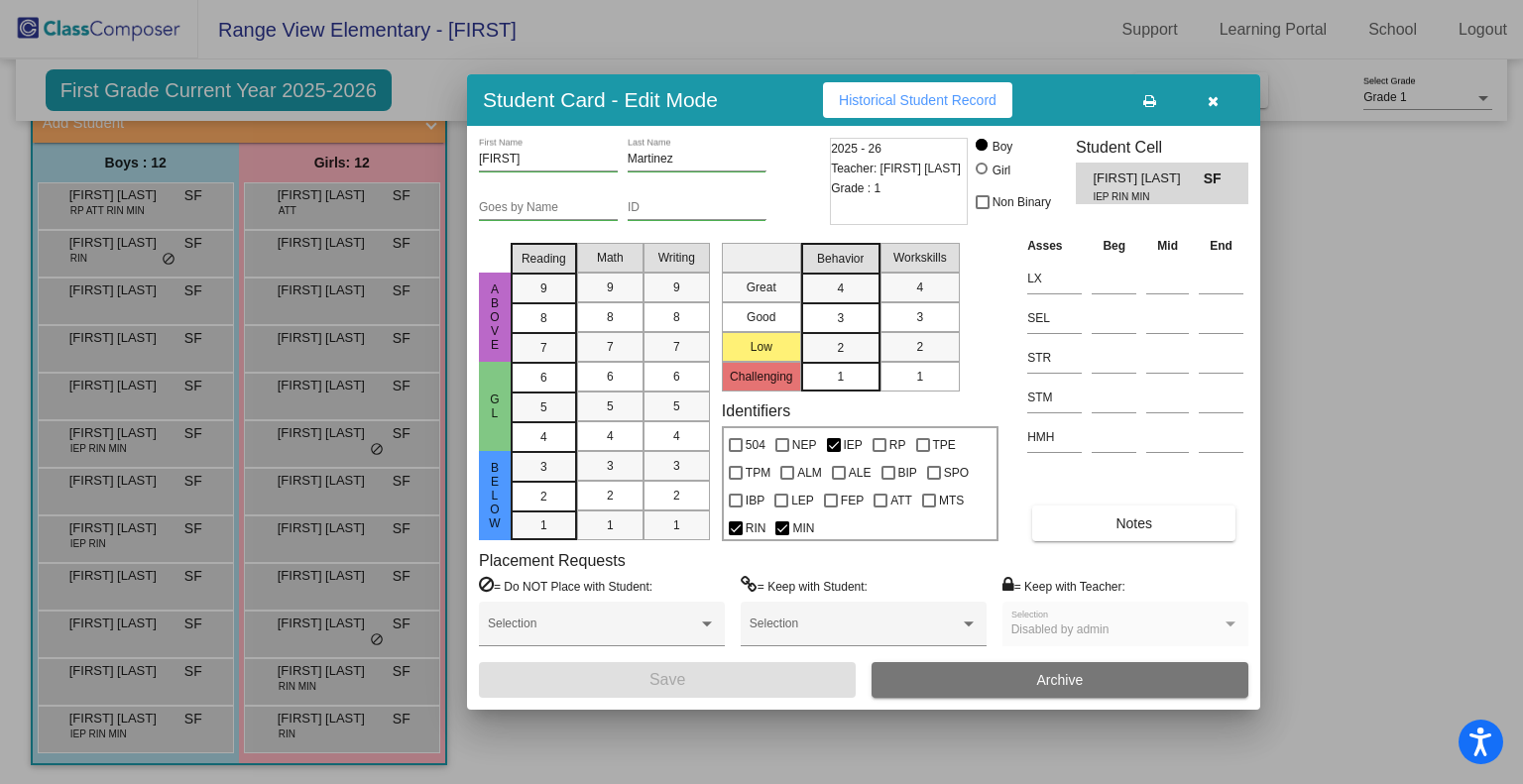 click at bounding box center [762, 392] 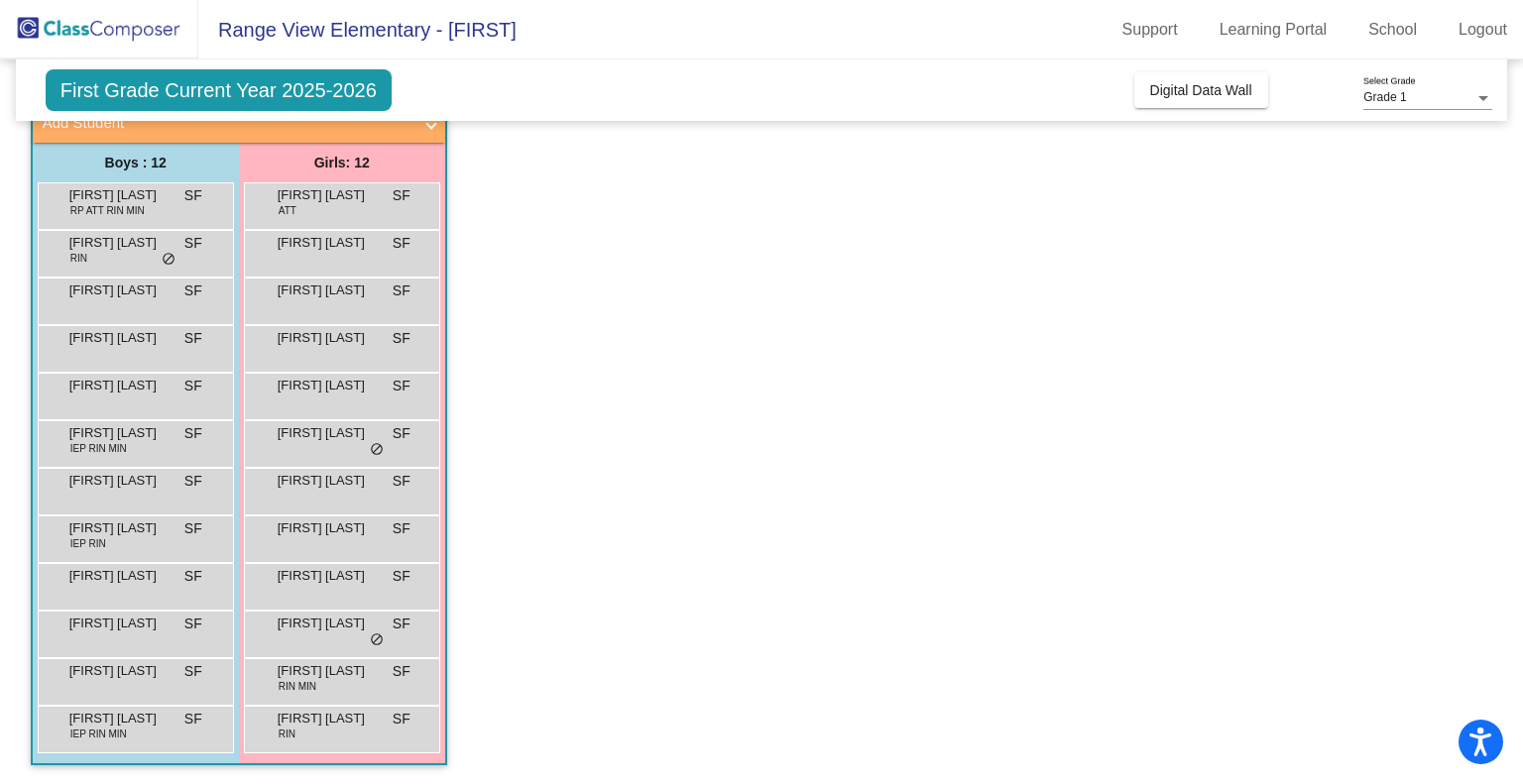 click on "Aelia Drennan" at bounding box center (327, 195) 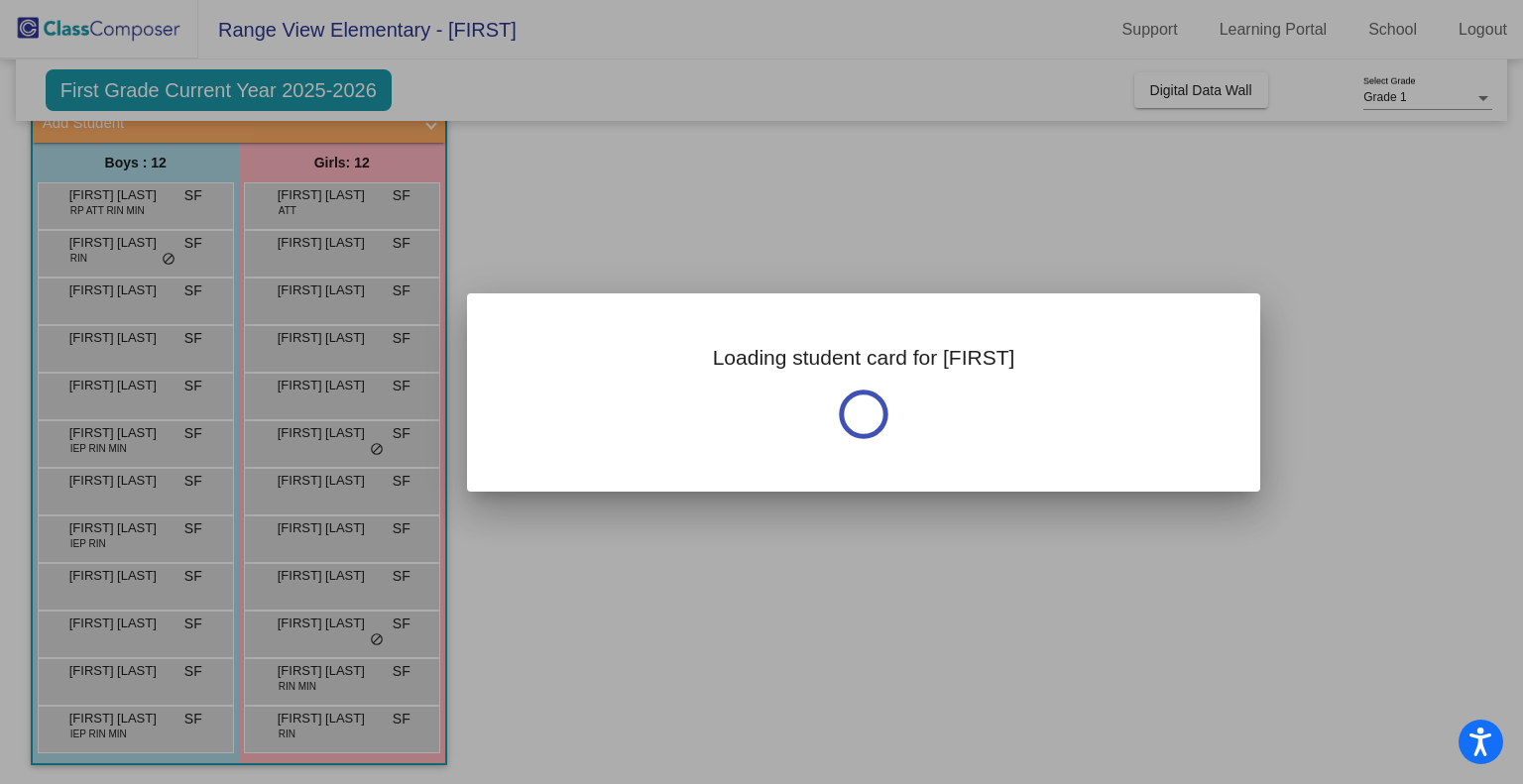 click at bounding box center (762, 392) 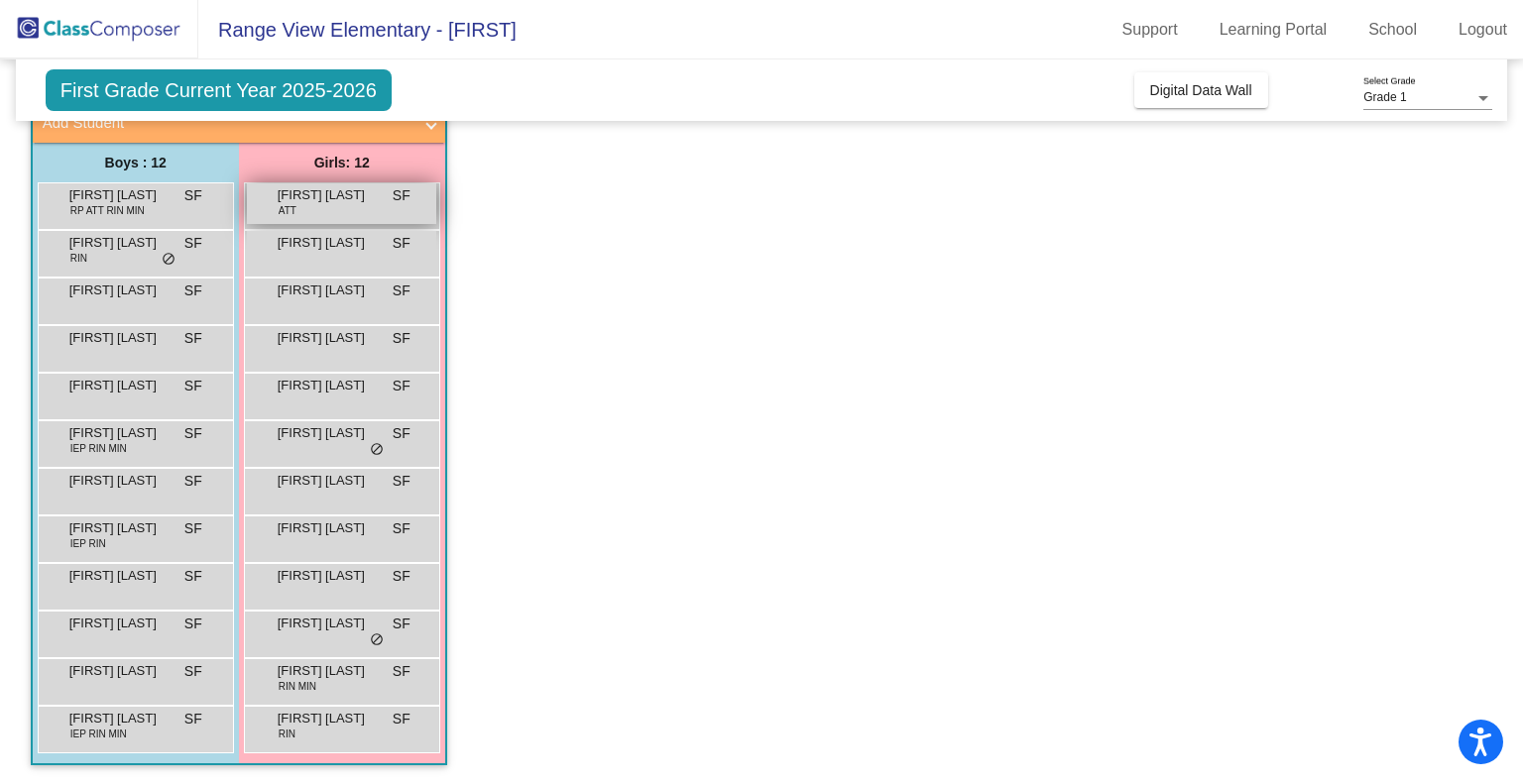 click on "Aelia Drennan" at bounding box center (327, 195) 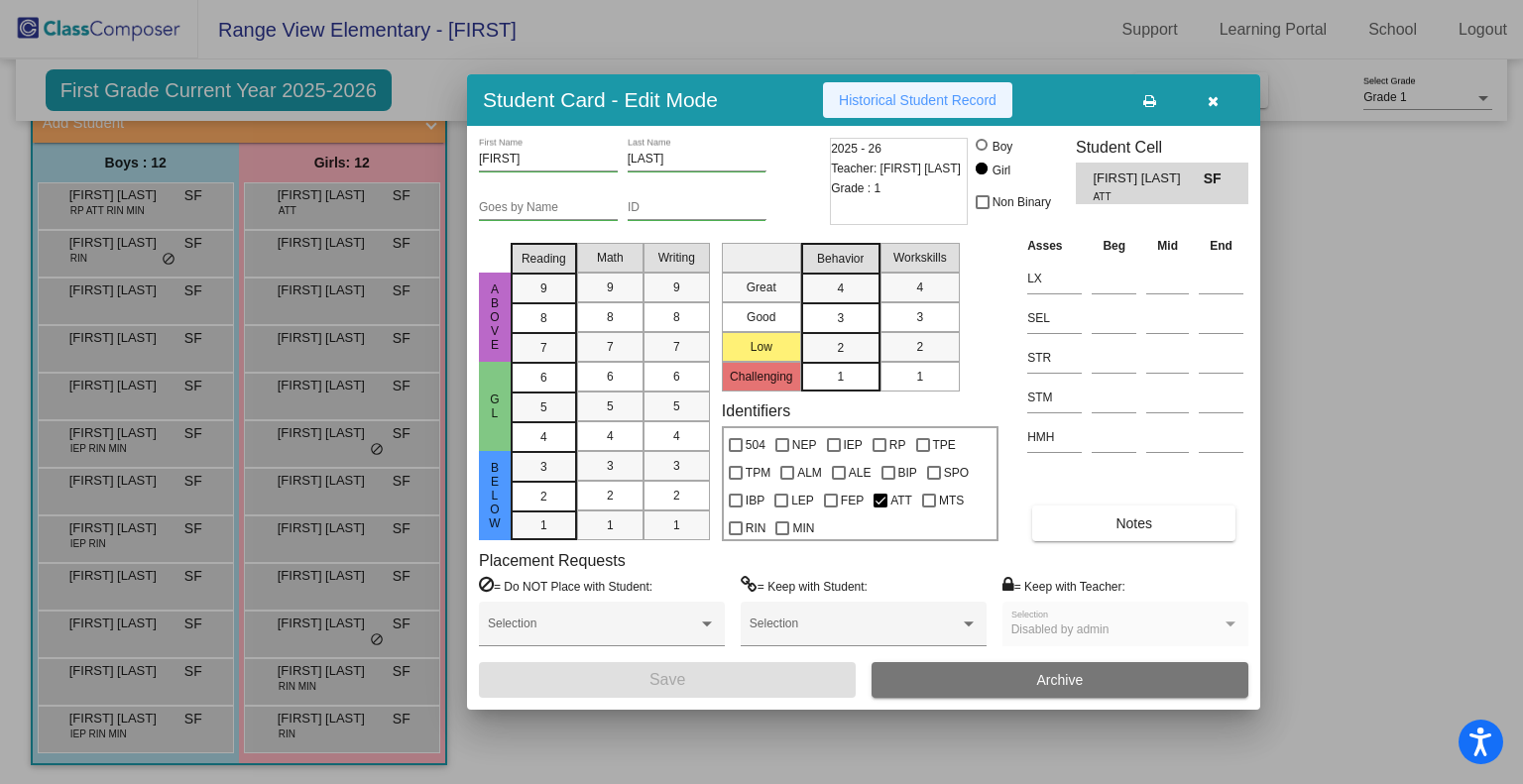 click on "Historical Student Record" at bounding box center [917, 100] 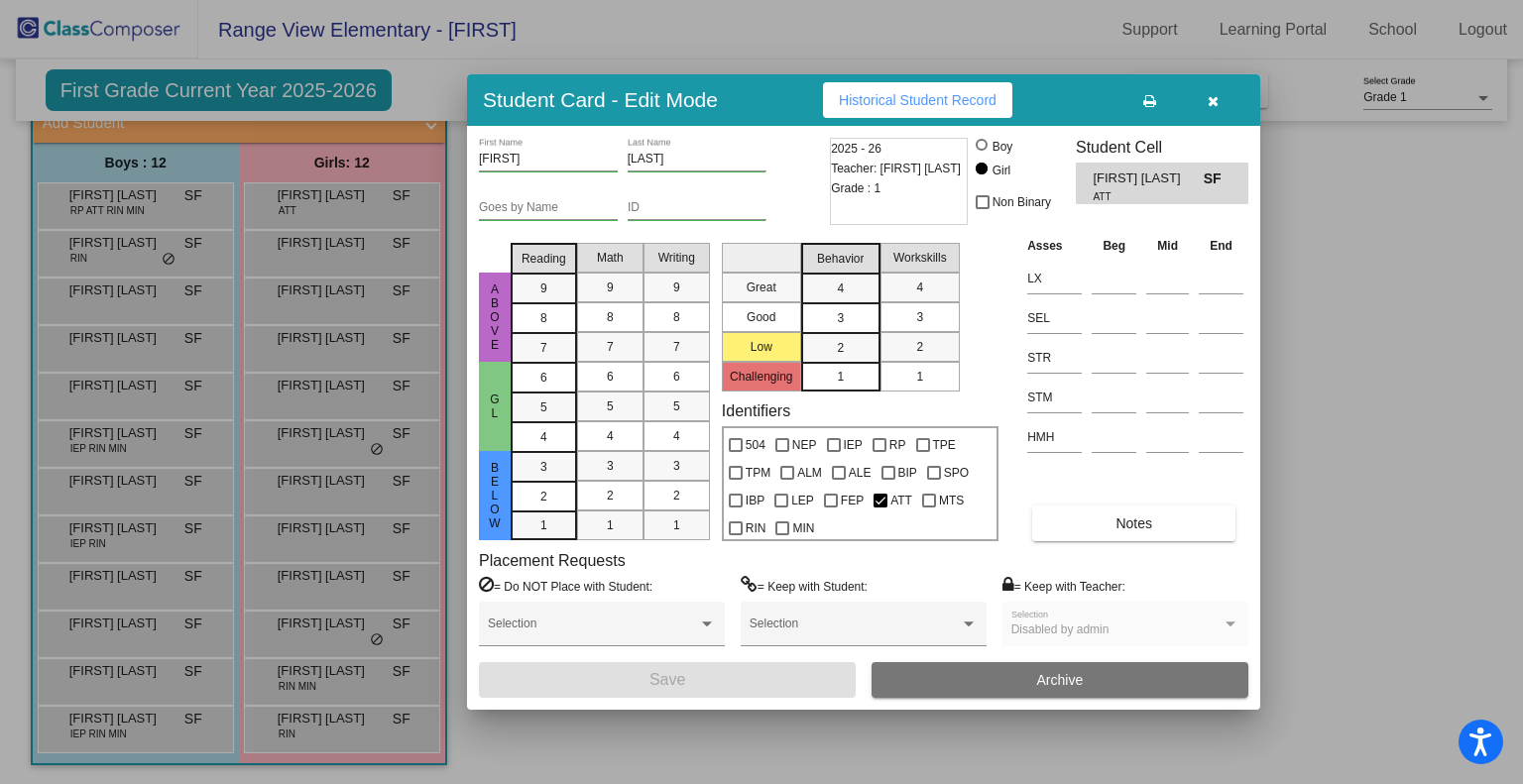 click at bounding box center [762, 392] 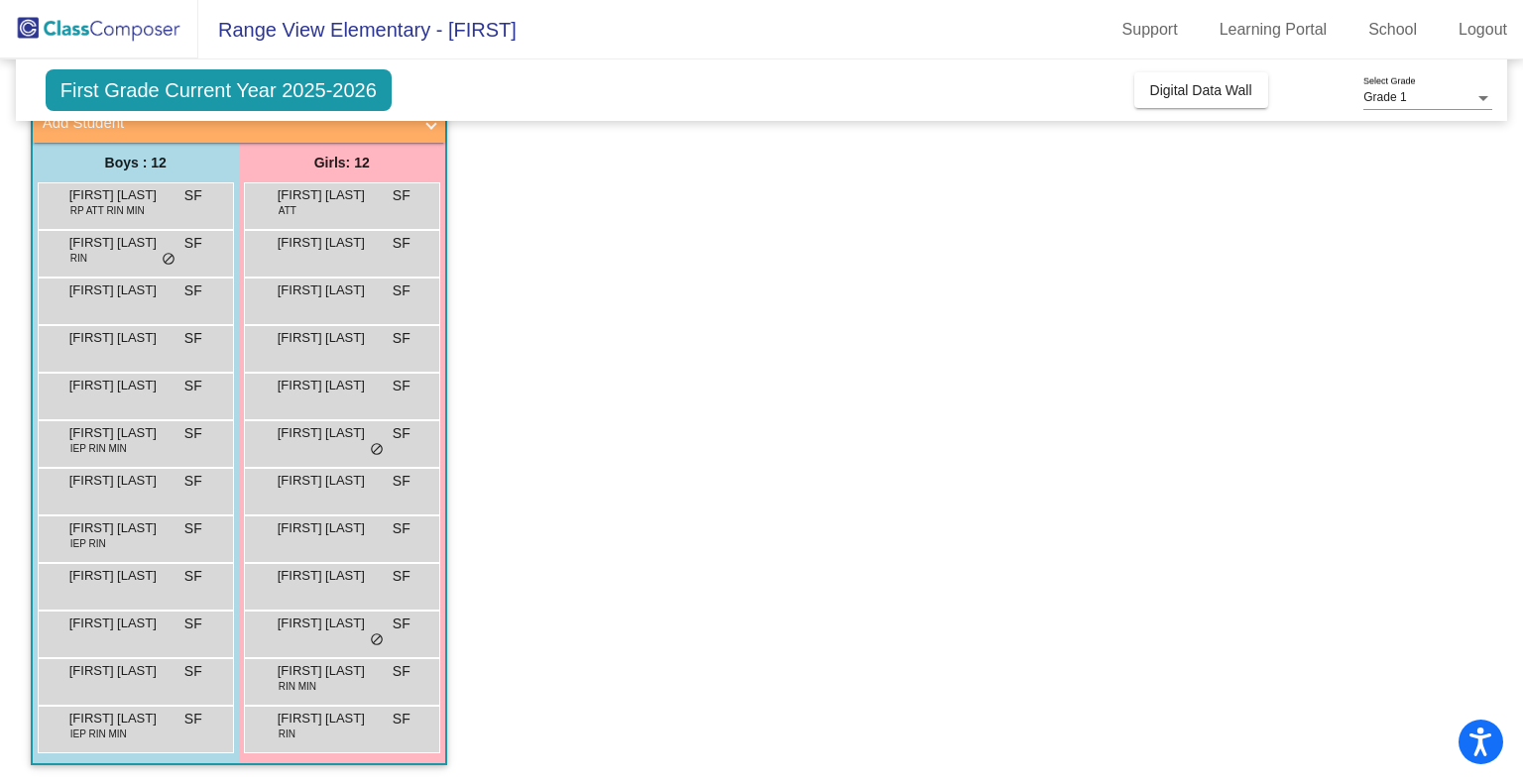click on "Alessandra Gonzalez" at bounding box center (327, 243) 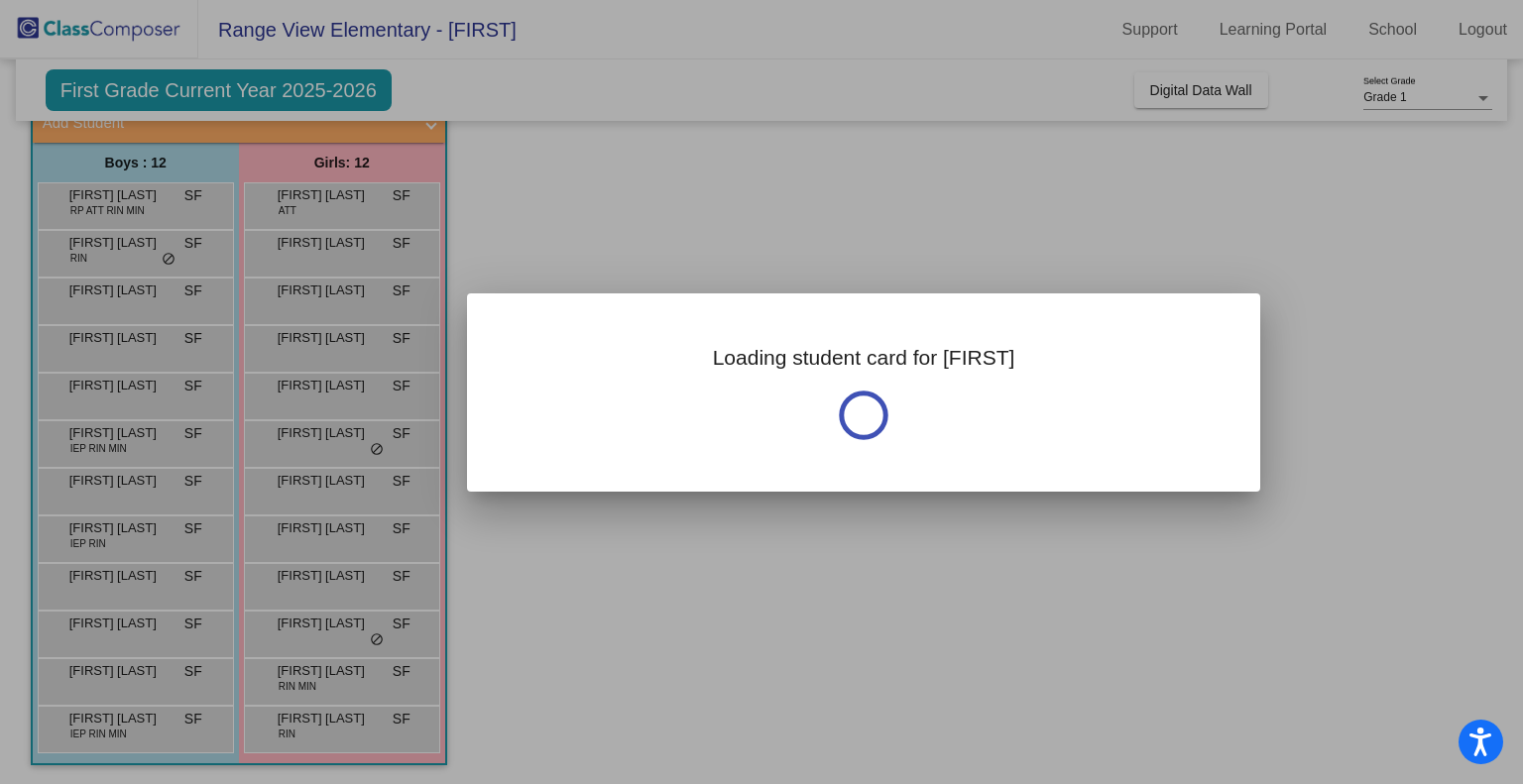 click at bounding box center [762, 392] 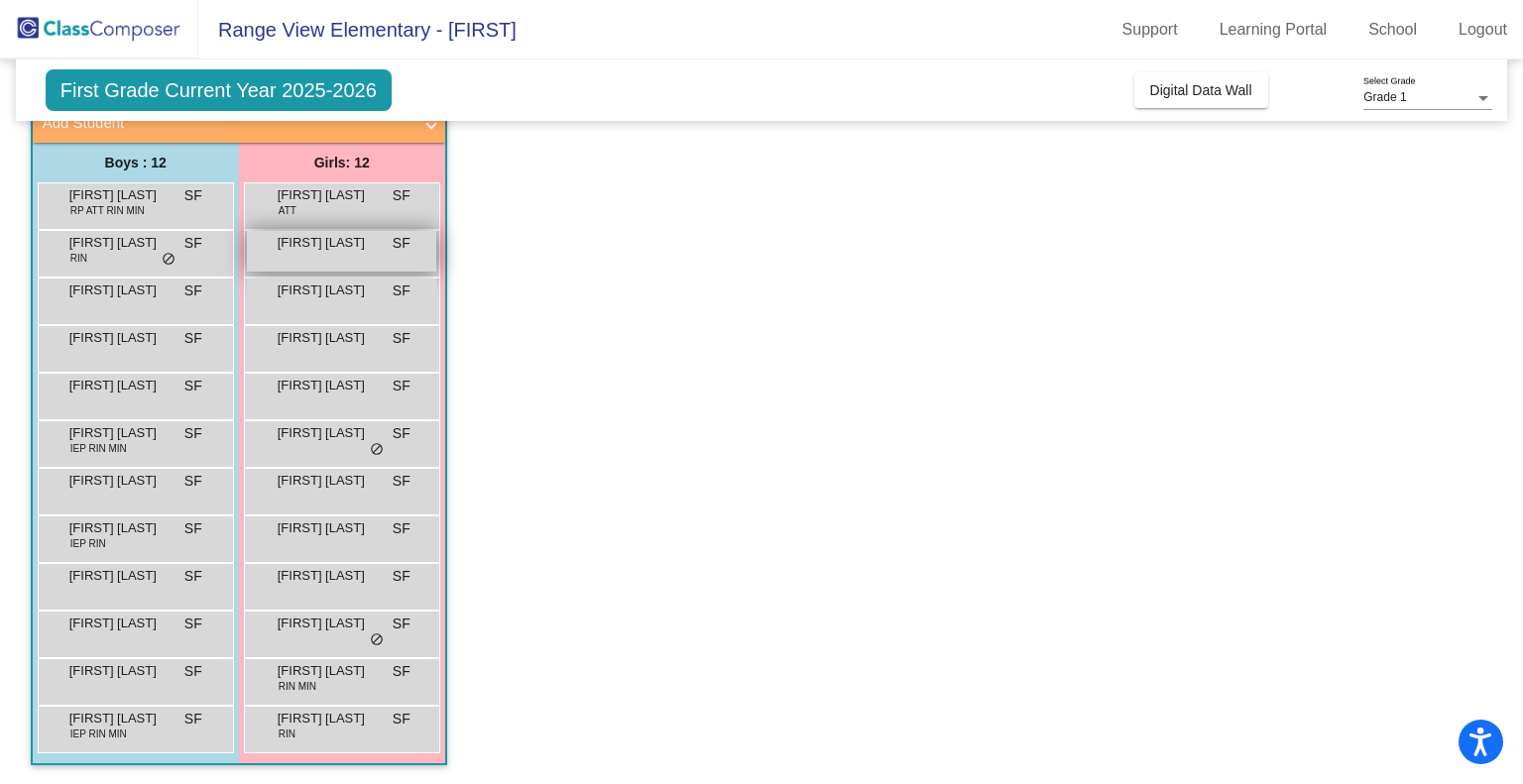 click on "Alessandra Gonzalez" at bounding box center (327, 243) 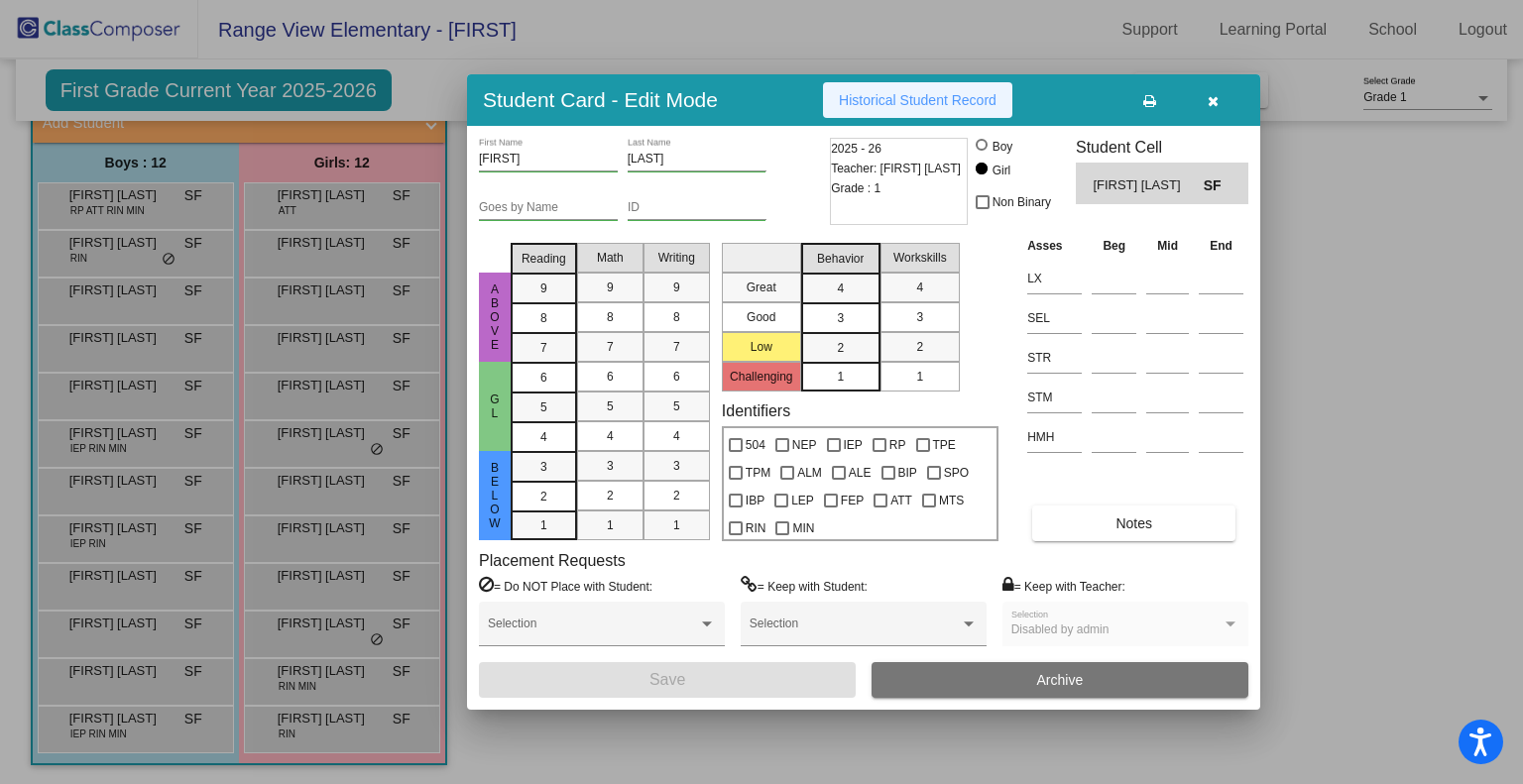 click on "Historical Student Record" at bounding box center [917, 100] 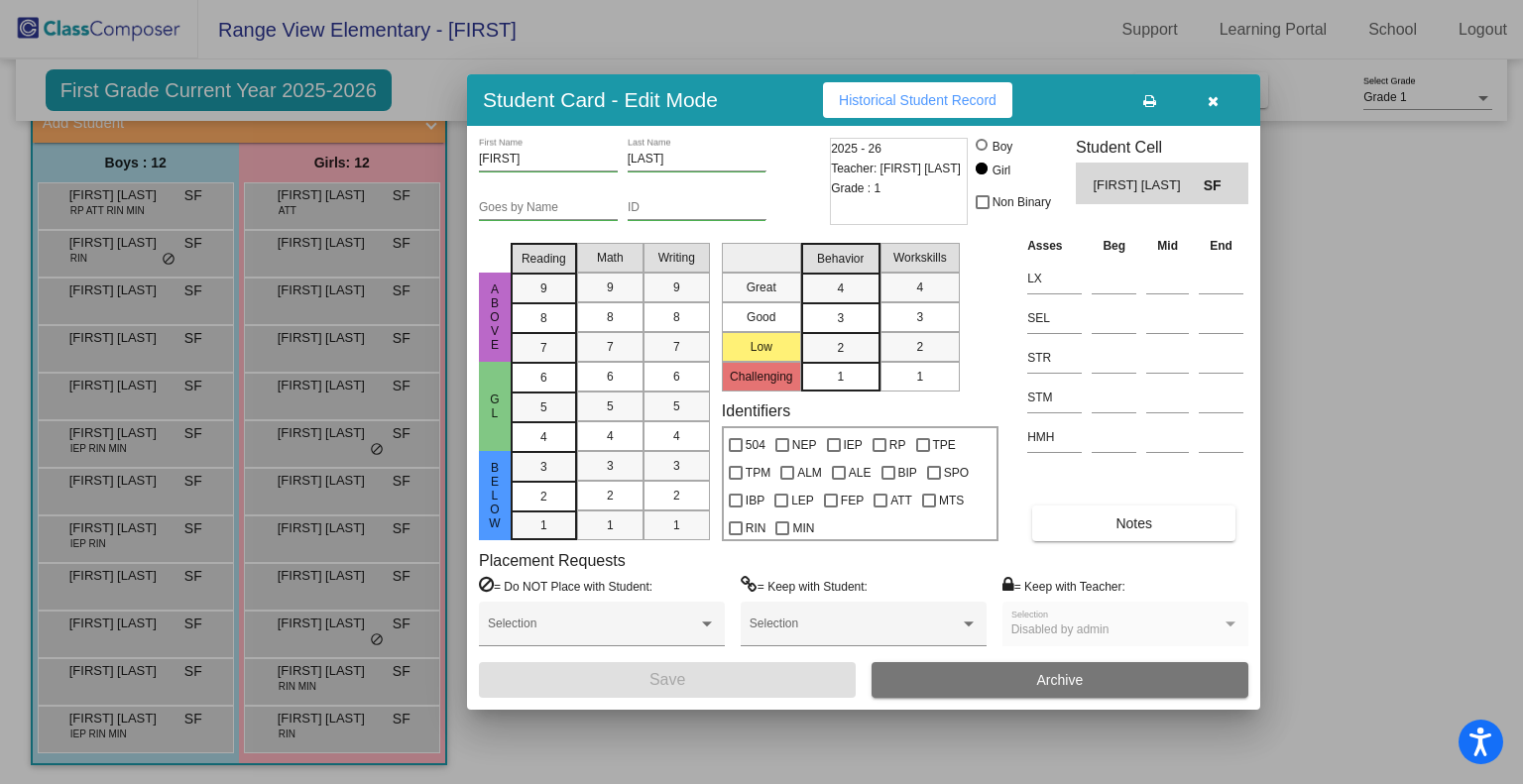 click at bounding box center [762, 392] 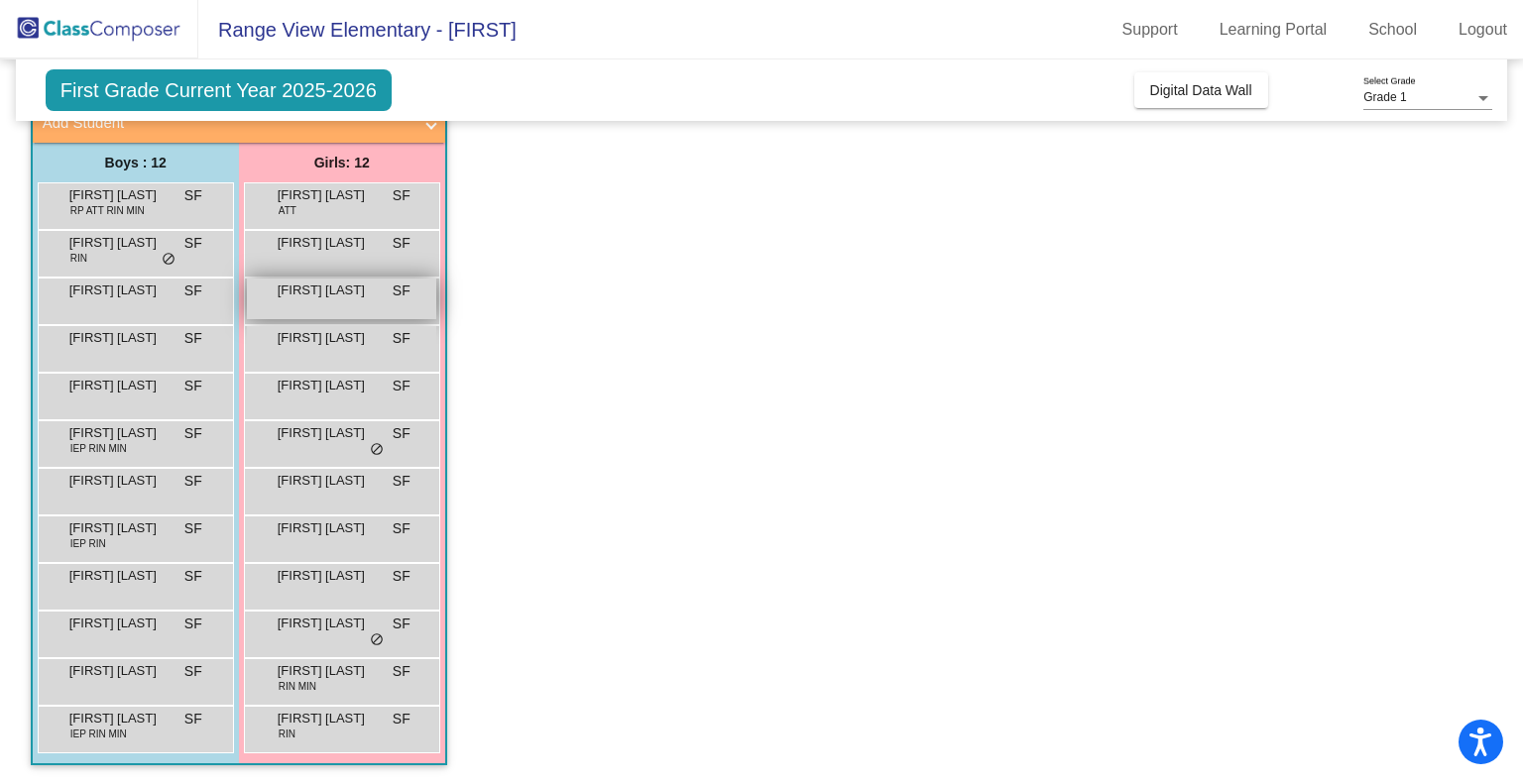 click on "Anna Overby" at bounding box center [327, 290] 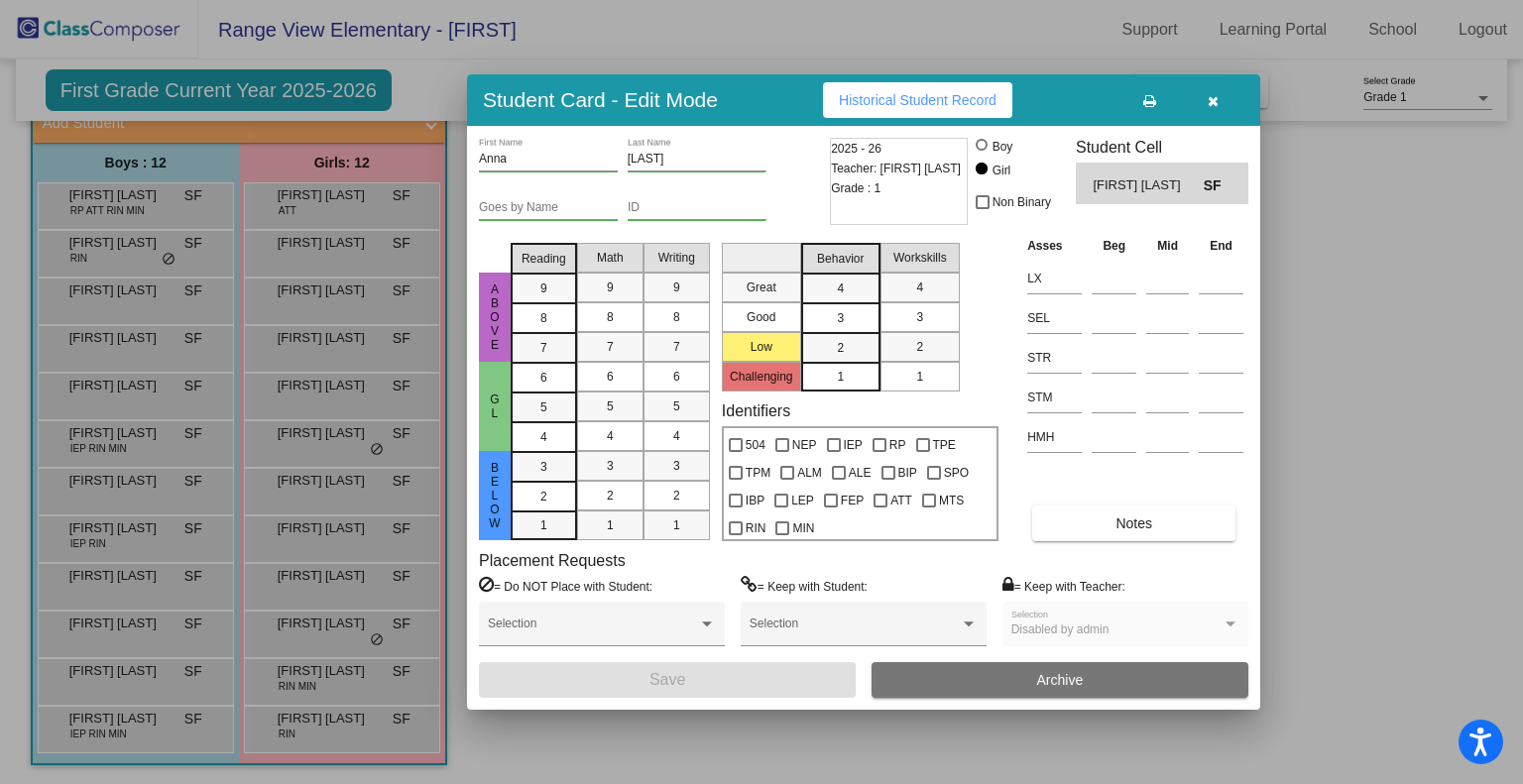 click on "Historical Student Record" at bounding box center (917, 100) 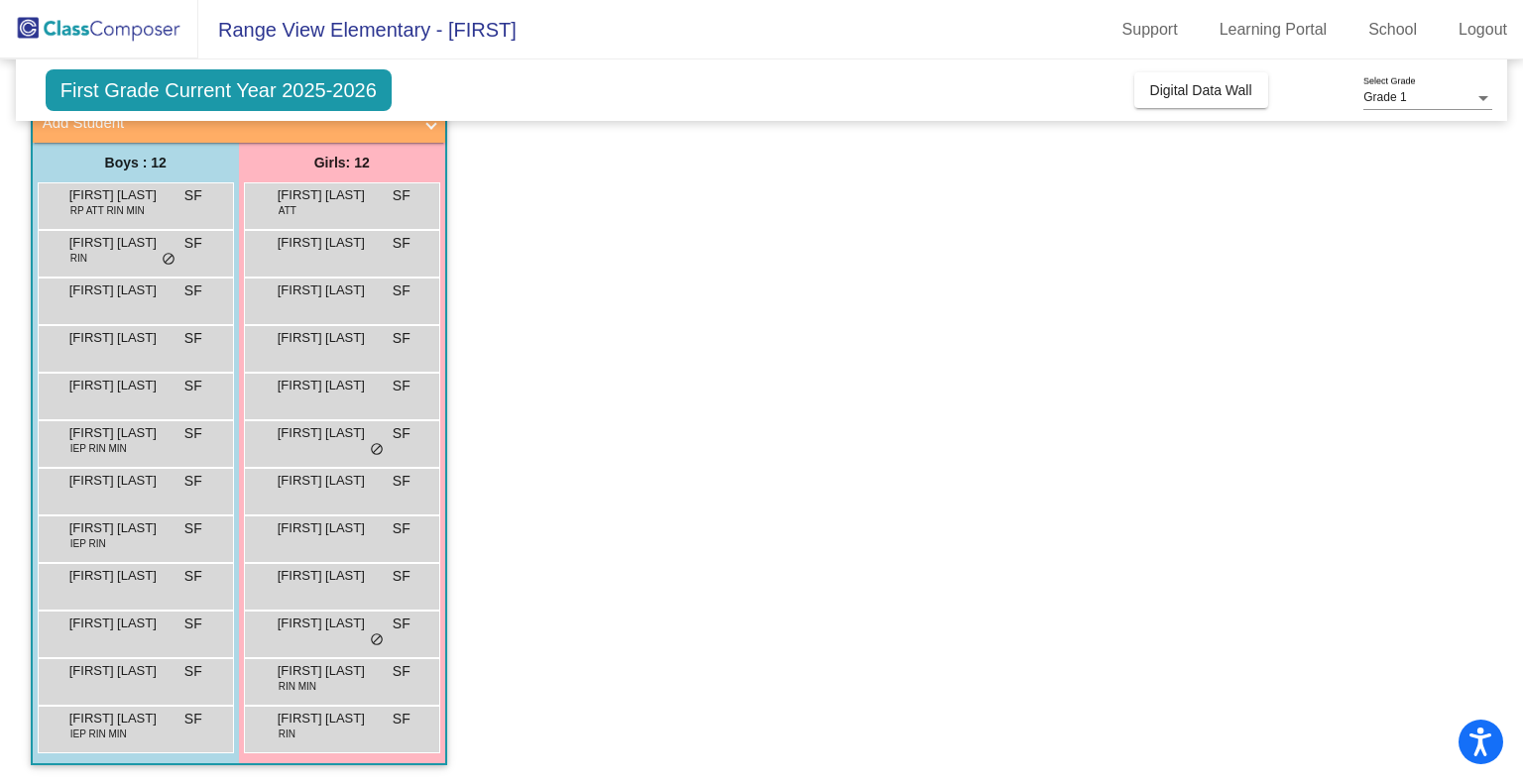 click on "Brielle Proffett" at bounding box center (327, 338) 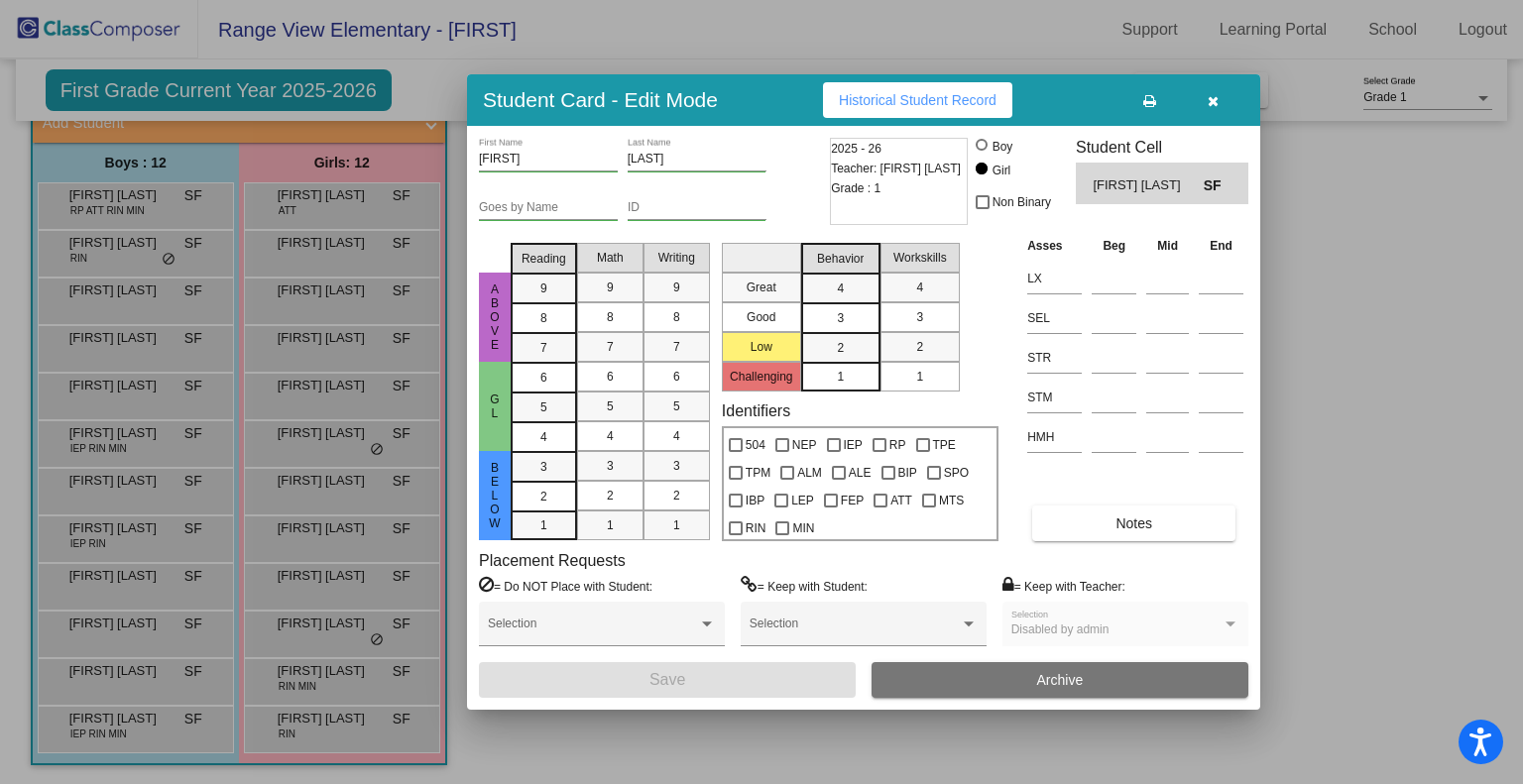 click on "Historical Student Record" at bounding box center (917, 100) 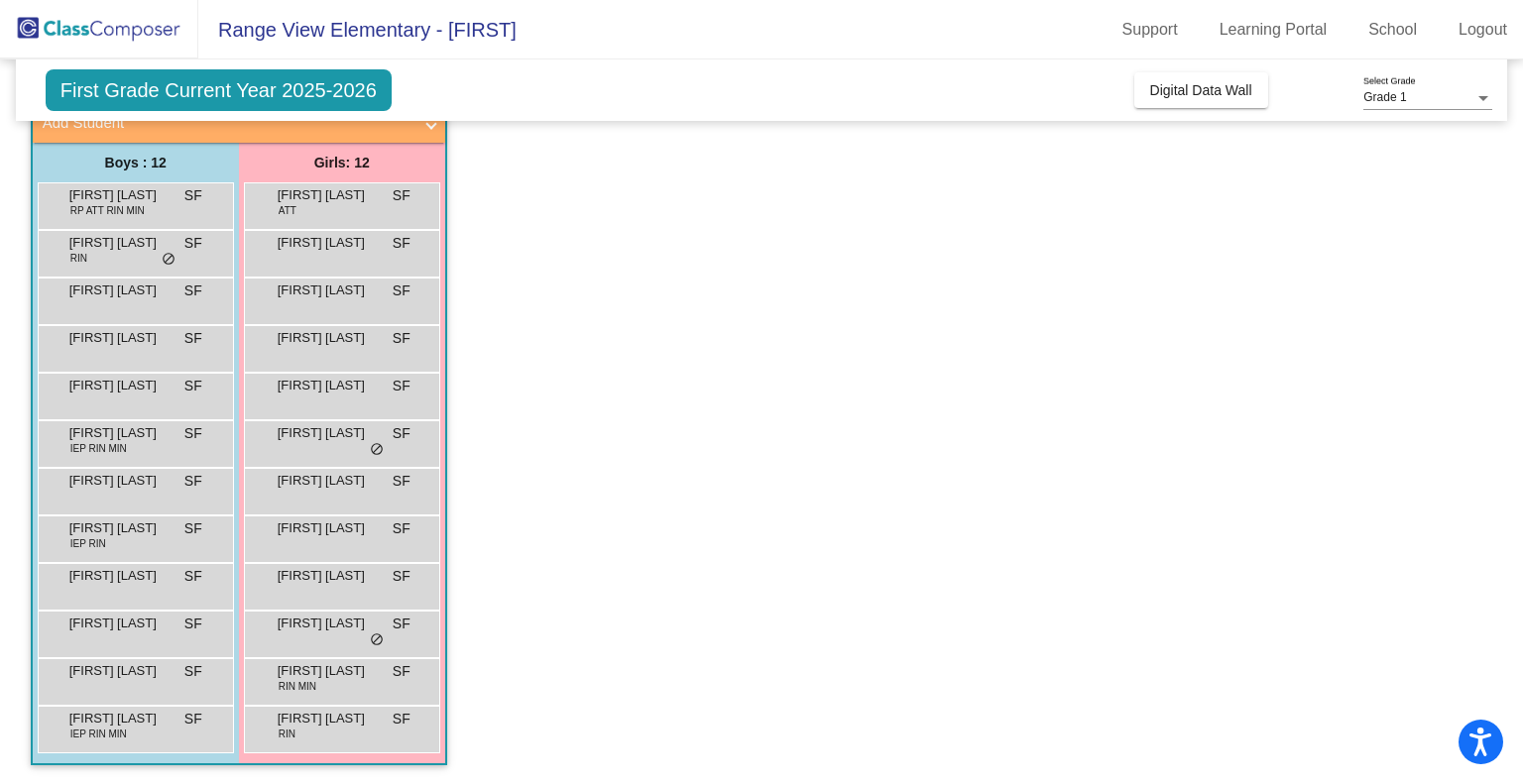 click on "Charlotte Tatar" at bounding box center (327, 386) 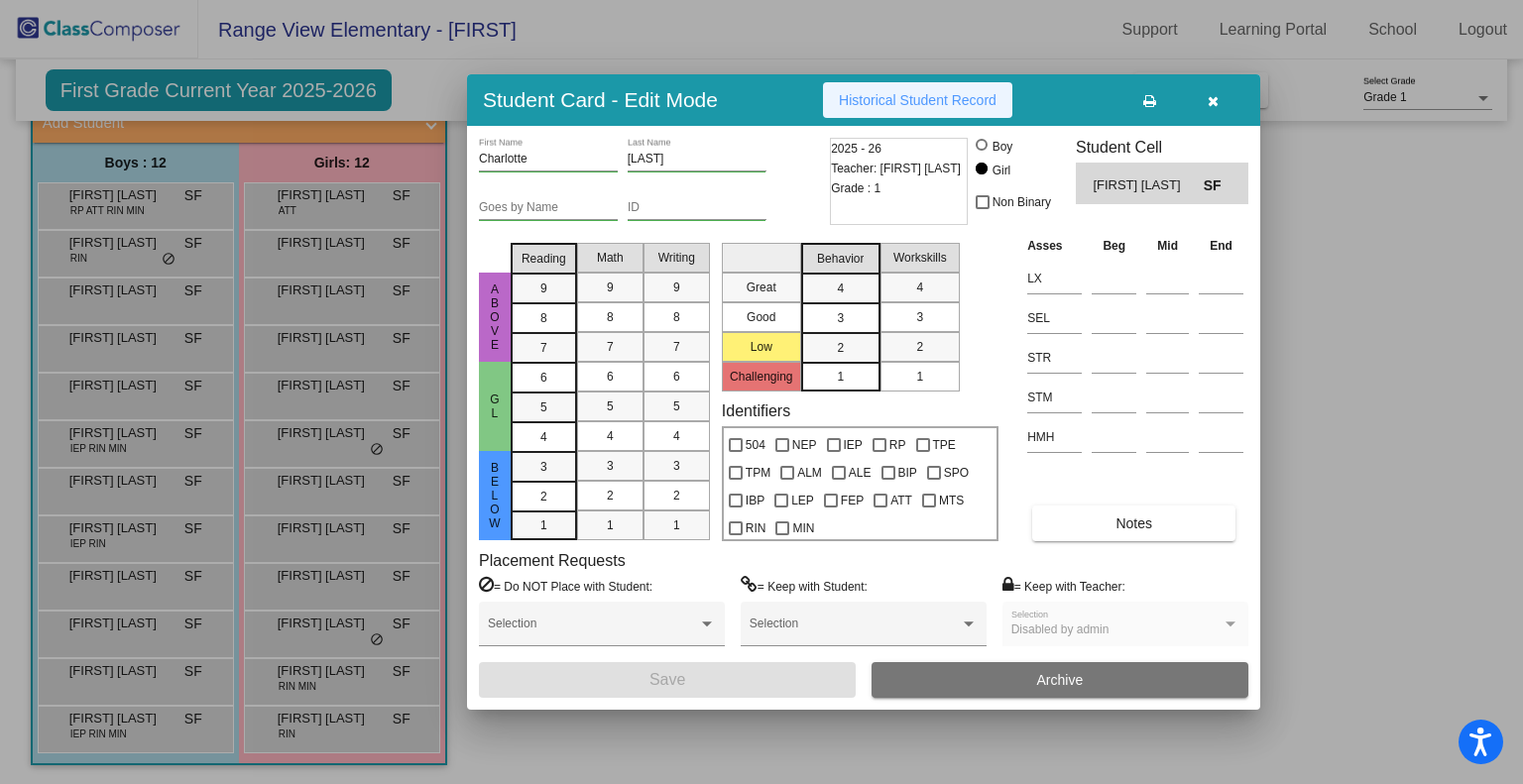 click on "Historical Student Record" at bounding box center [917, 100] 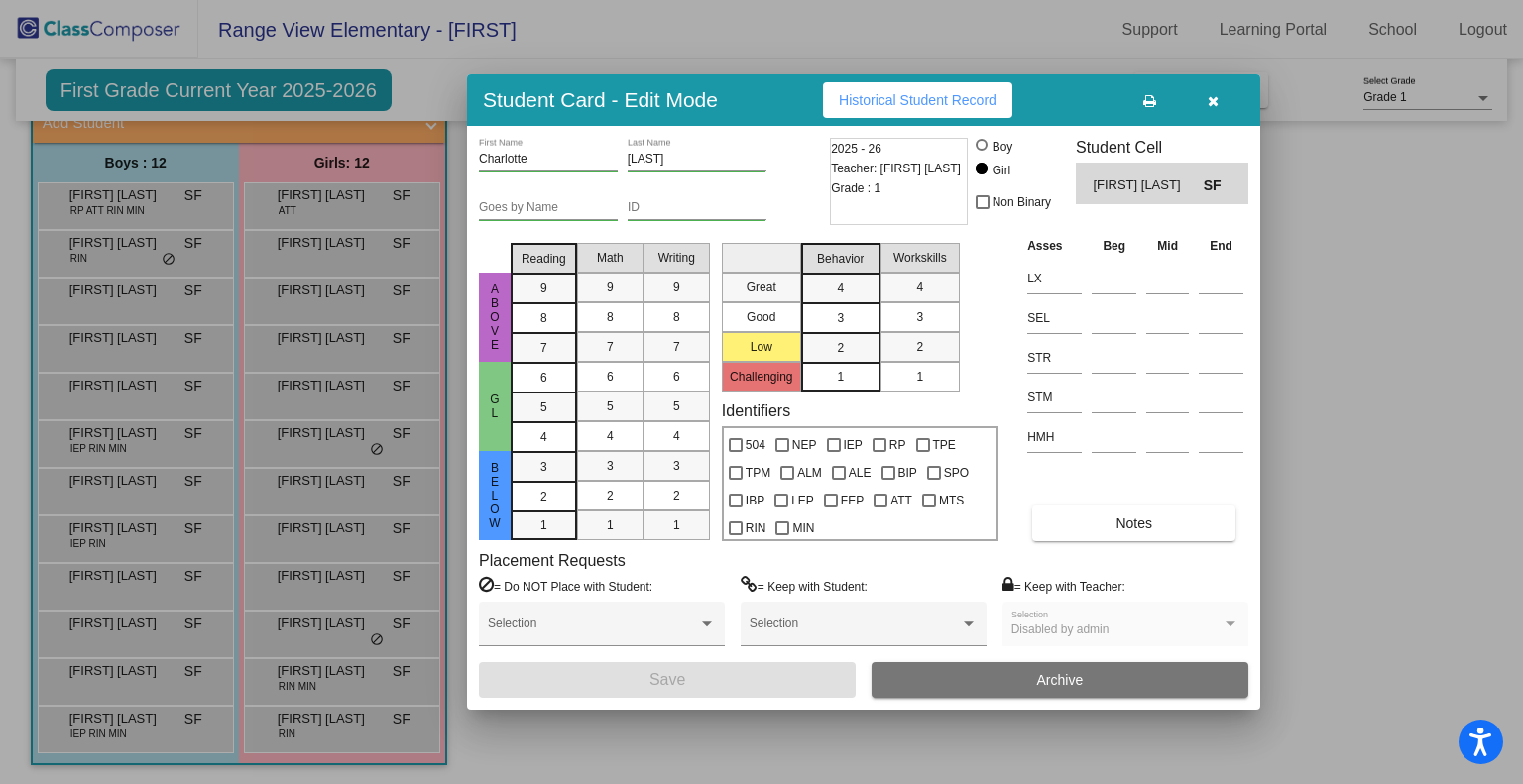 click at bounding box center [762, 392] 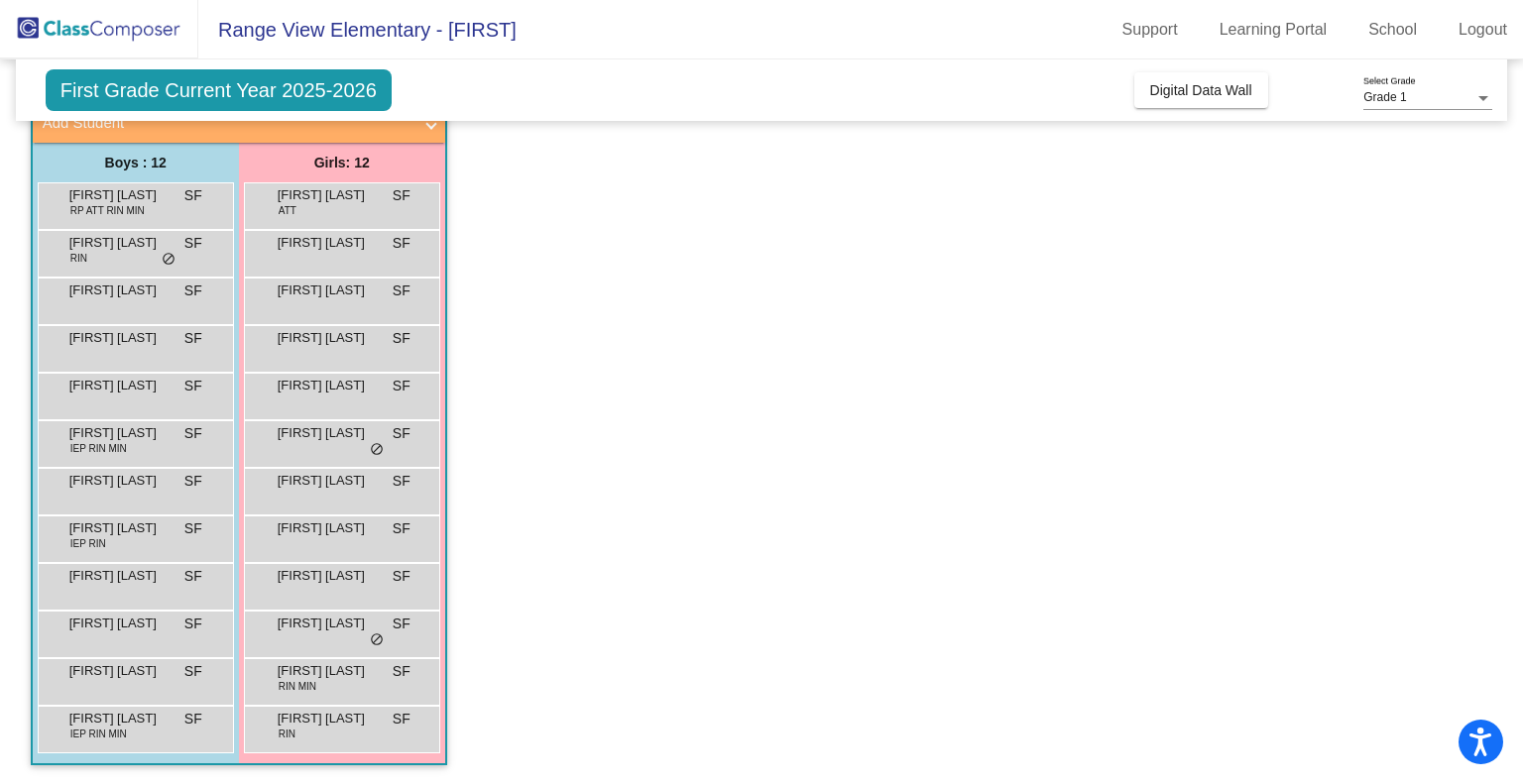 click on "Kairi Todd" at bounding box center [327, 433] 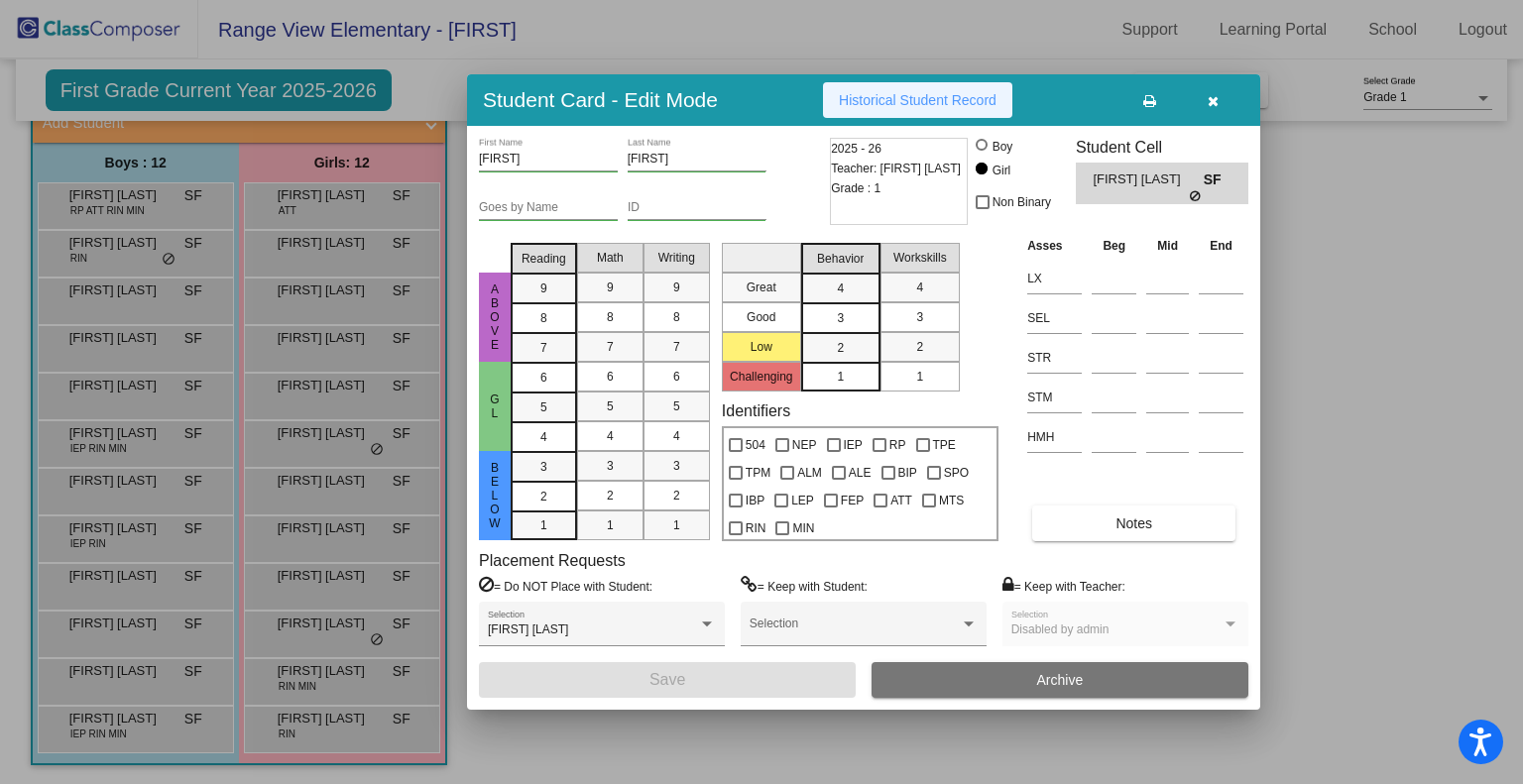 click on "Historical Student Record" at bounding box center [917, 100] 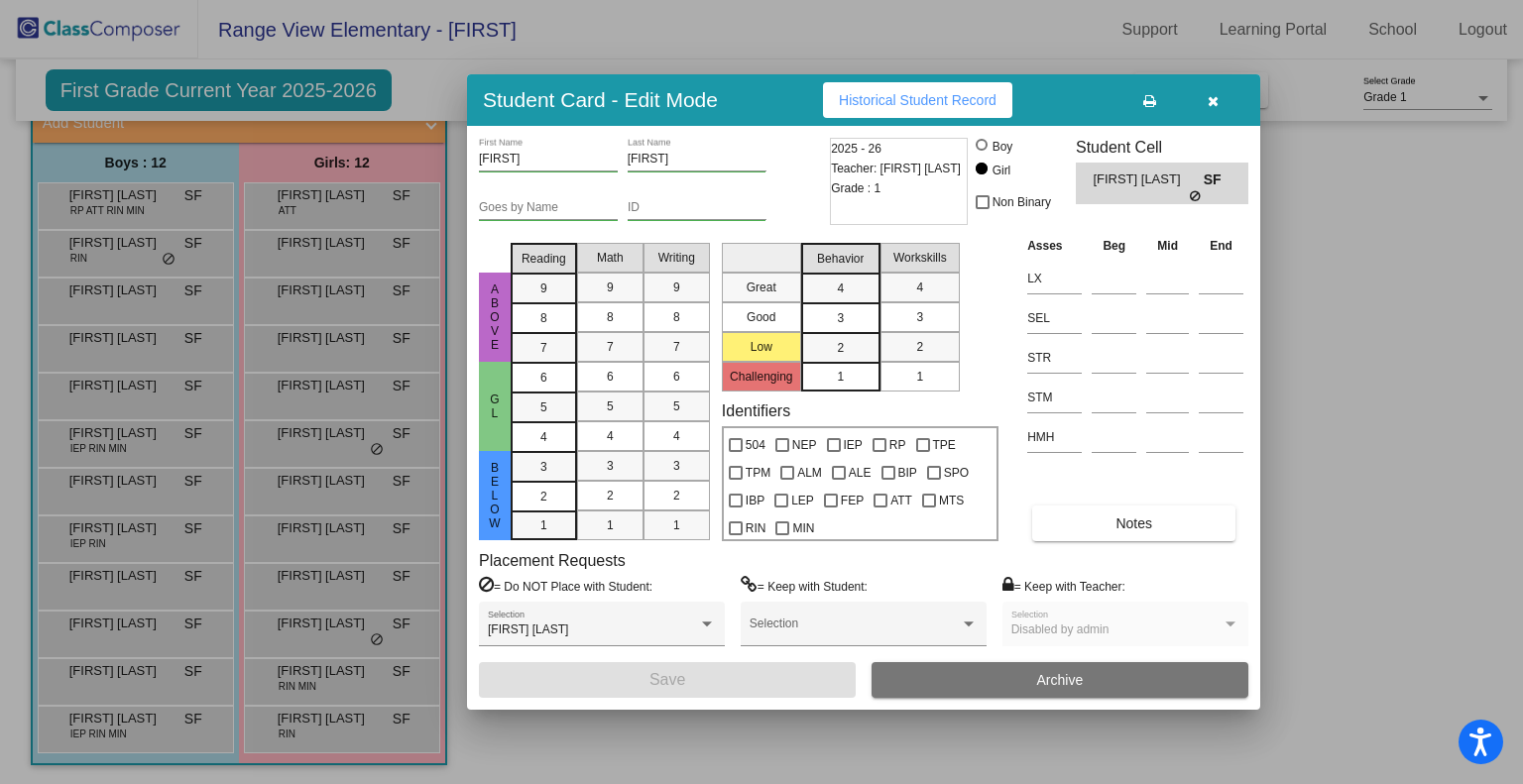 click at bounding box center [762, 392] 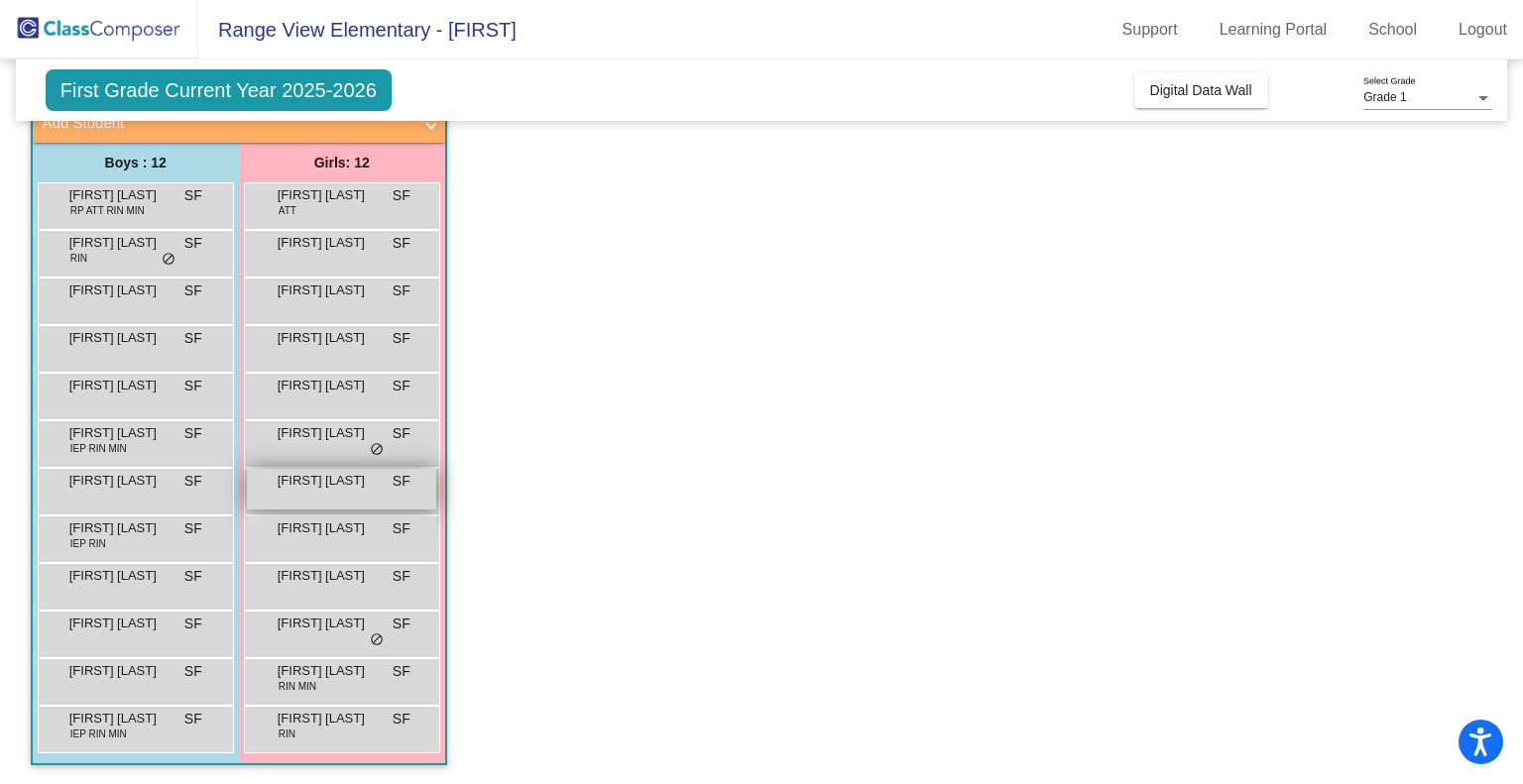 click on "Kennedy Swanson" at bounding box center (327, 481) 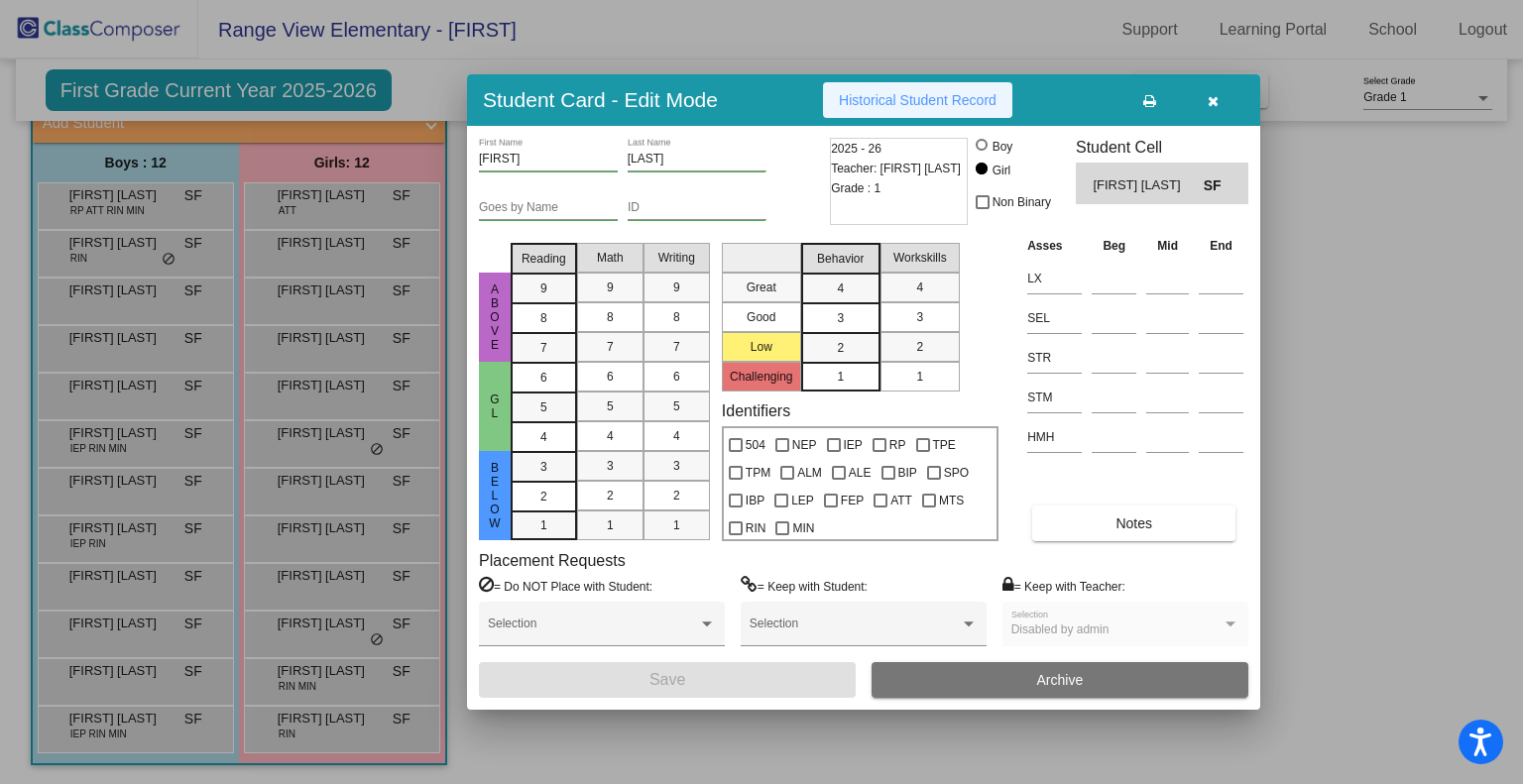 click on "Historical Student Record" at bounding box center (917, 100) 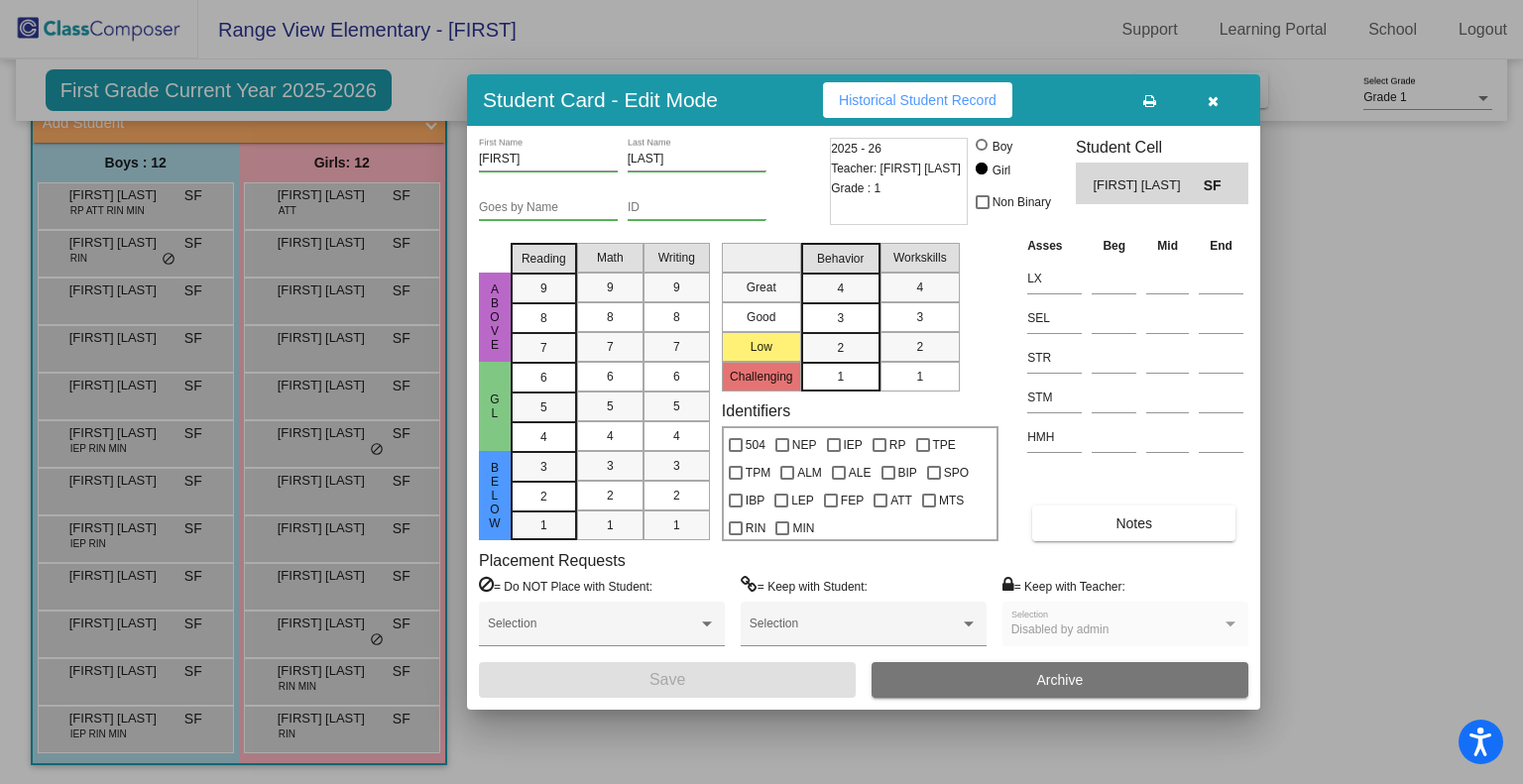click at bounding box center [762, 392] 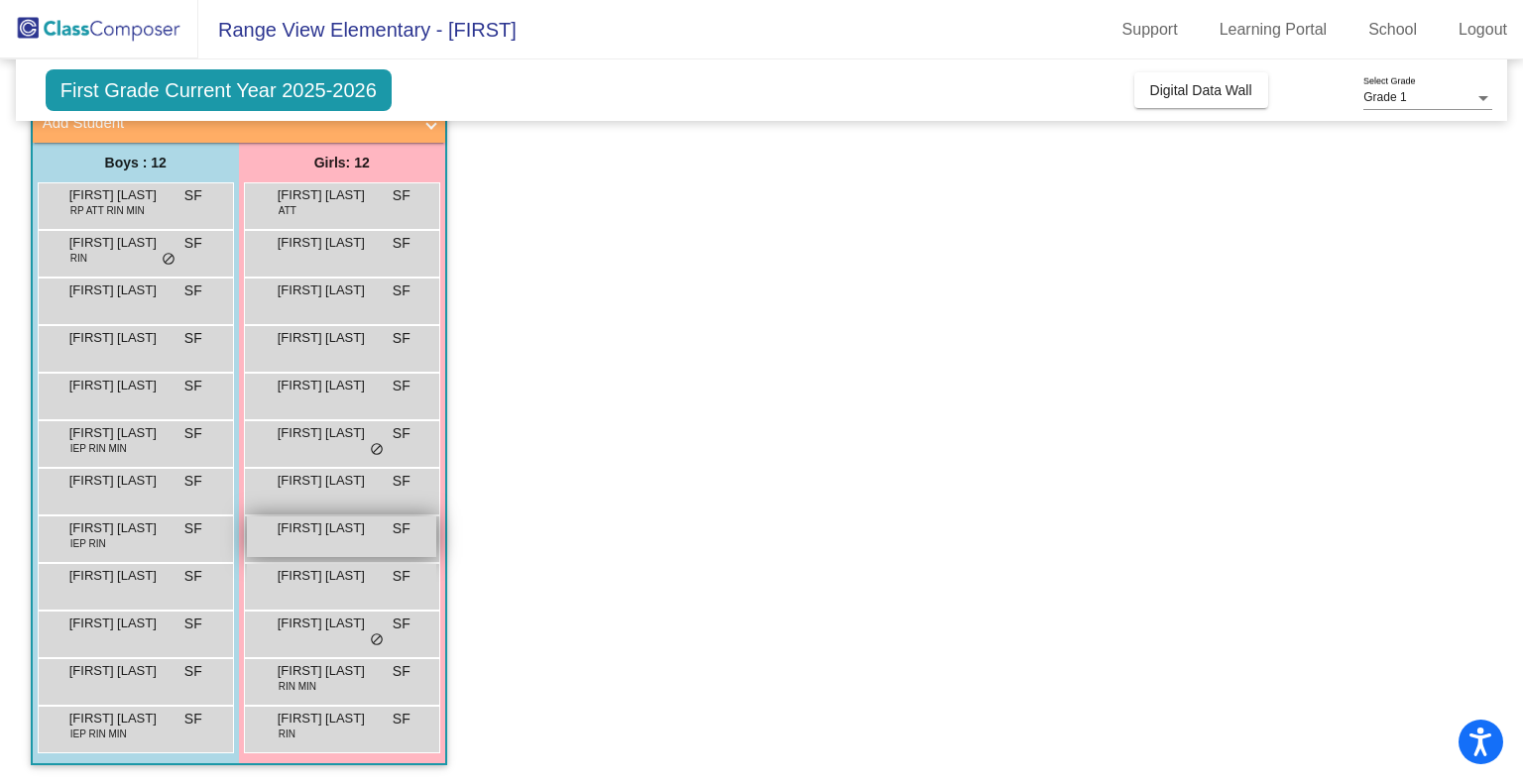 click on "Lily Still" at bounding box center [327, 528] 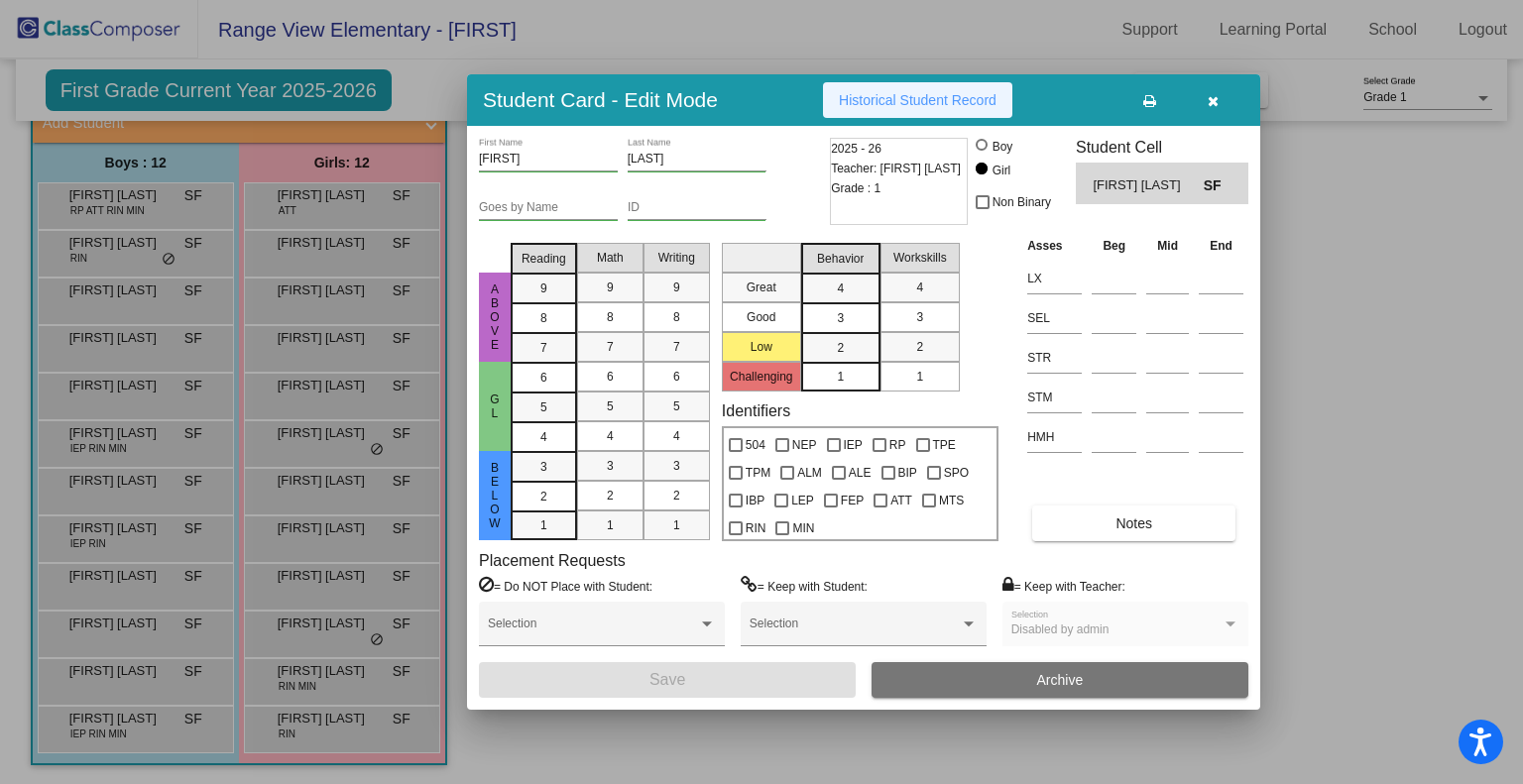 click on "Historical Student Record" at bounding box center (917, 100) 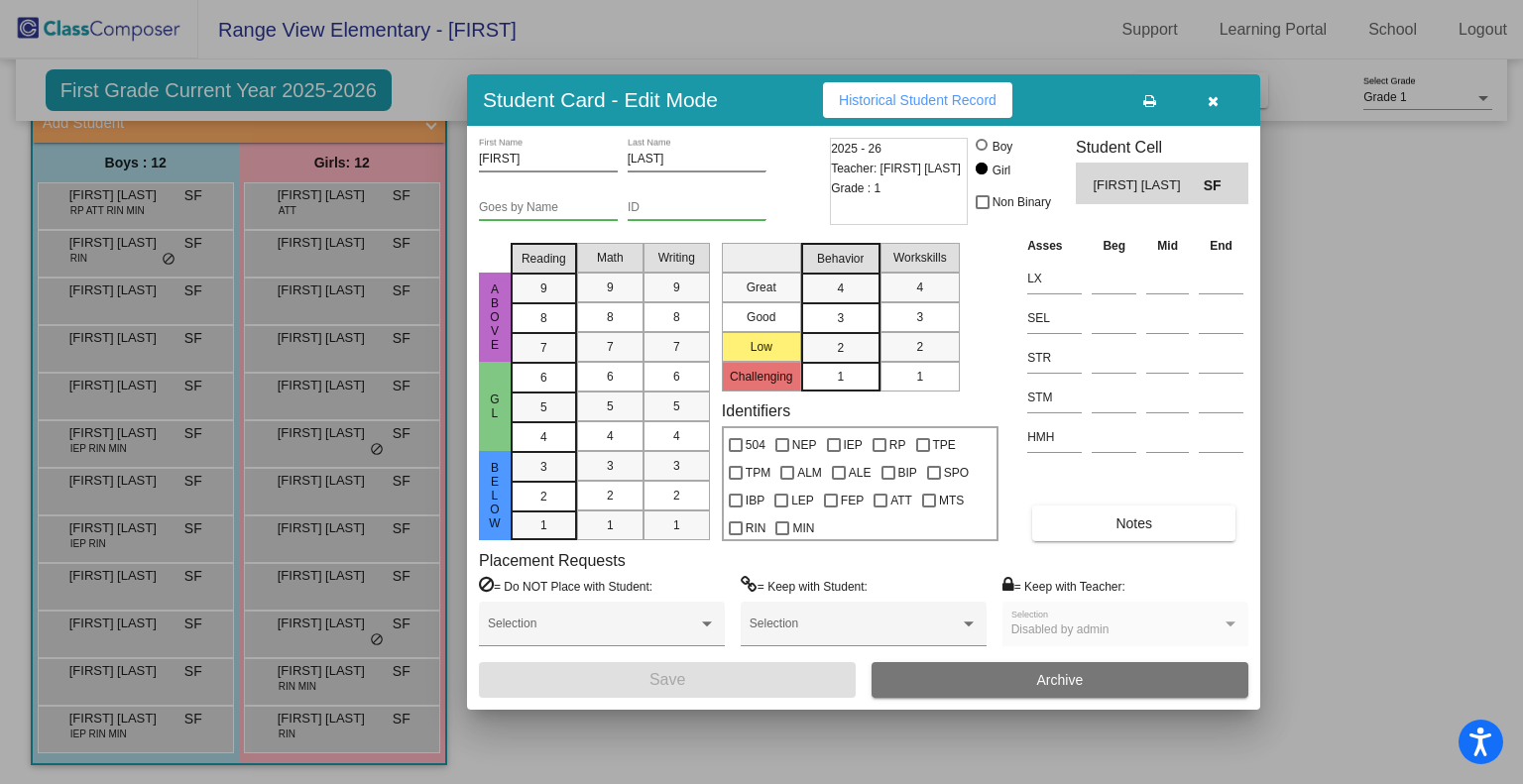 click at bounding box center [762, 392] 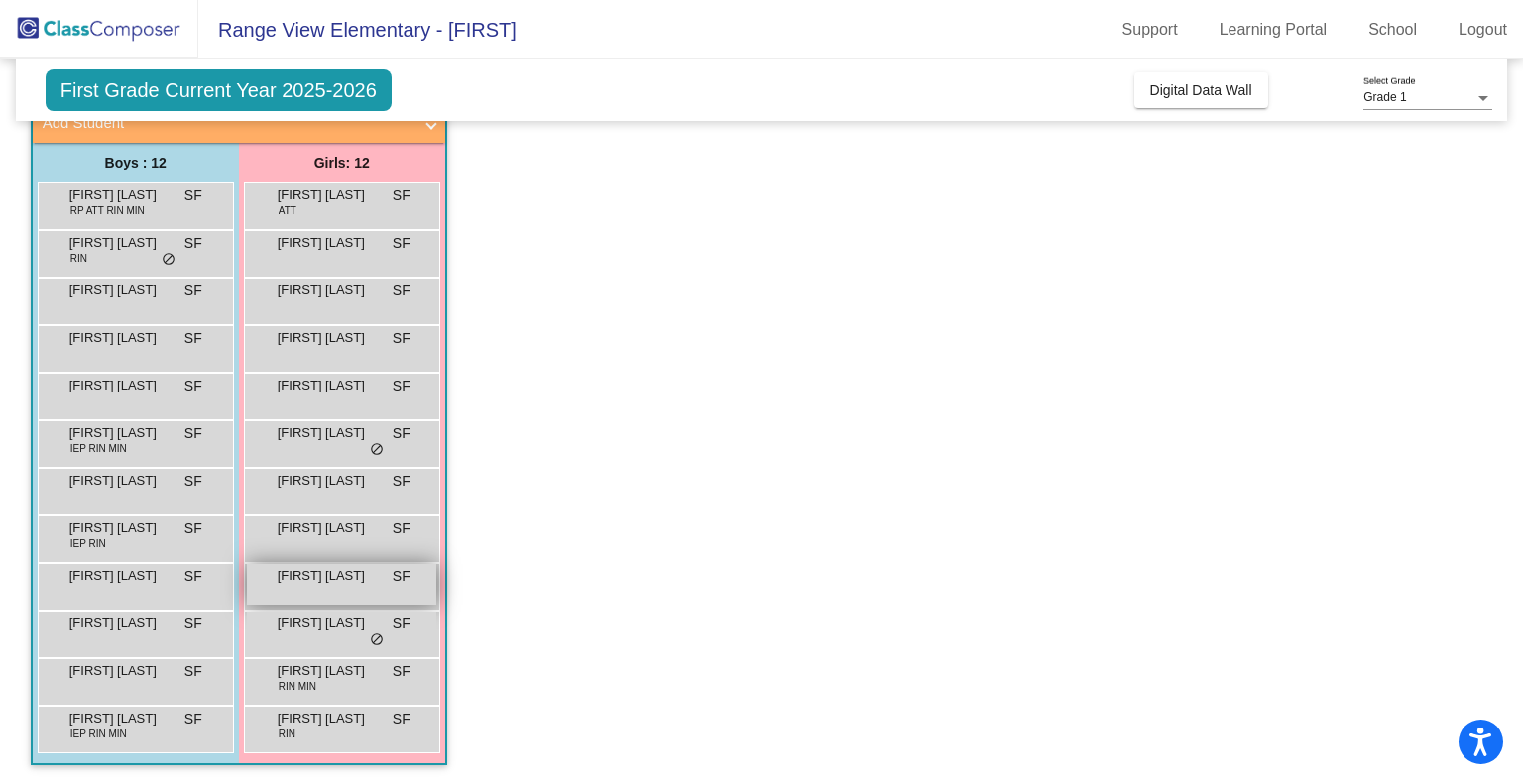 click on "Madison Fondrin" at bounding box center [327, 576] 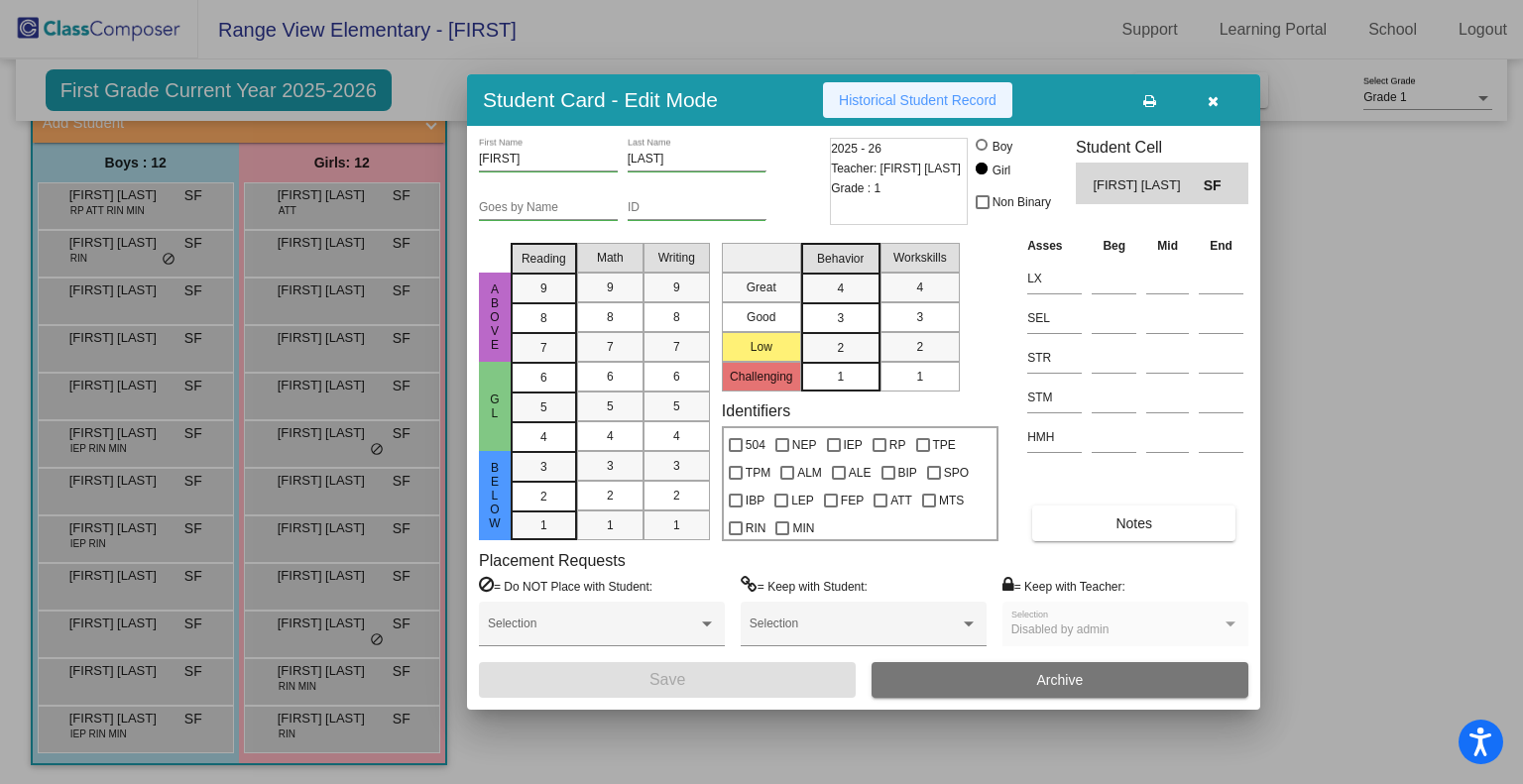 click on "Historical Student Record" at bounding box center (917, 100) 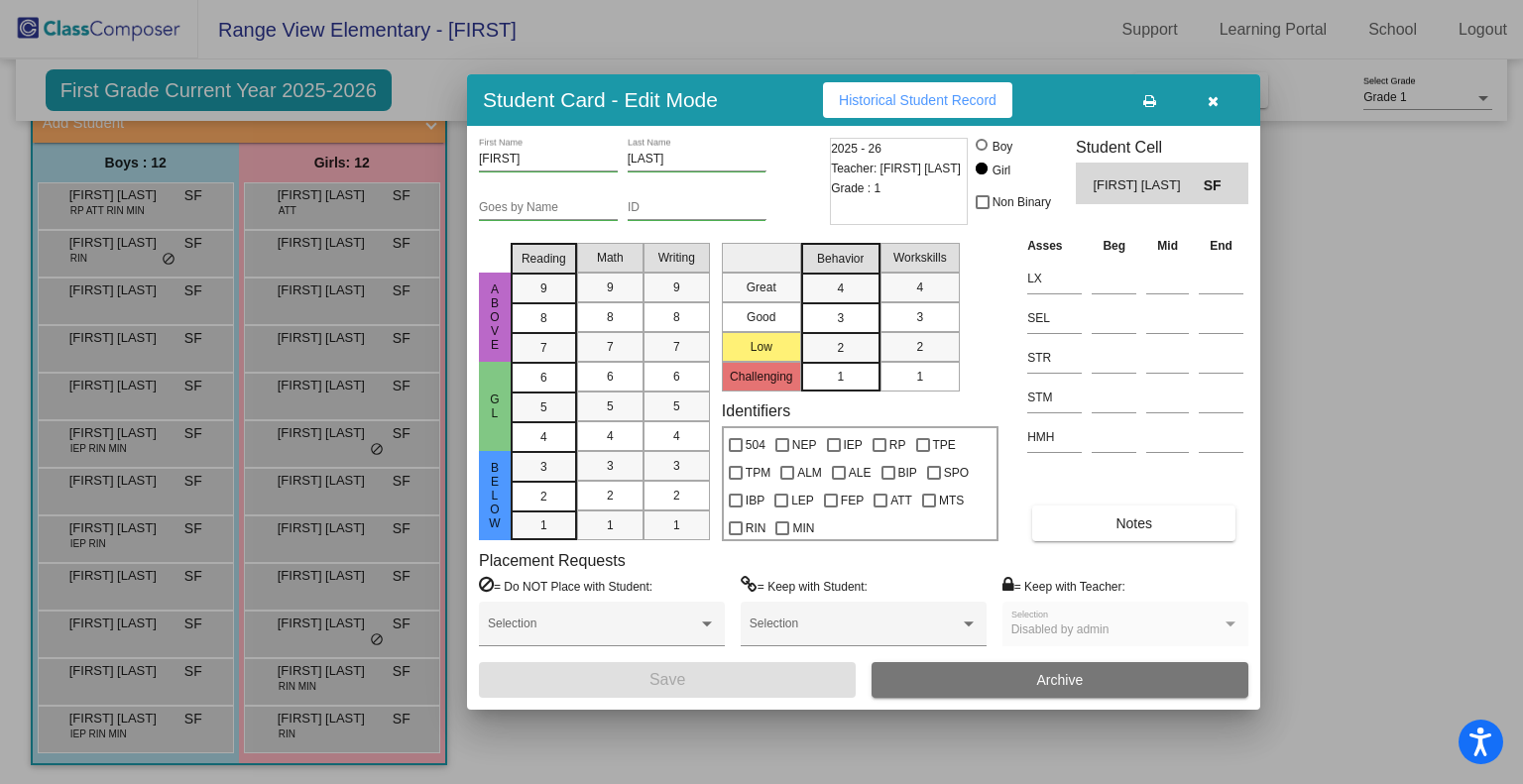 click at bounding box center [762, 392] 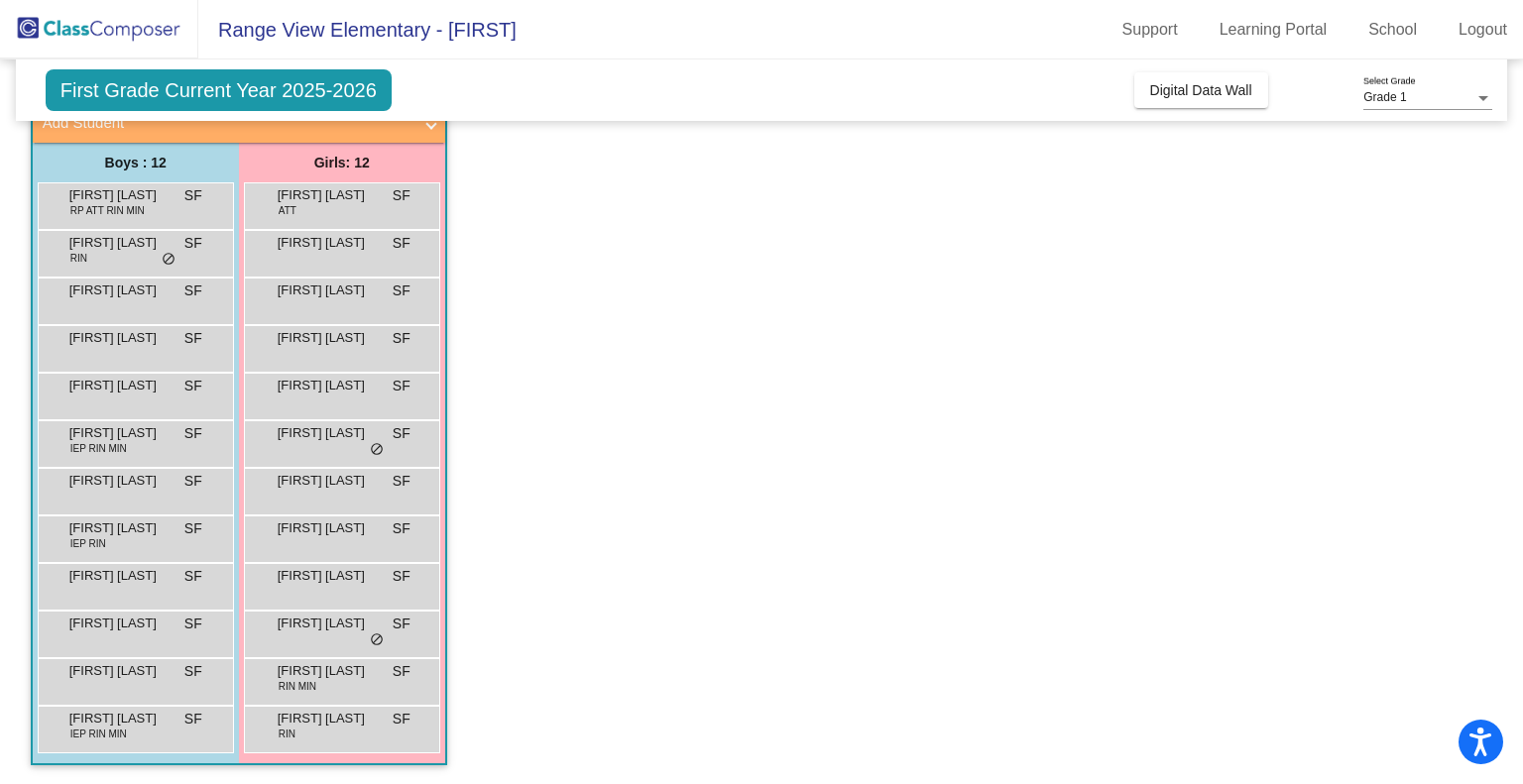 click on "Oaklee Wright" at bounding box center [327, 623] 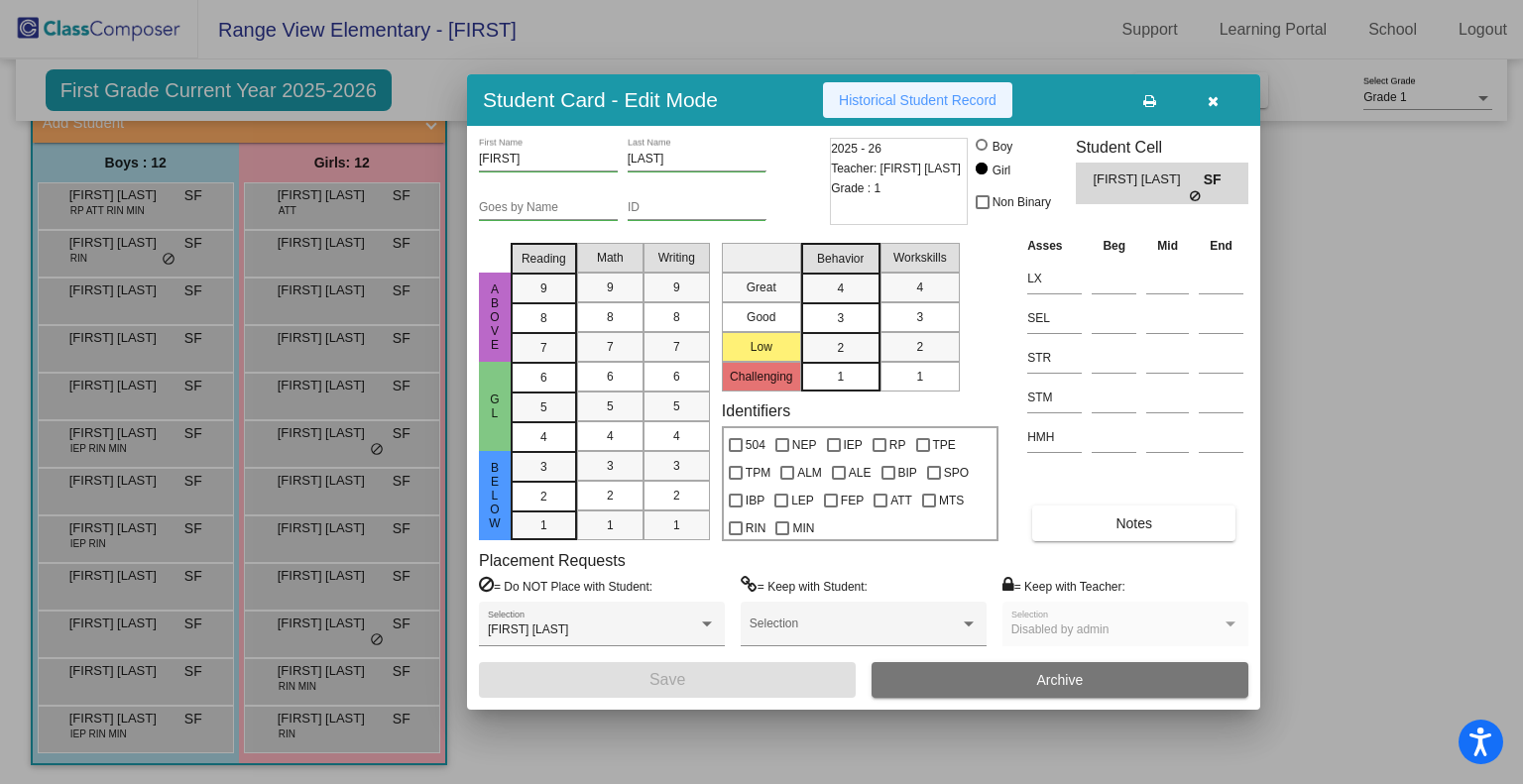 click on "Historical Student Record" at bounding box center [917, 100] 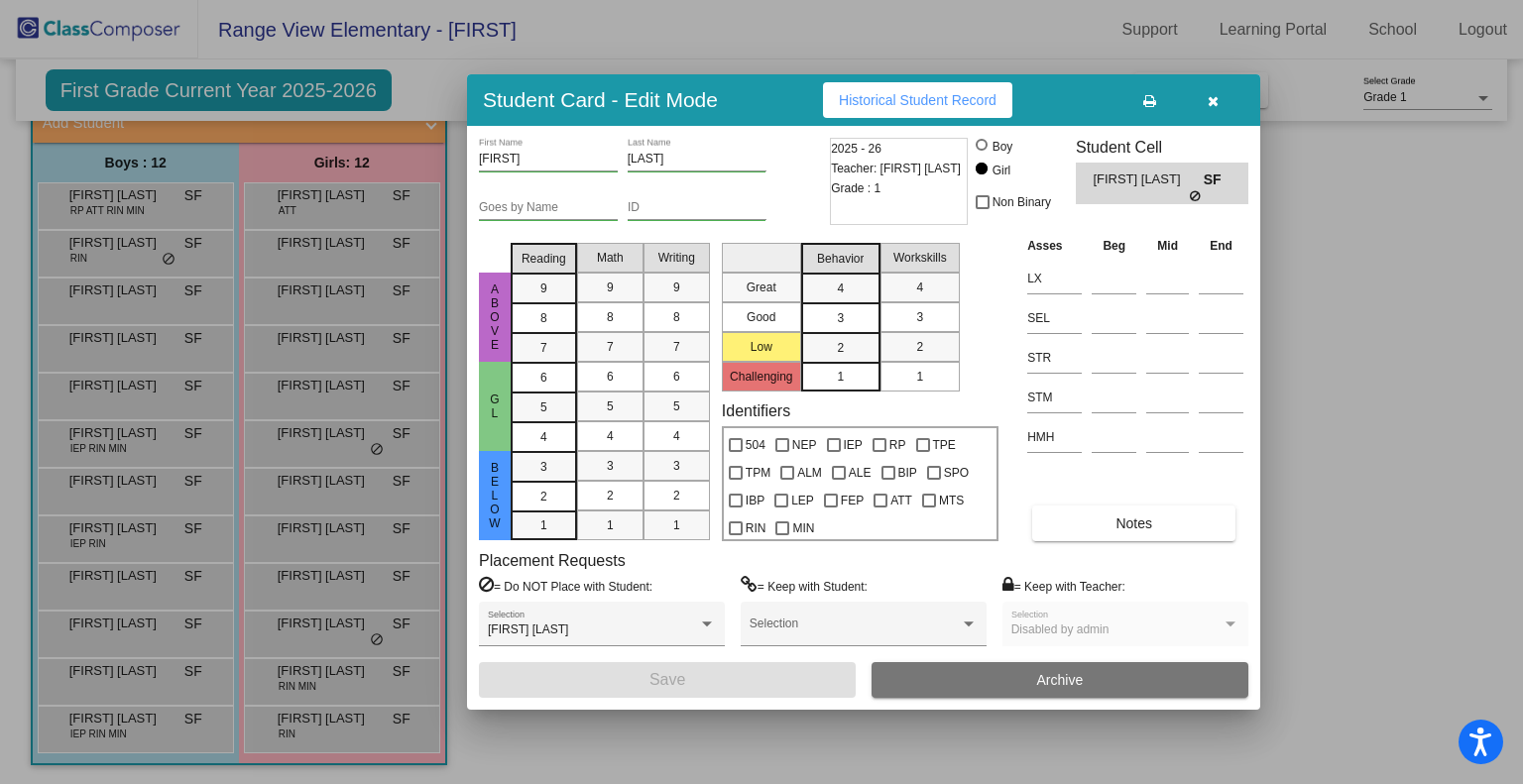 click at bounding box center [762, 392] 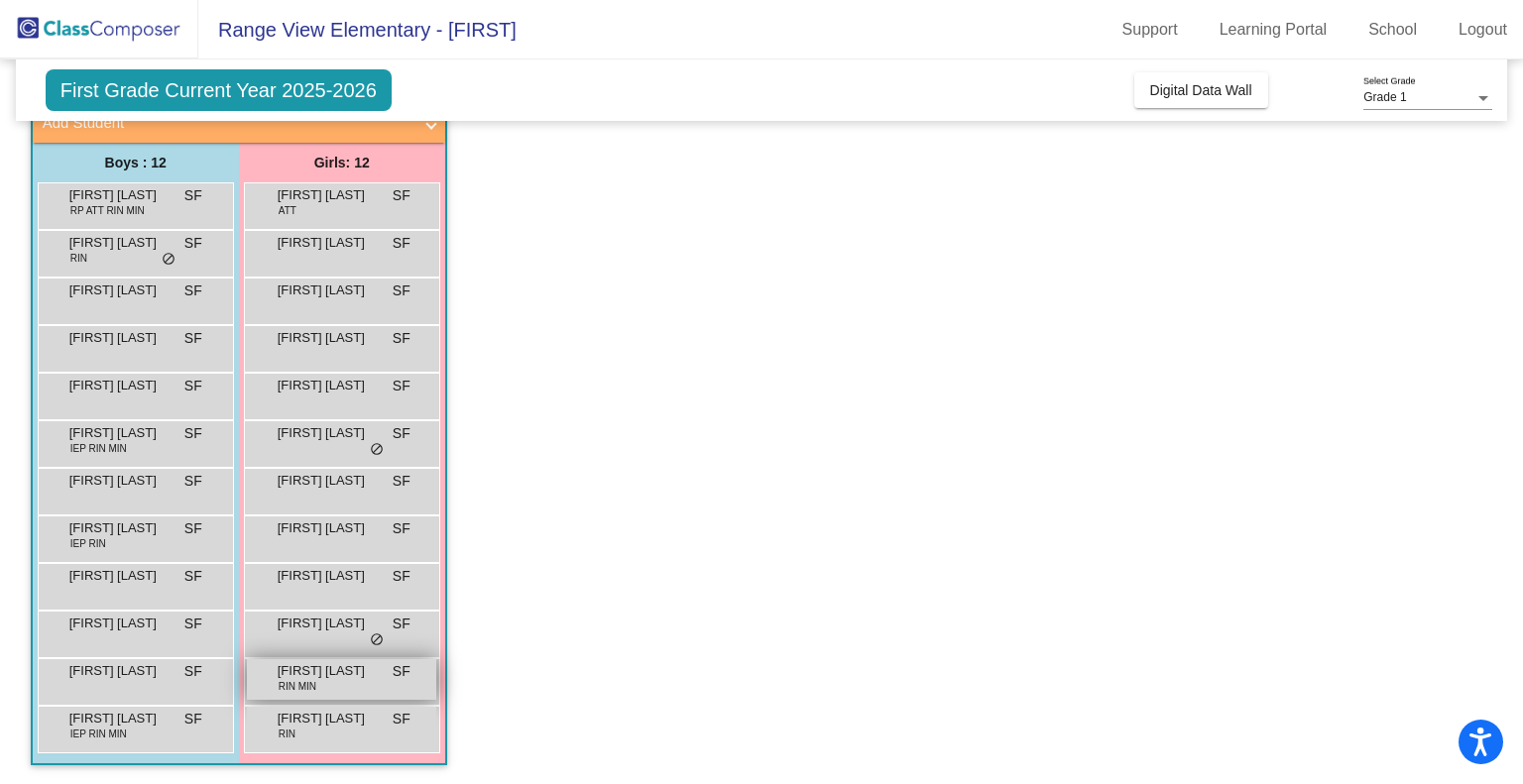 click on "Sophia Galindo-Garza" at bounding box center [327, 671] 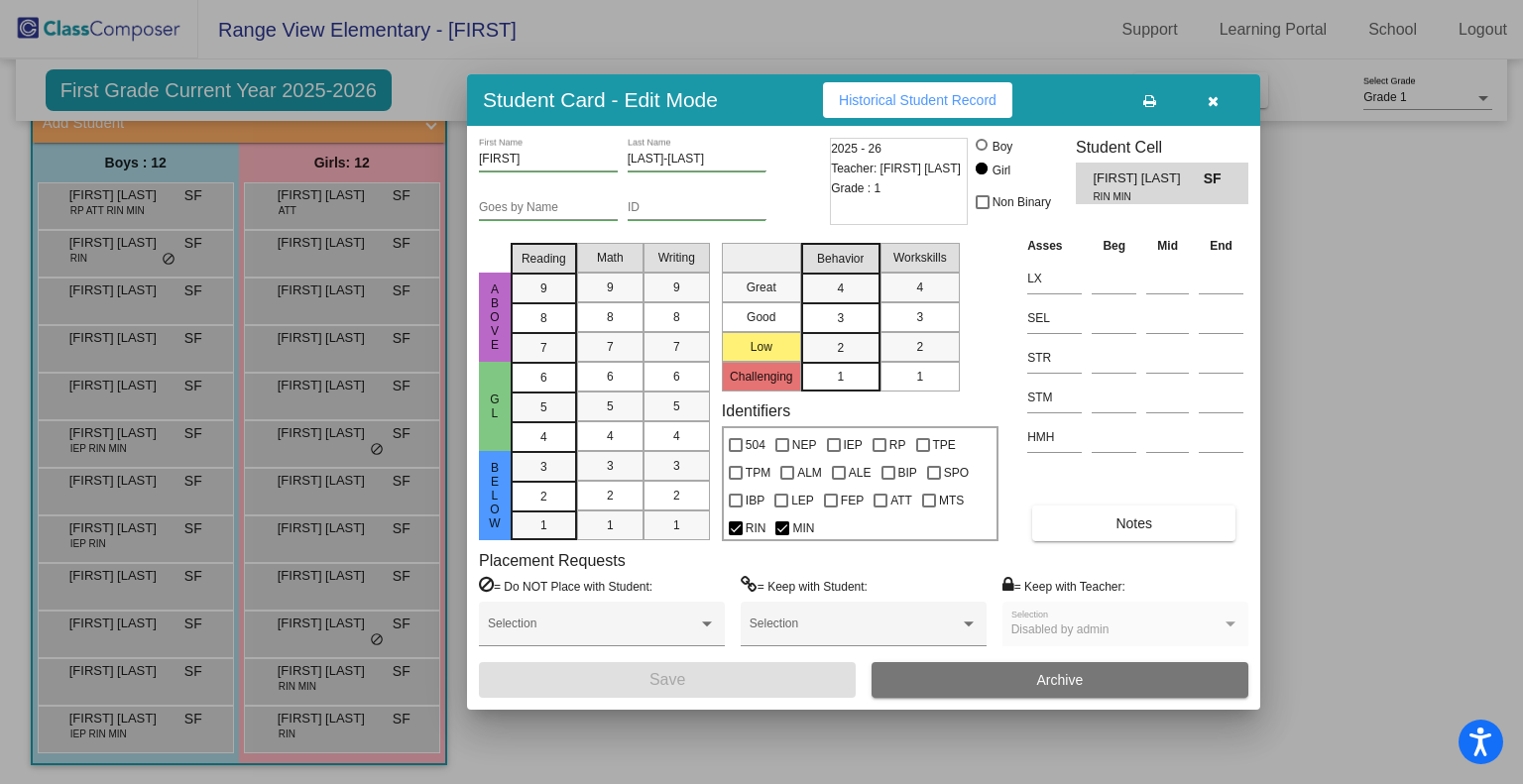 click on "Historical Student Record" at bounding box center (917, 100) 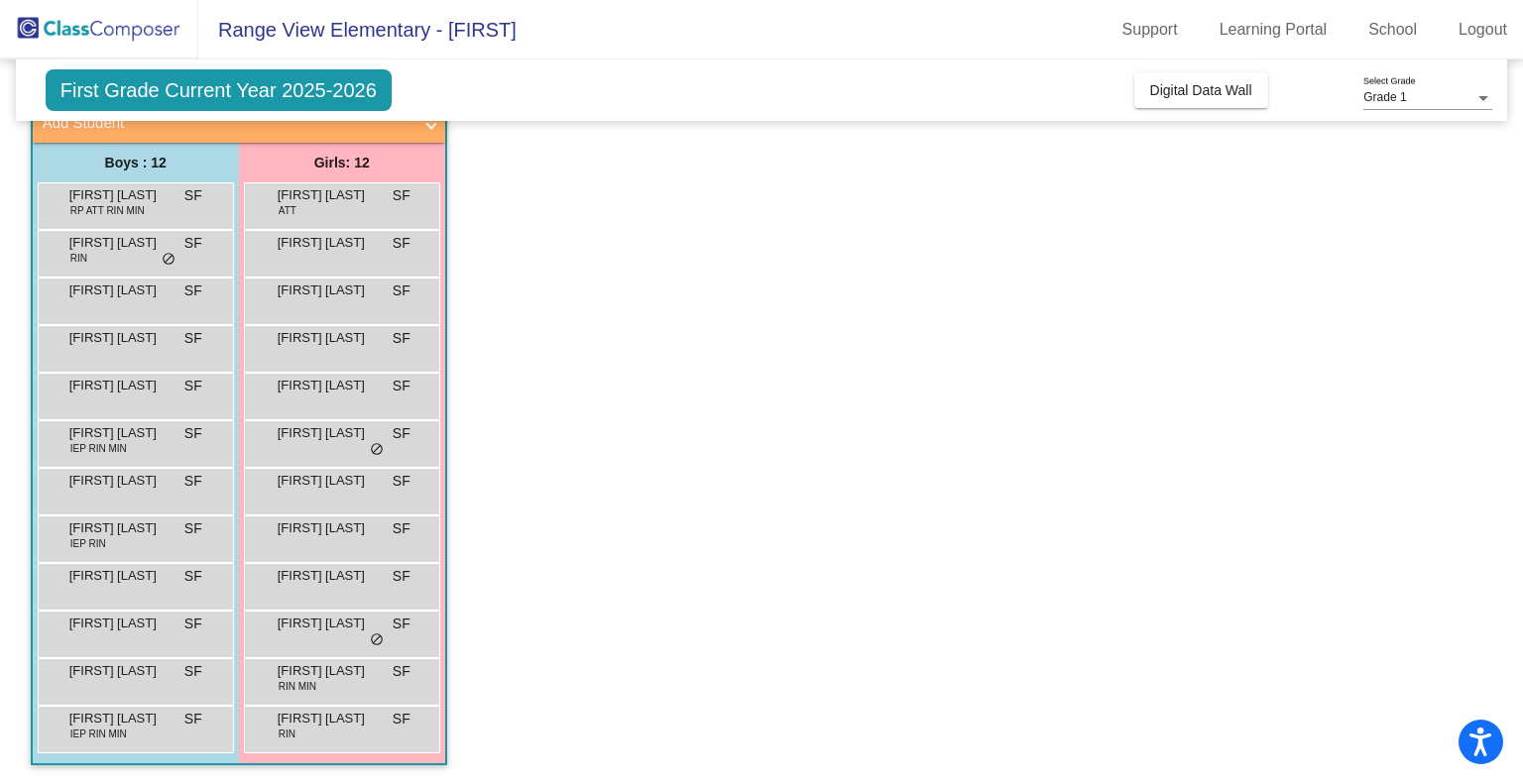 click on "Winter Mundt RIN SF lock do_not_disturb_alt" at bounding box center [341, 727] 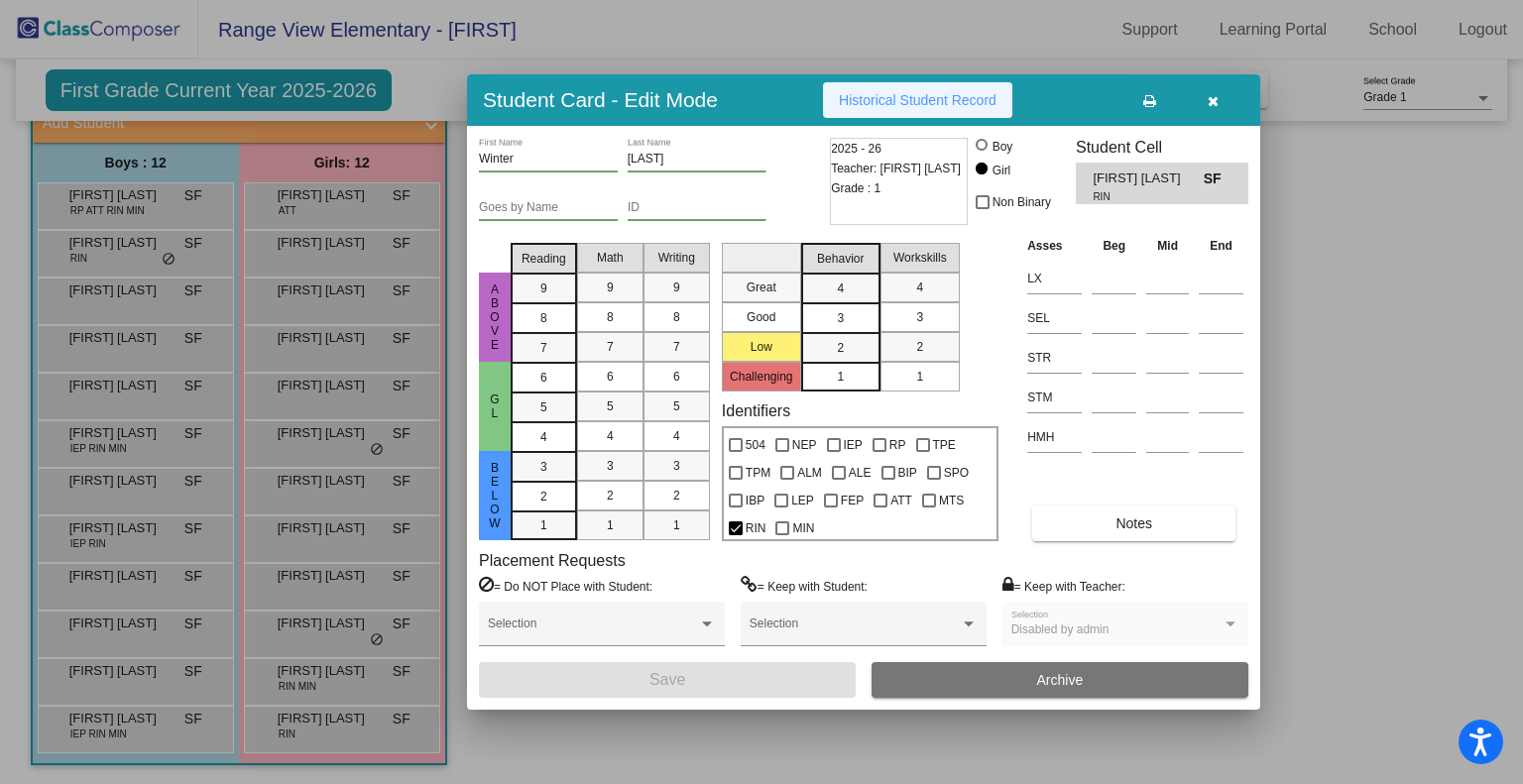 click on "Historical Student Record" at bounding box center [917, 100] 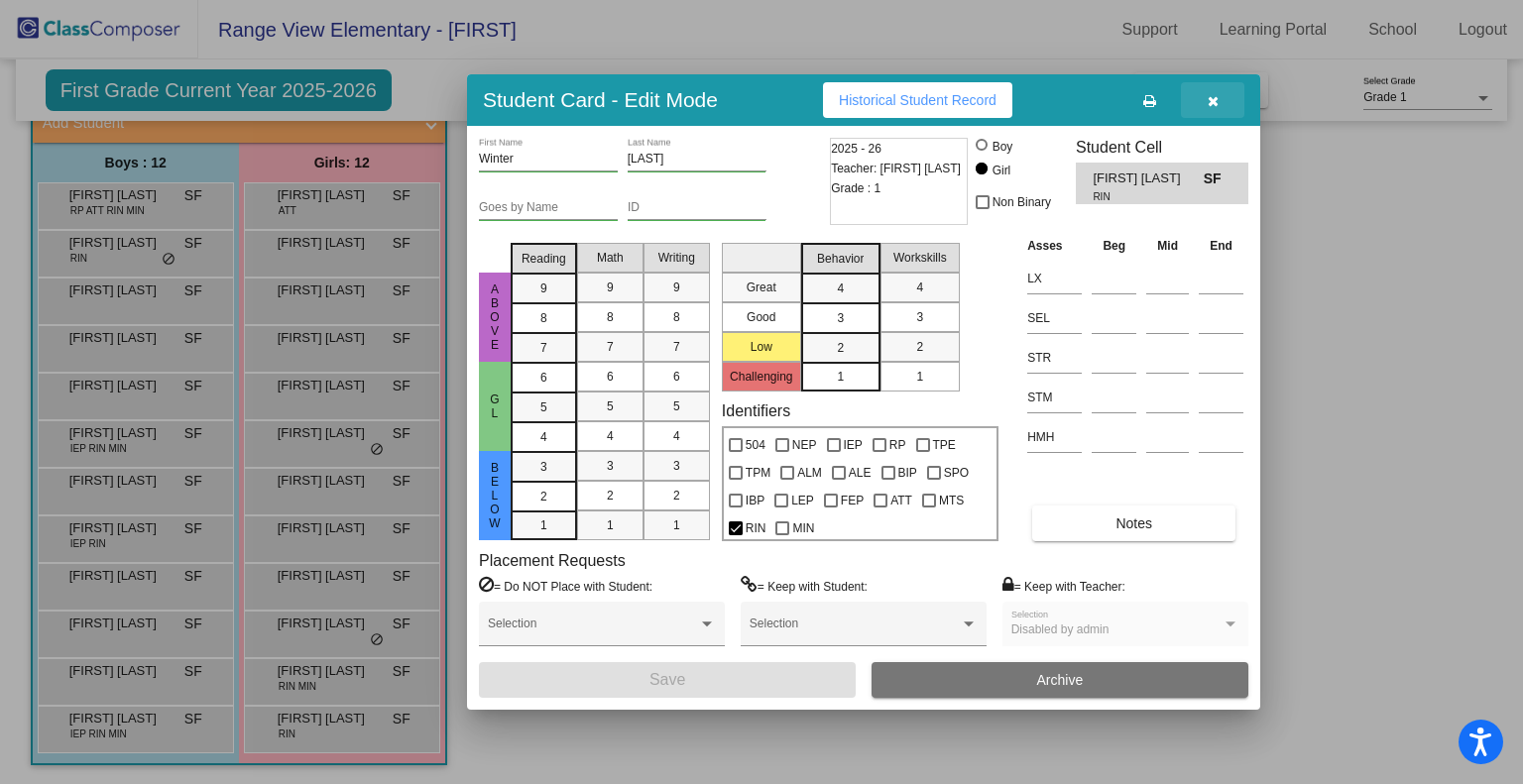click at bounding box center [1213, 101] 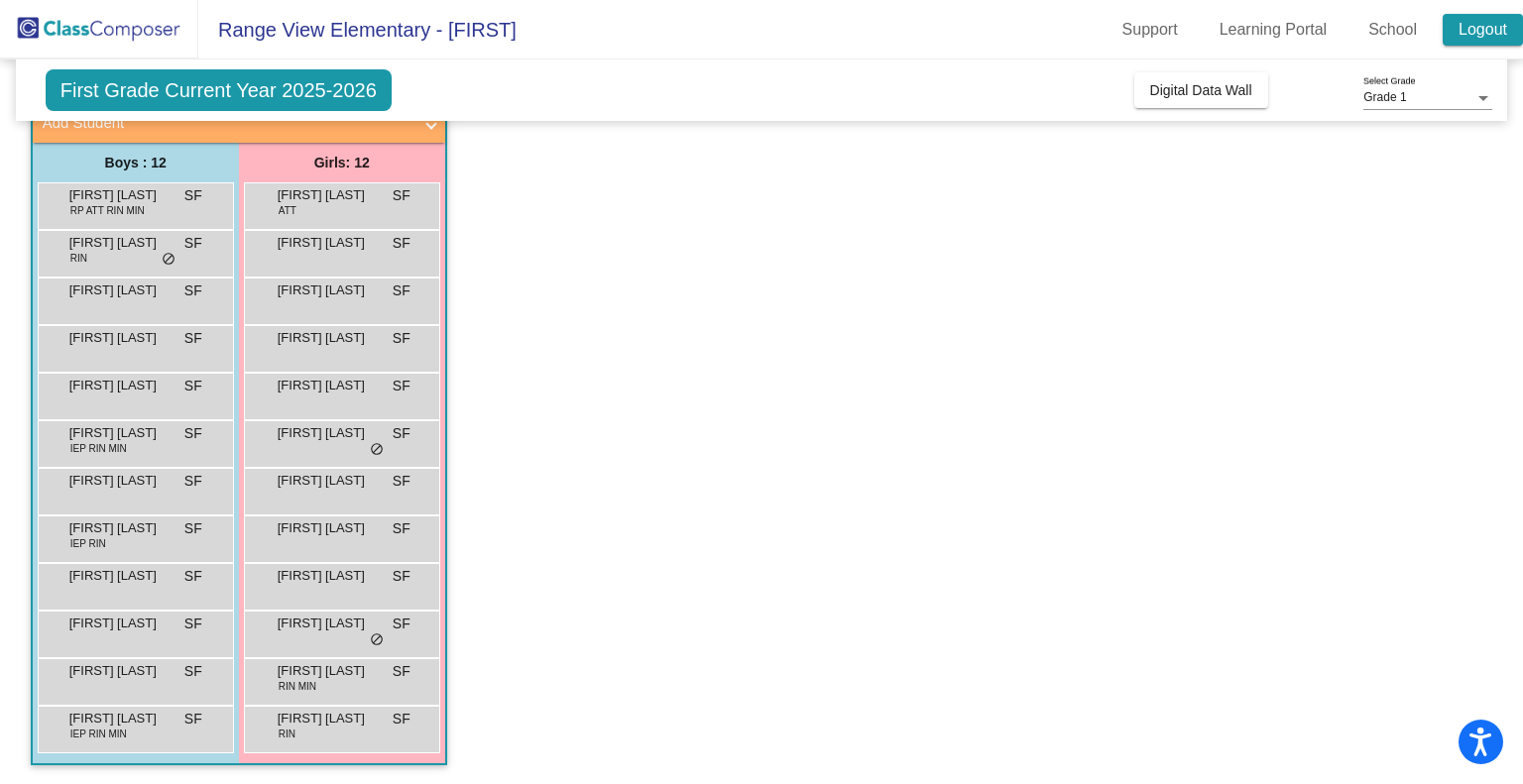click on "Logout" 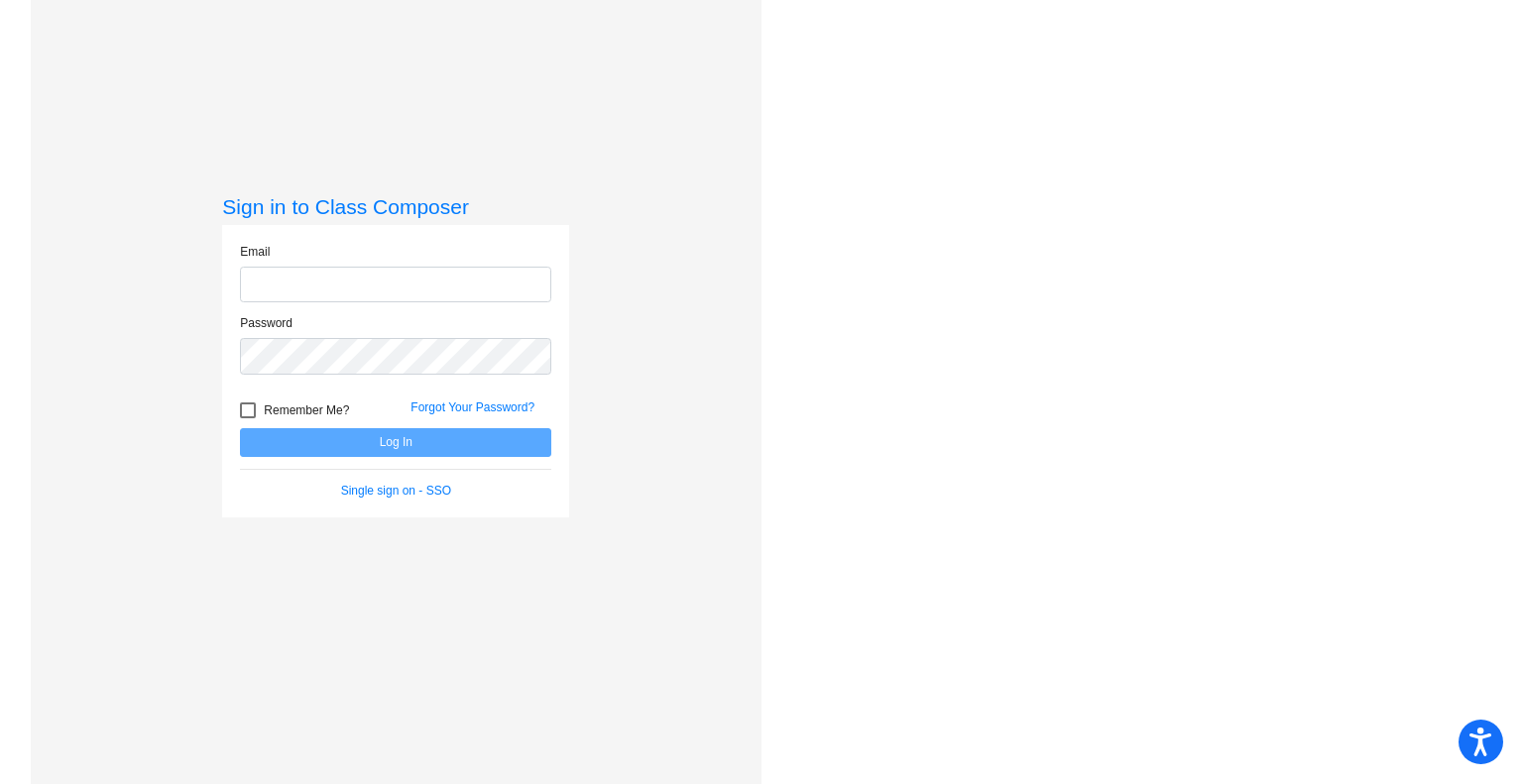 scroll, scrollTop: 0, scrollLeft: 0, axis: both 